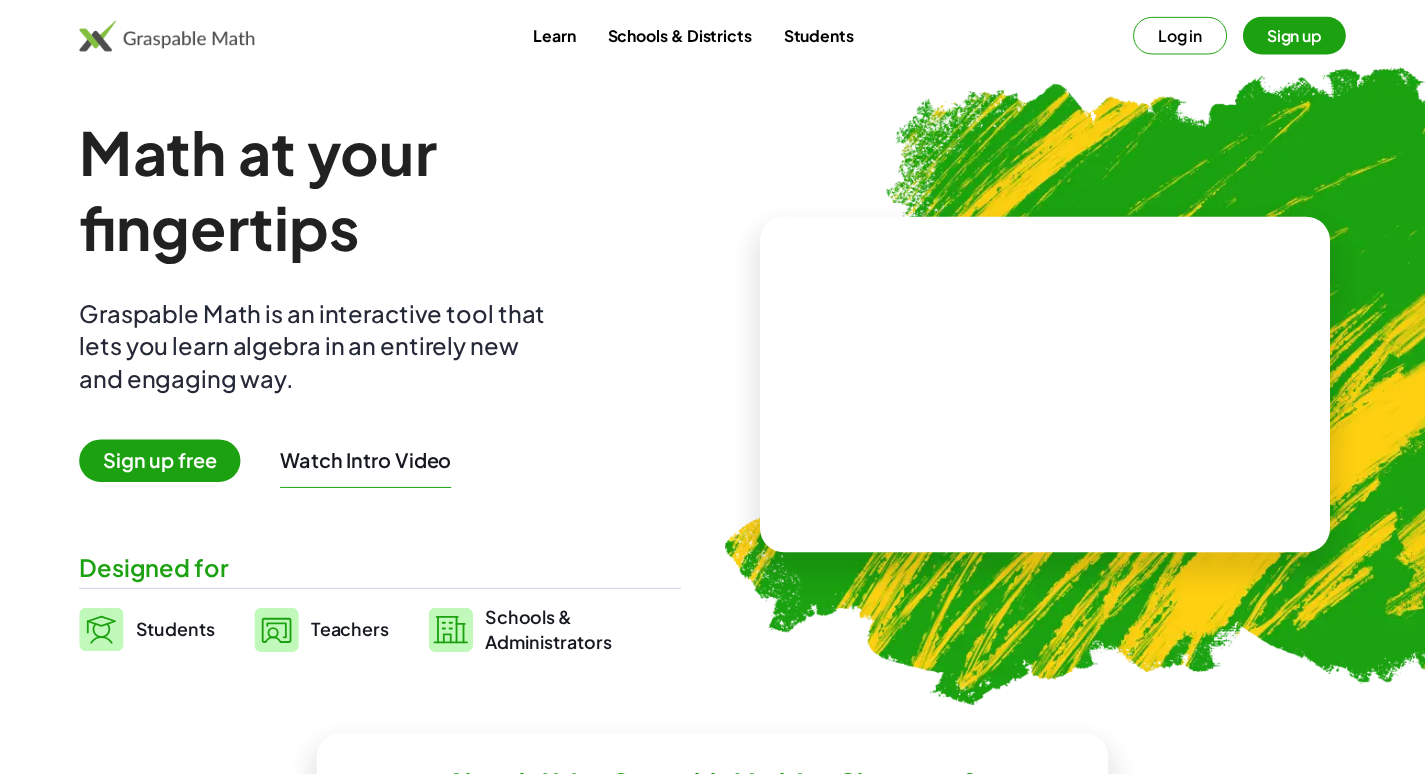 scroll, scrollTop: 0, scrollLeft: 0, axis: both 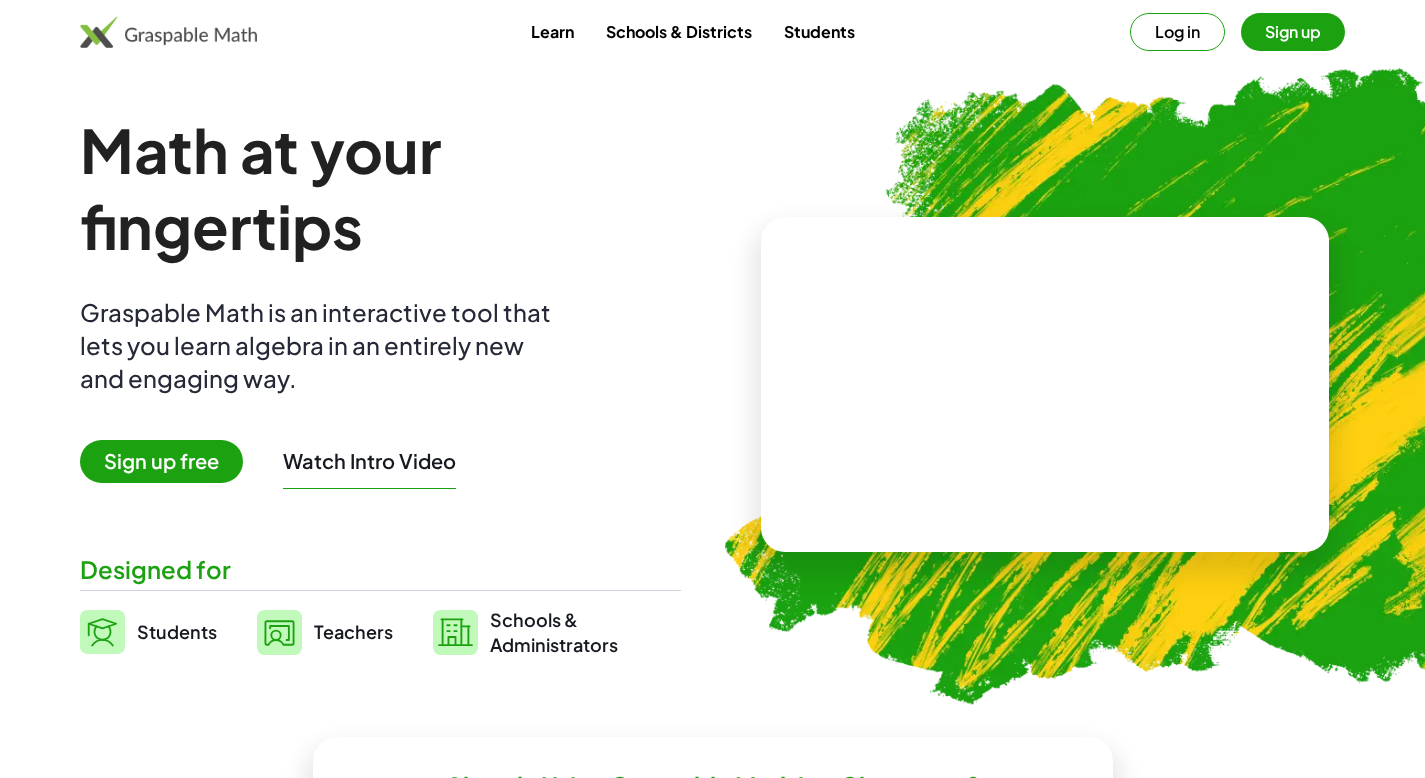 click on "Teachers" at bounding box center [353, 632] 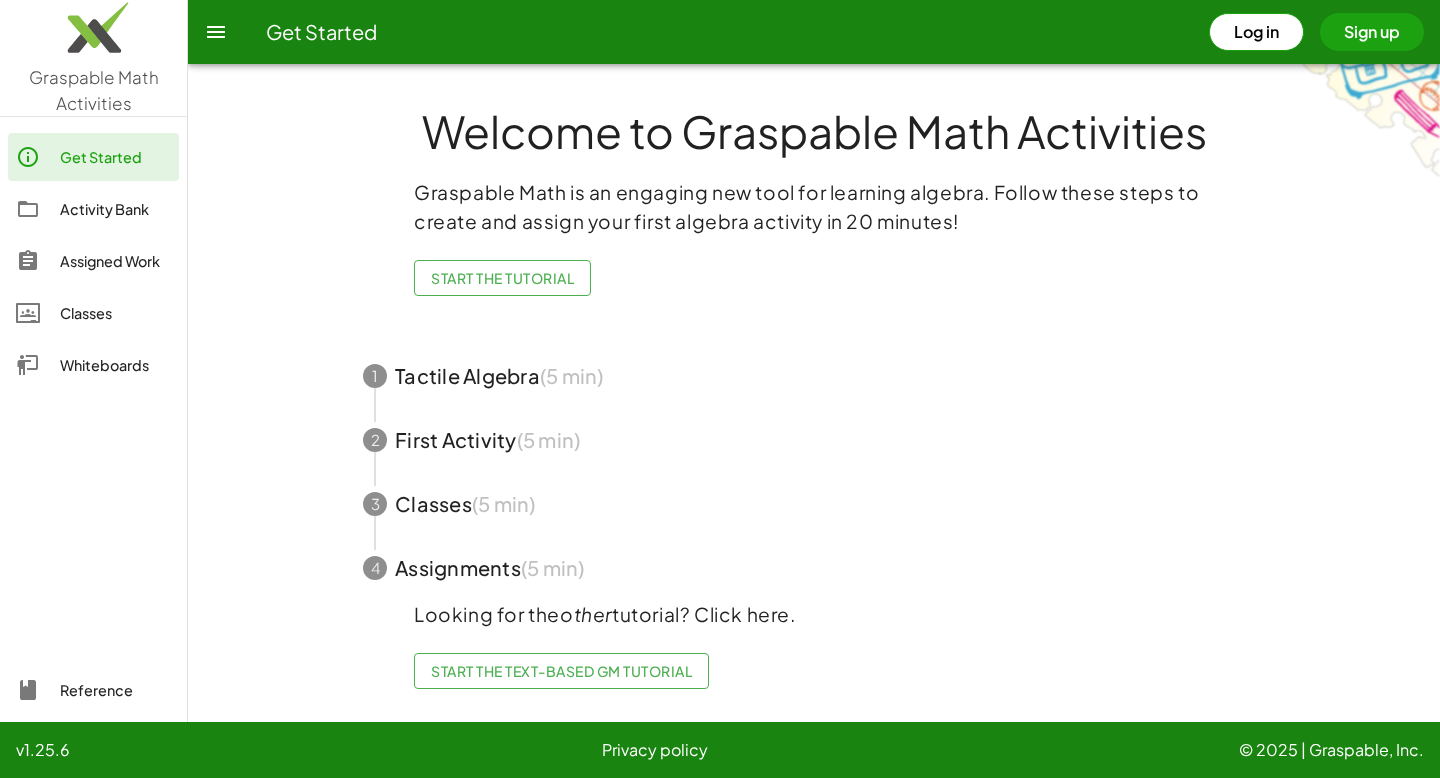 click at bounding box center (814, 376) 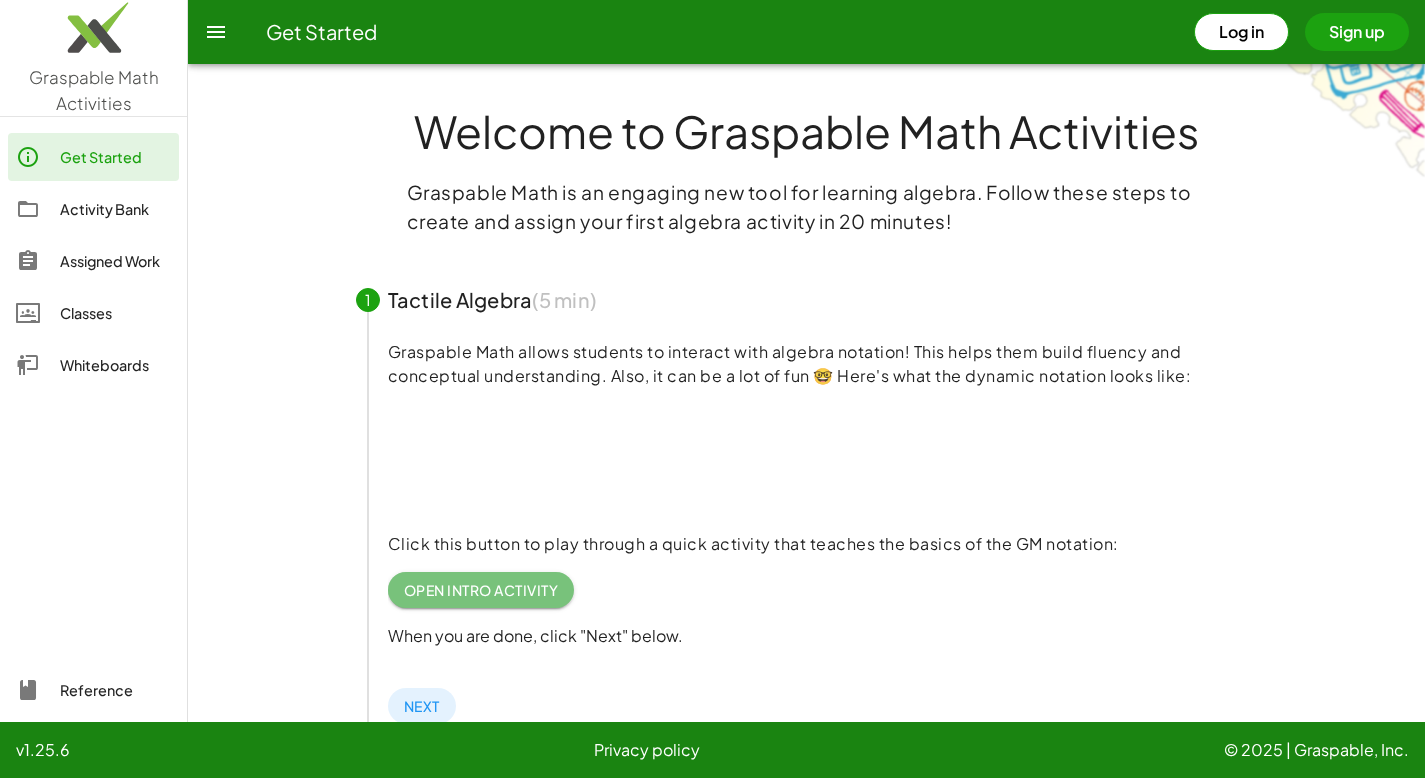 click on "Open Intro Activity" 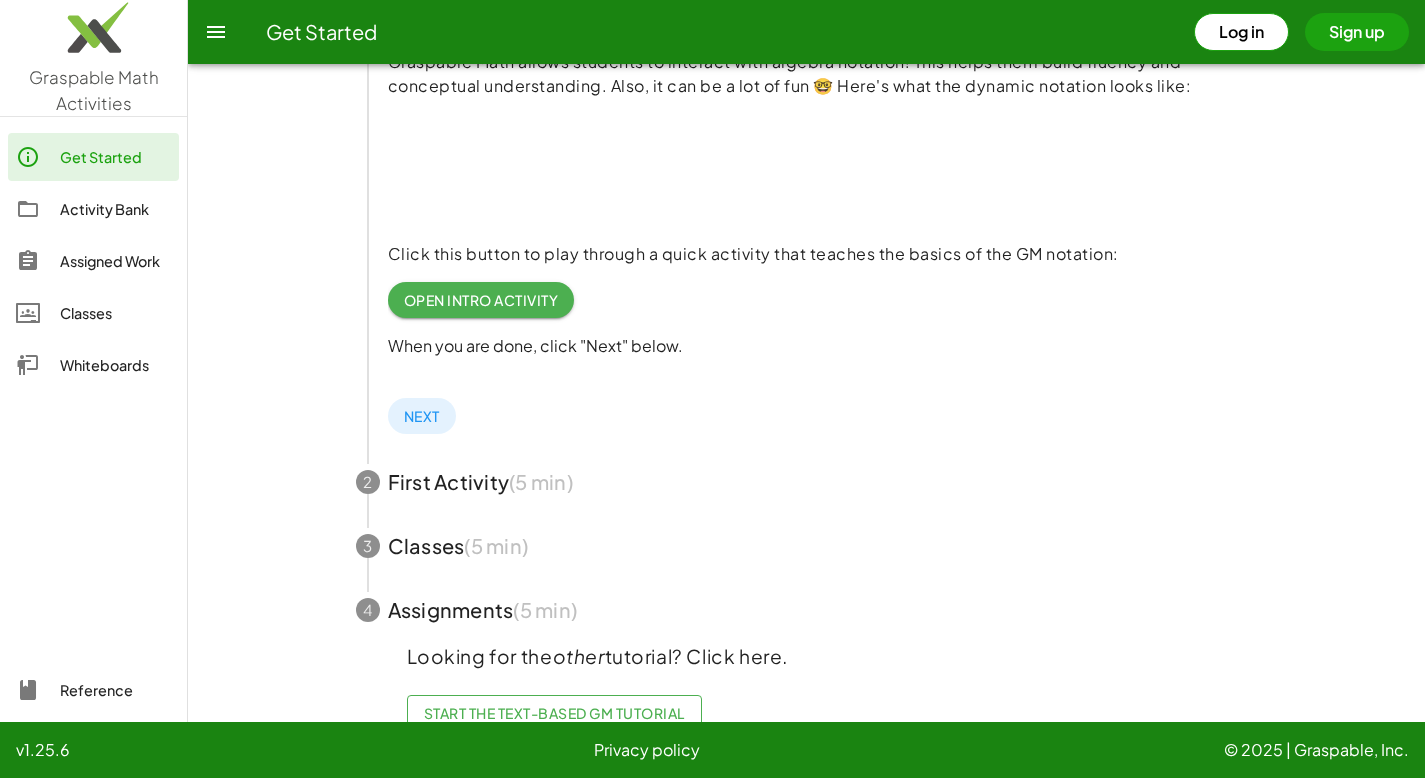 scroll, scrollTop: 326, scrollLeft: 0, axis: vertical 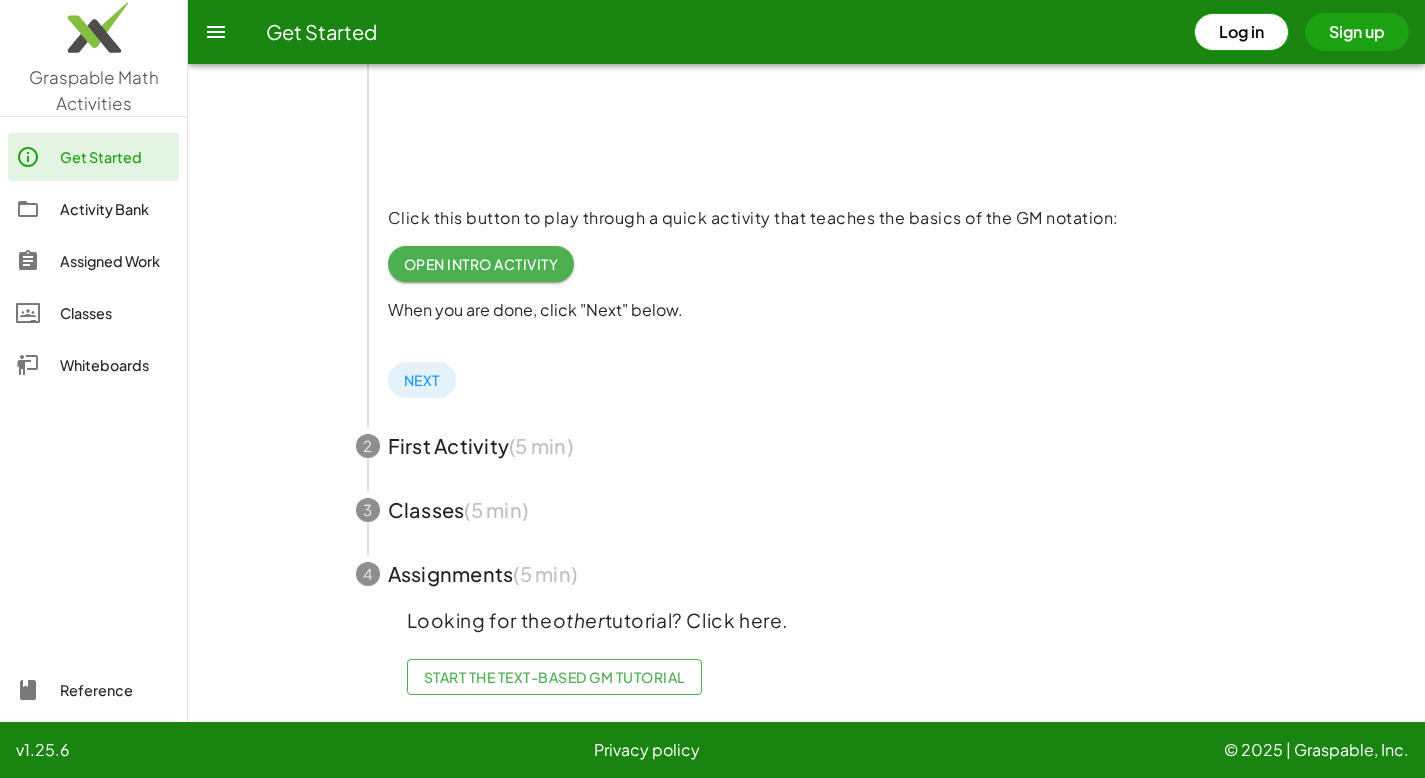 click at bounding box center [807, 446] 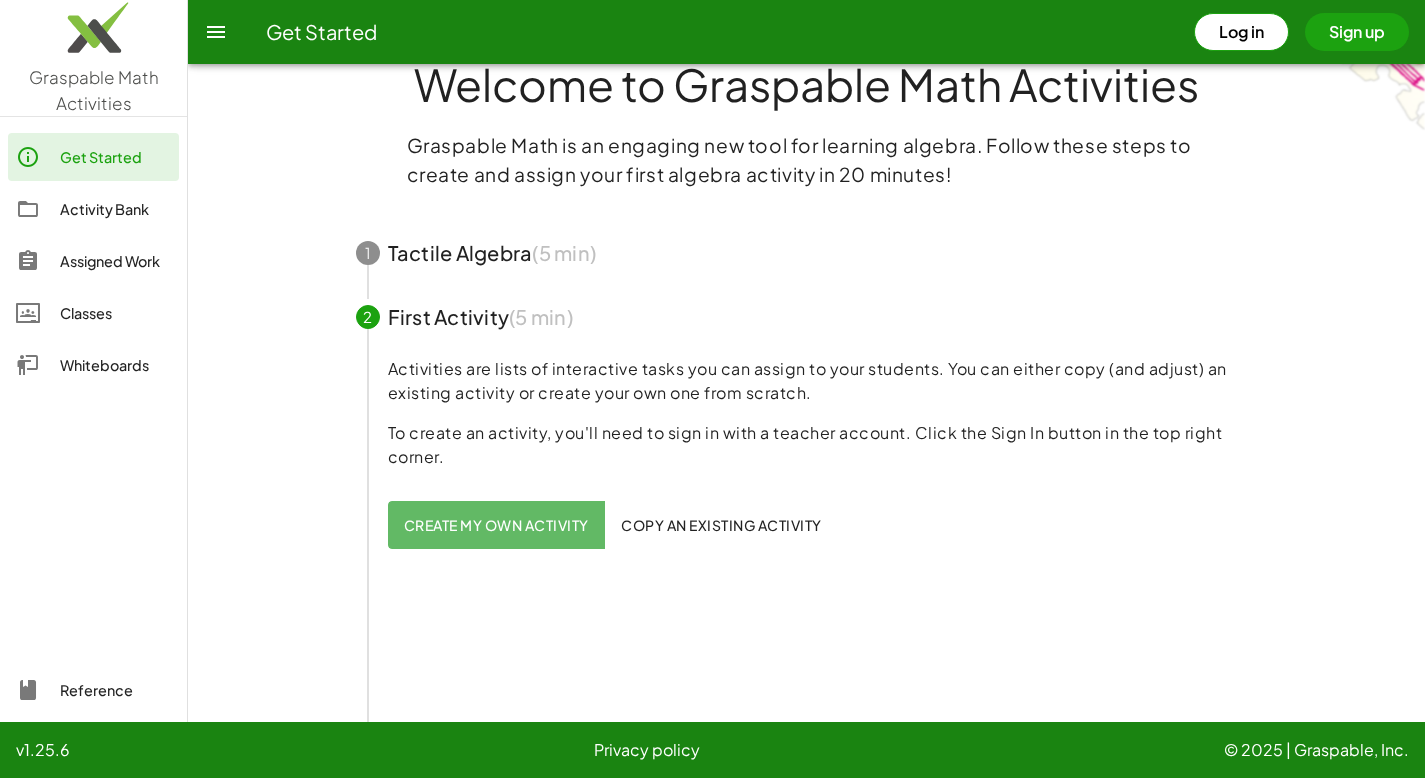 scroll, scrollTop: 0, scrollLeft: 0, axis: both 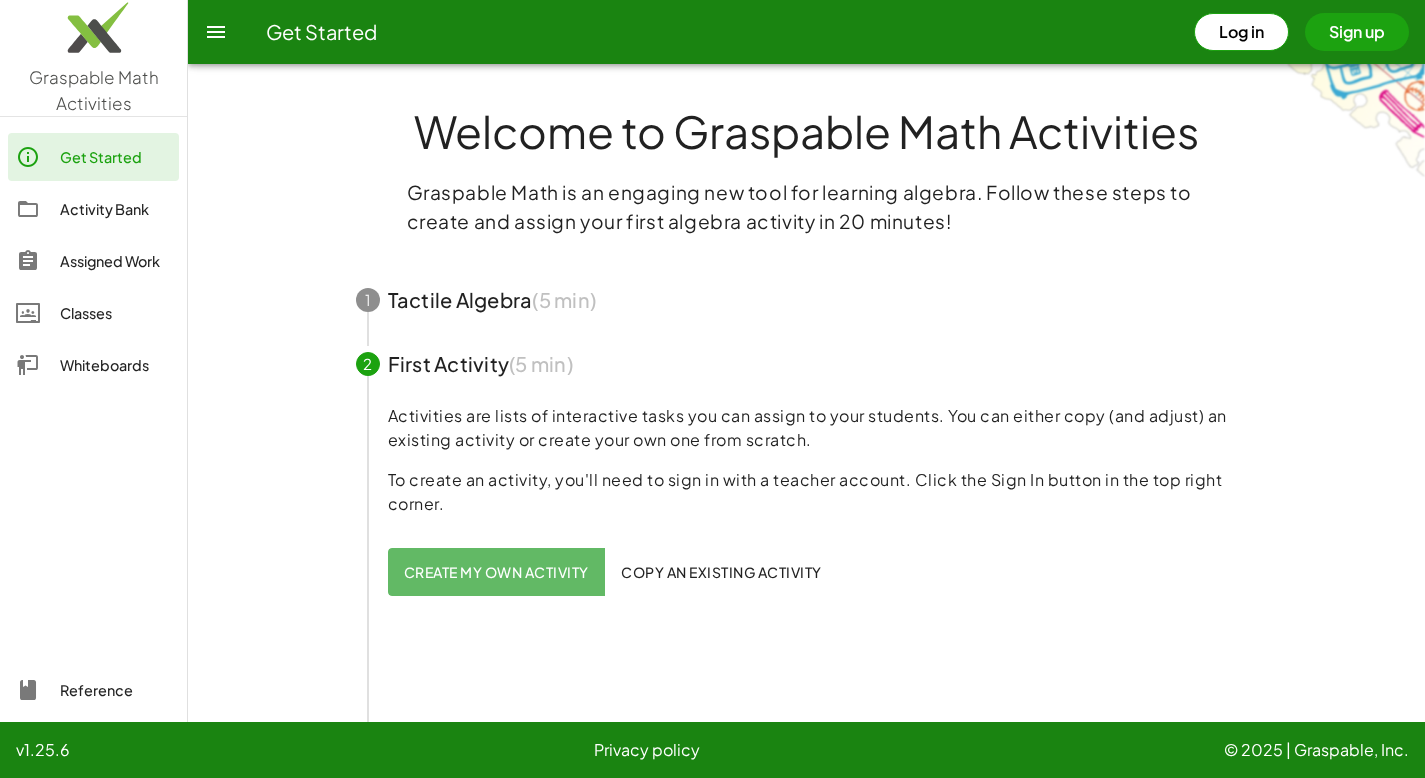 click at bounding box center (216, 32) 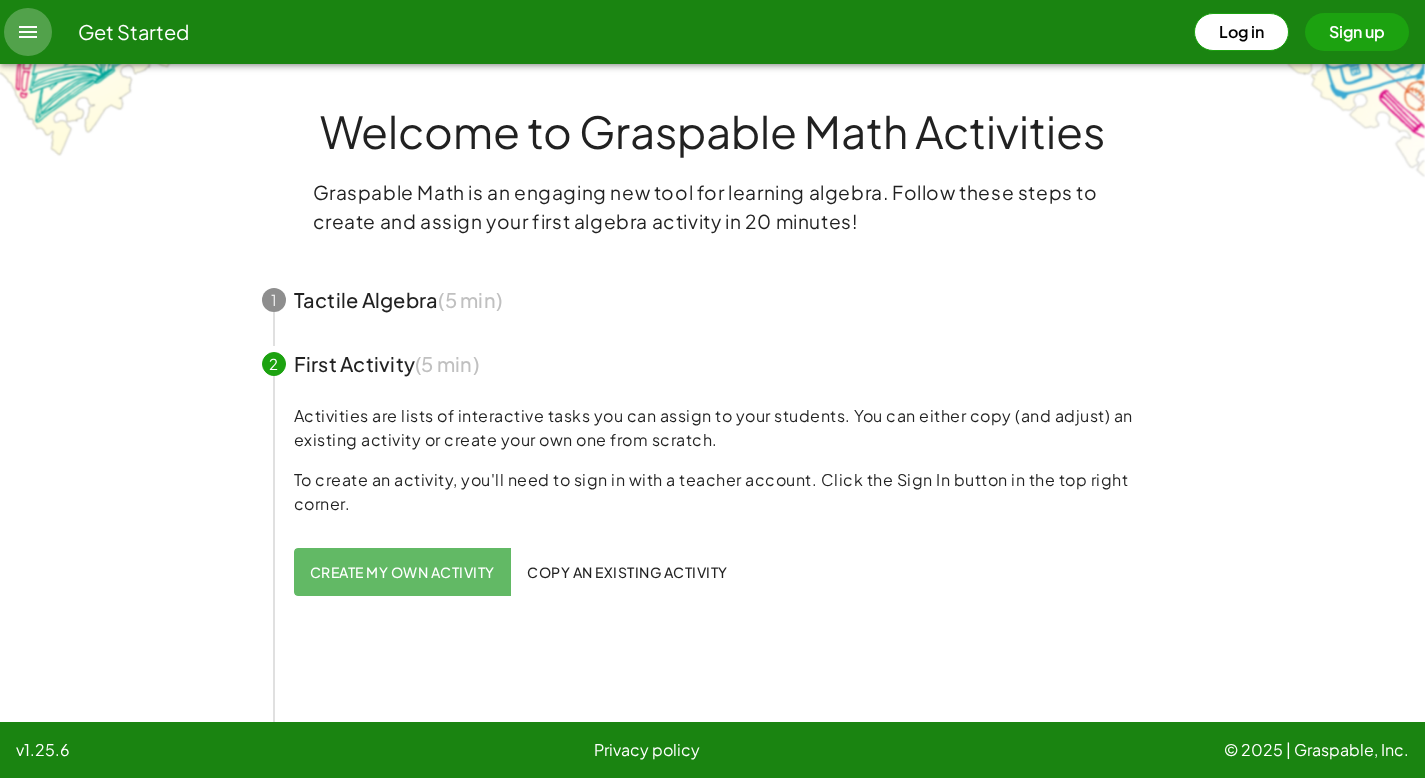 click at bounding box center [28, 32] 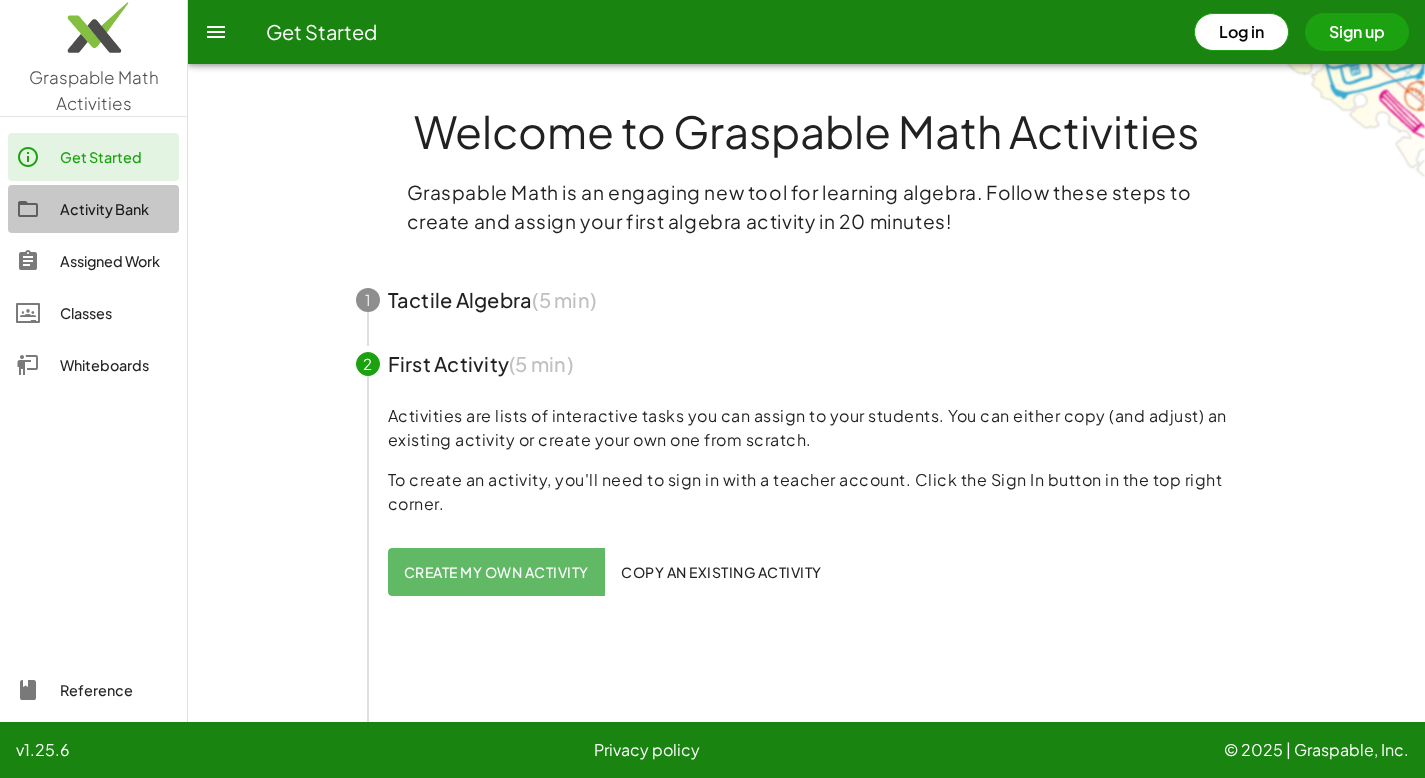click on "Activity Bank" 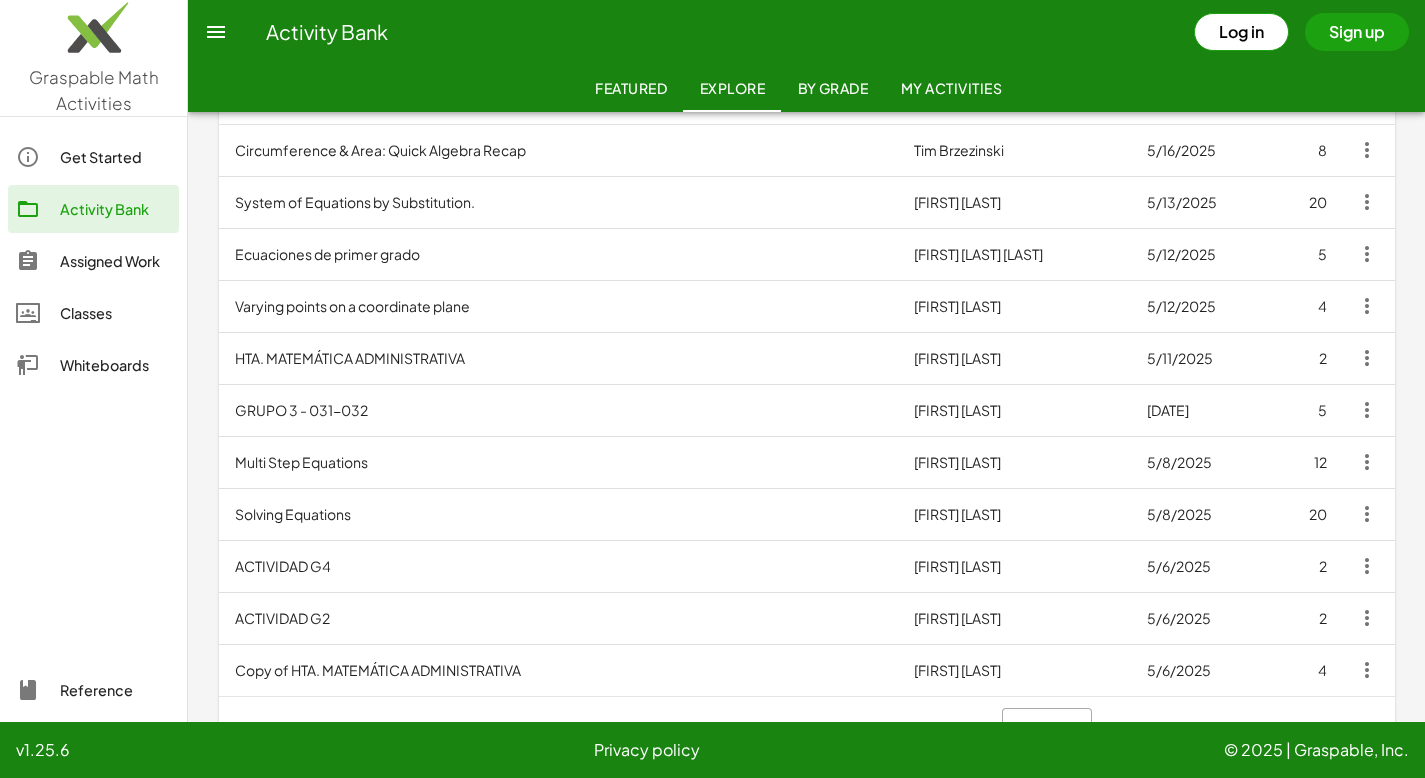 scroll, scrollTop: 1012, scrollLeft: 0, axis: vertical 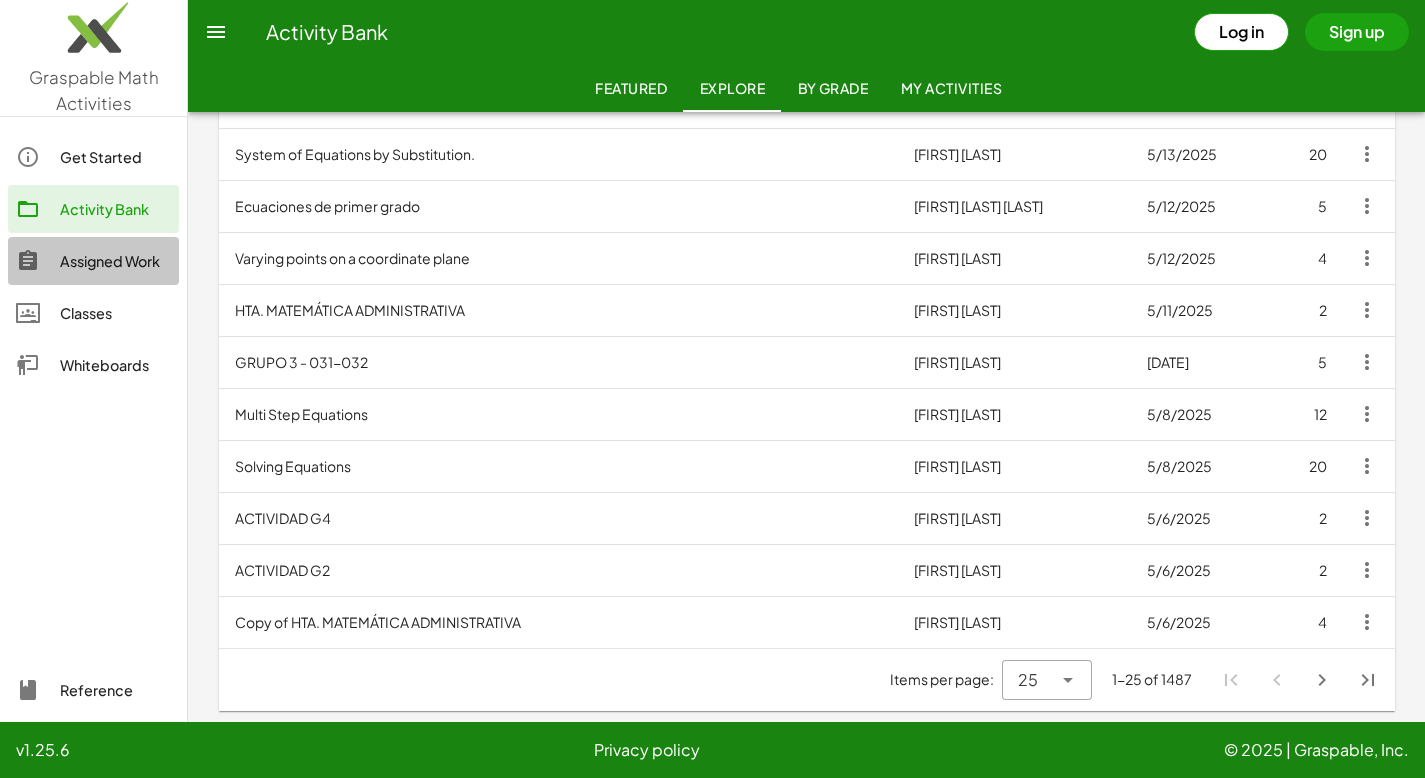 click on "Assigned Work" 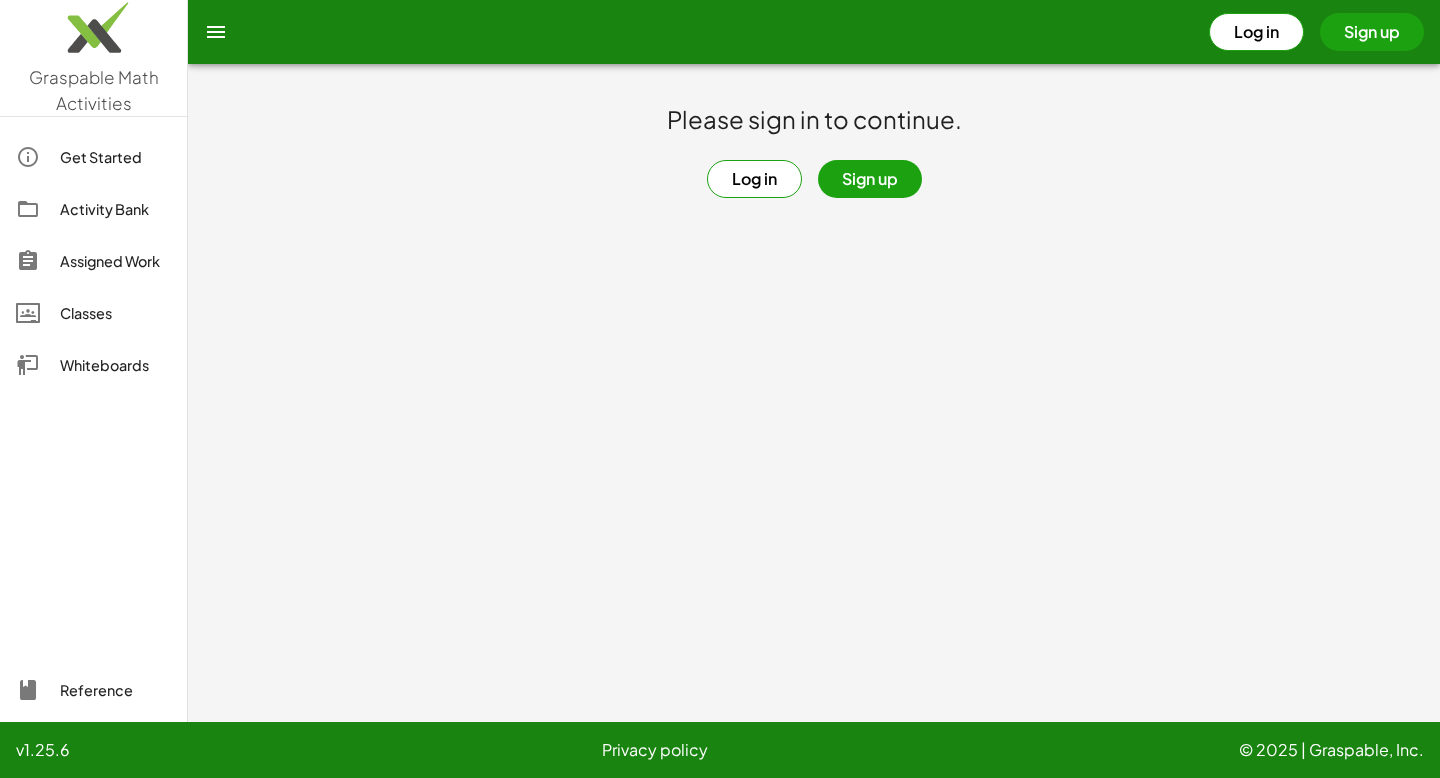 click on "Get Started" 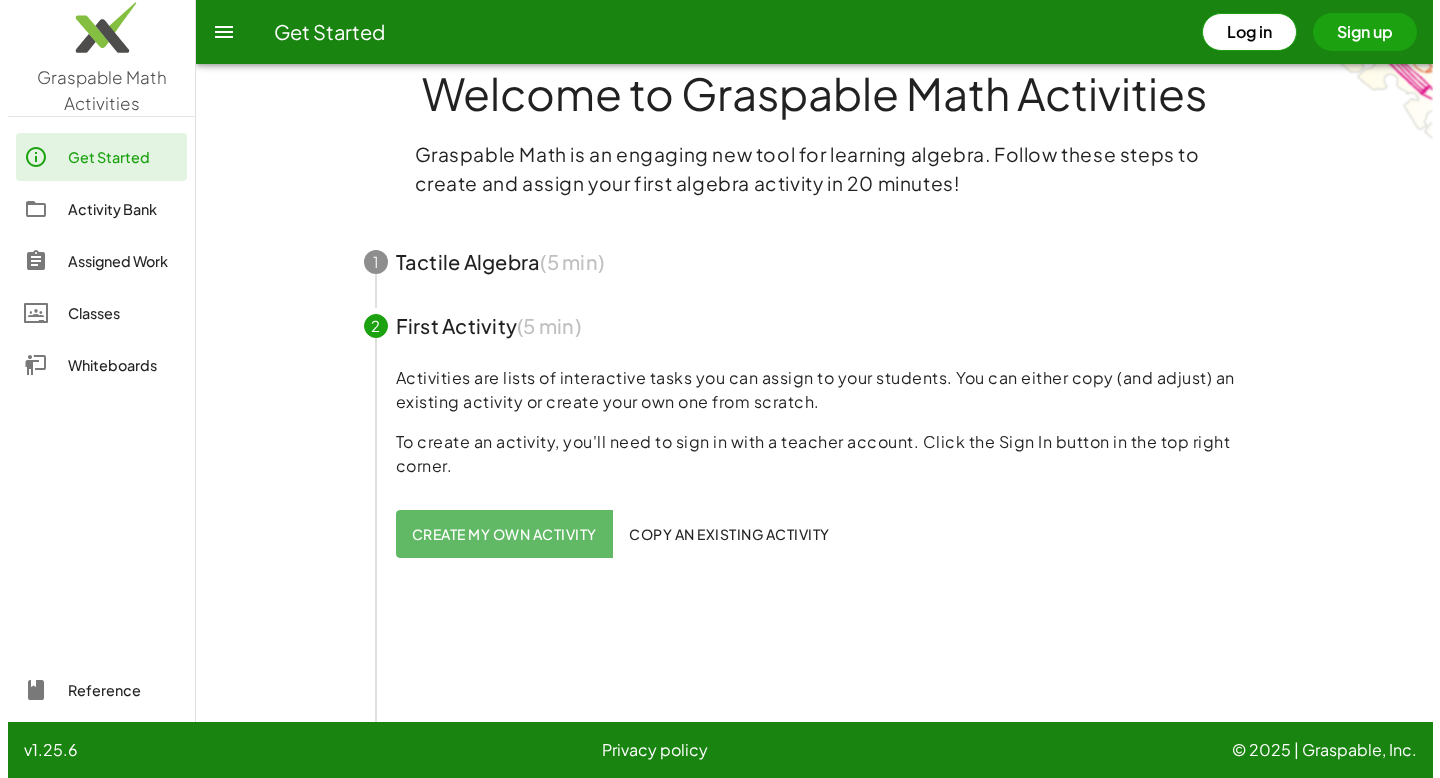 scroll, scrollTop: 0, scrollLeft: 0, axis: both 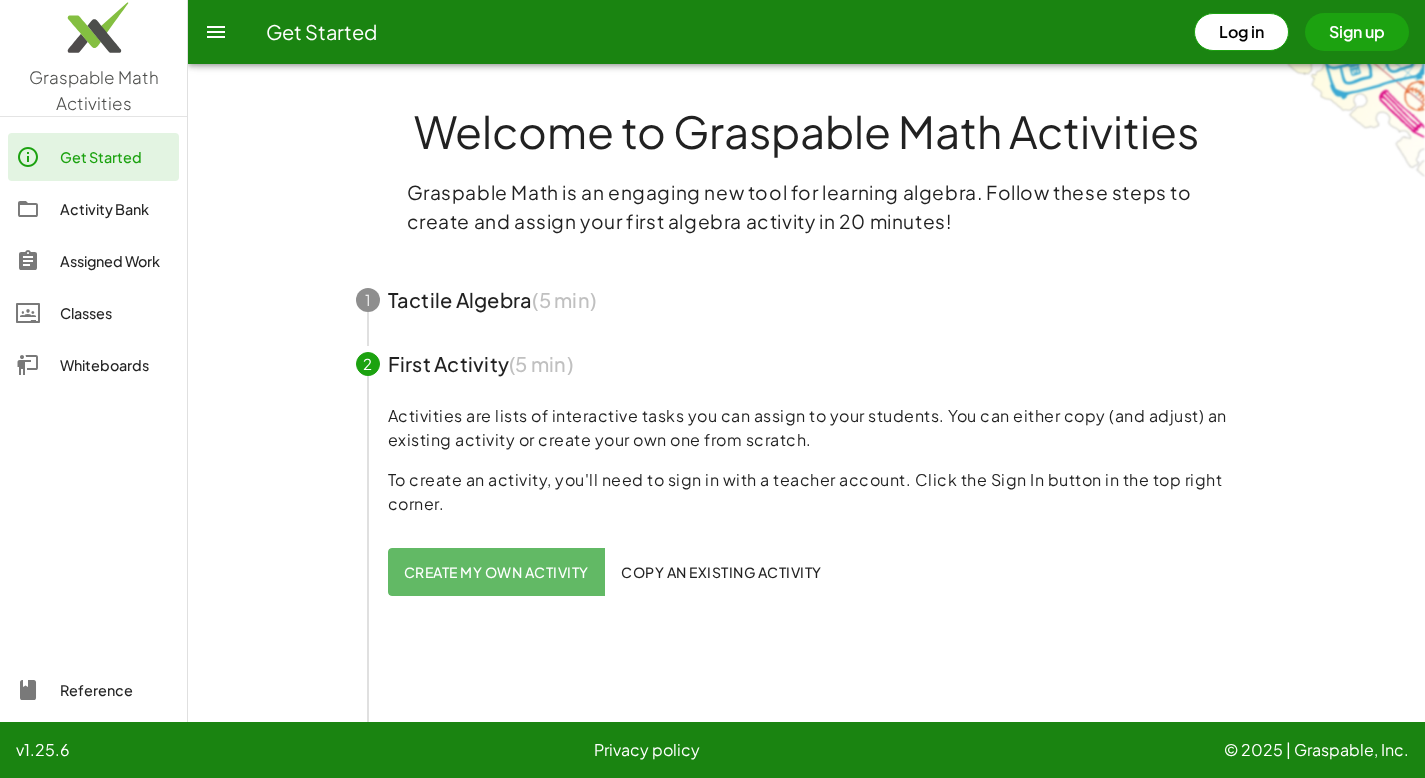 click 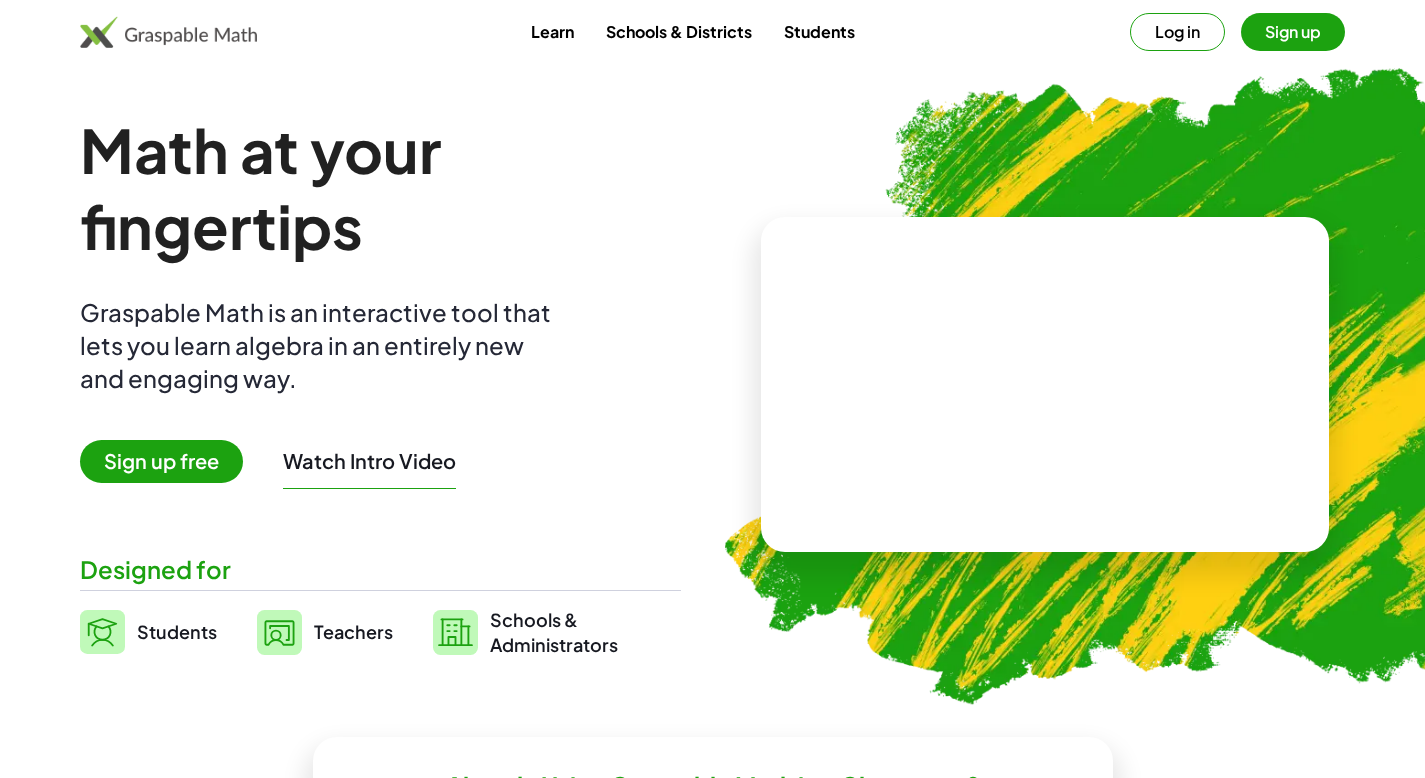 click on "Watch Intro Video" at bounding box center [369, 461] 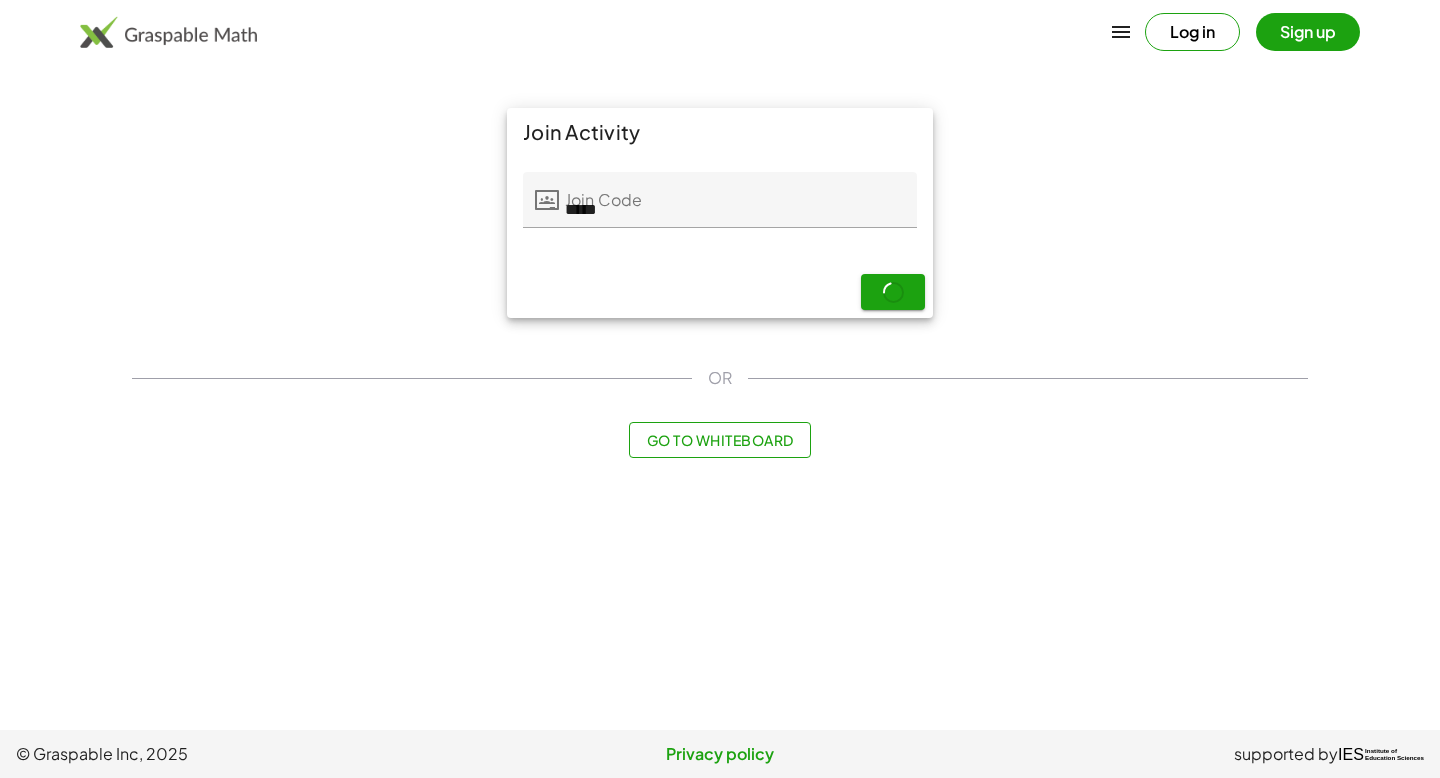 scroll, scrollTop: 0, scrollLeft: 0, axis: both 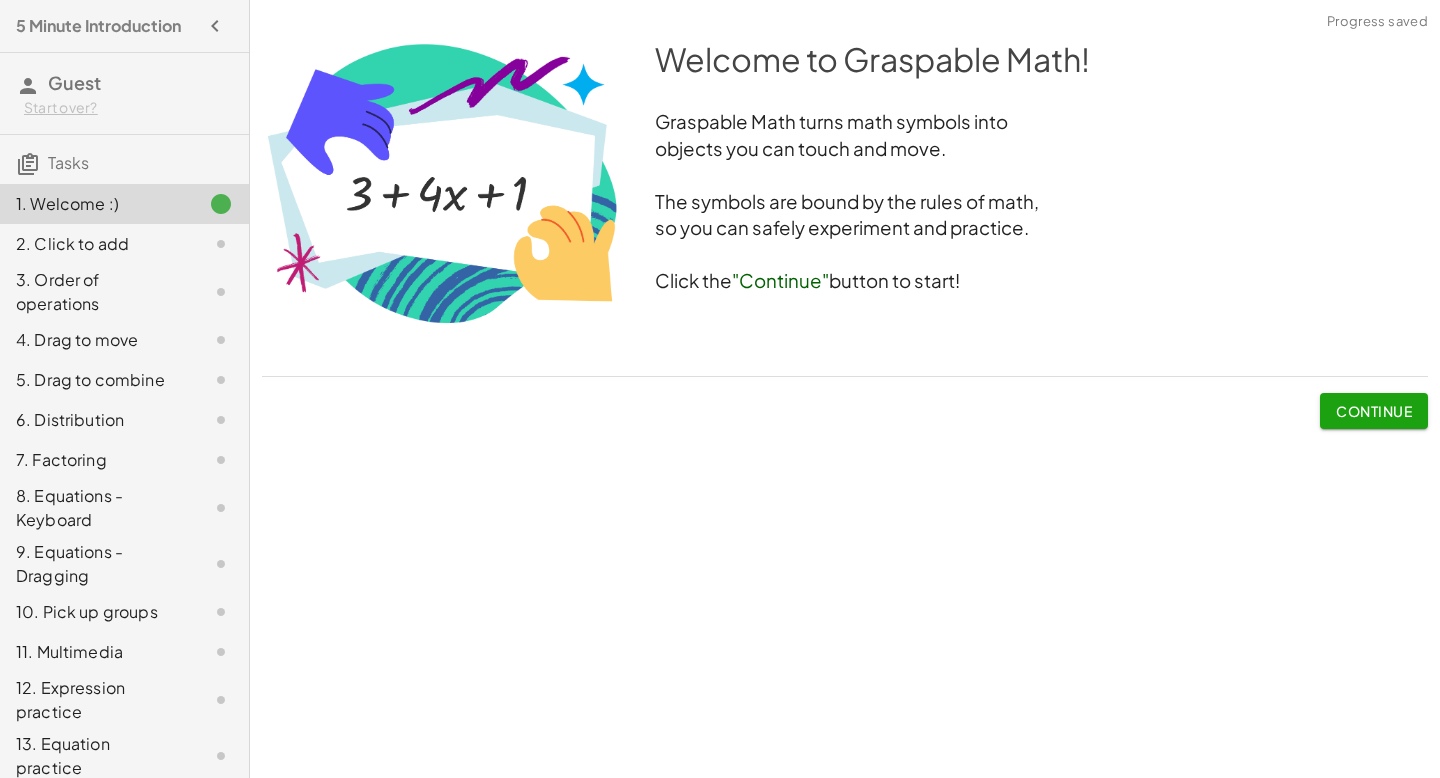 click on "Continue" 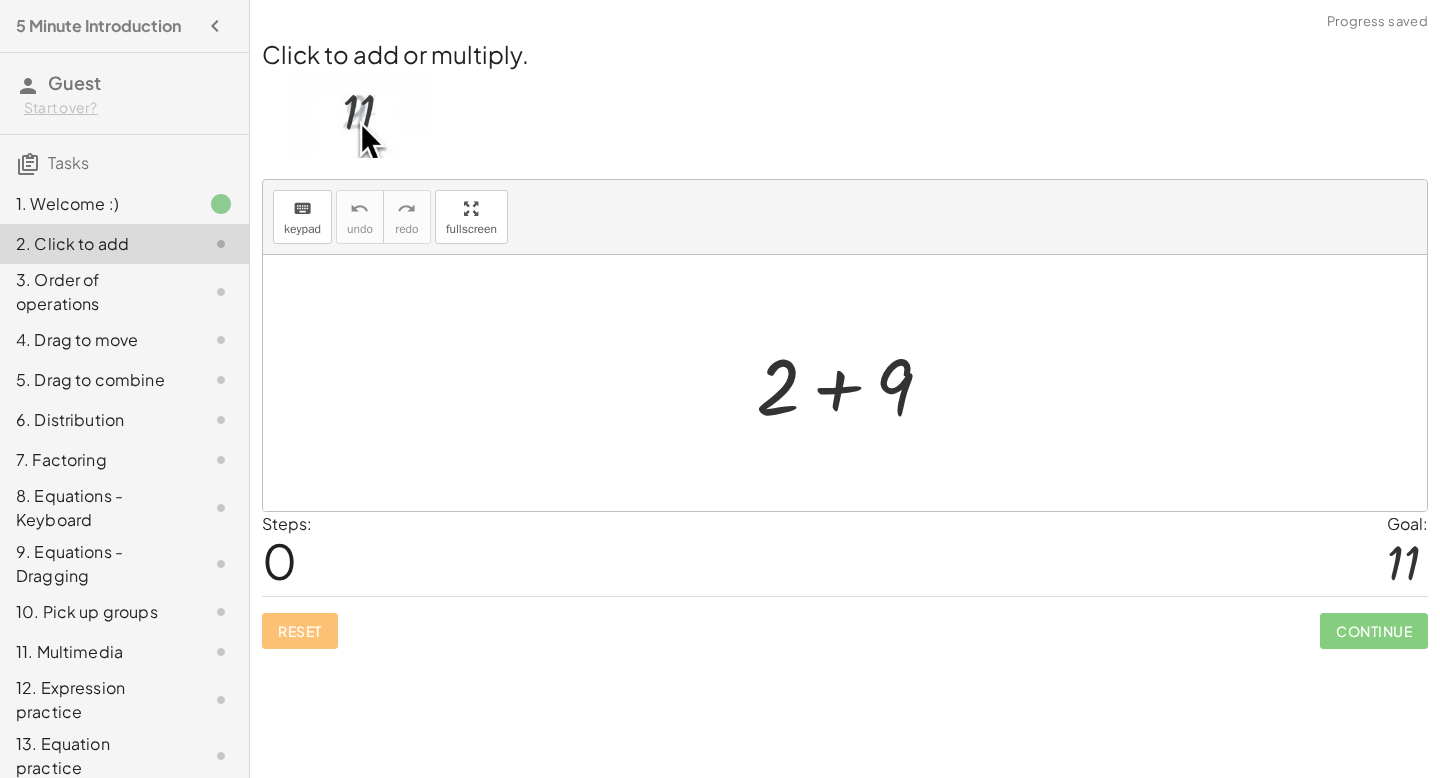 click at bounding box center (852, 383) 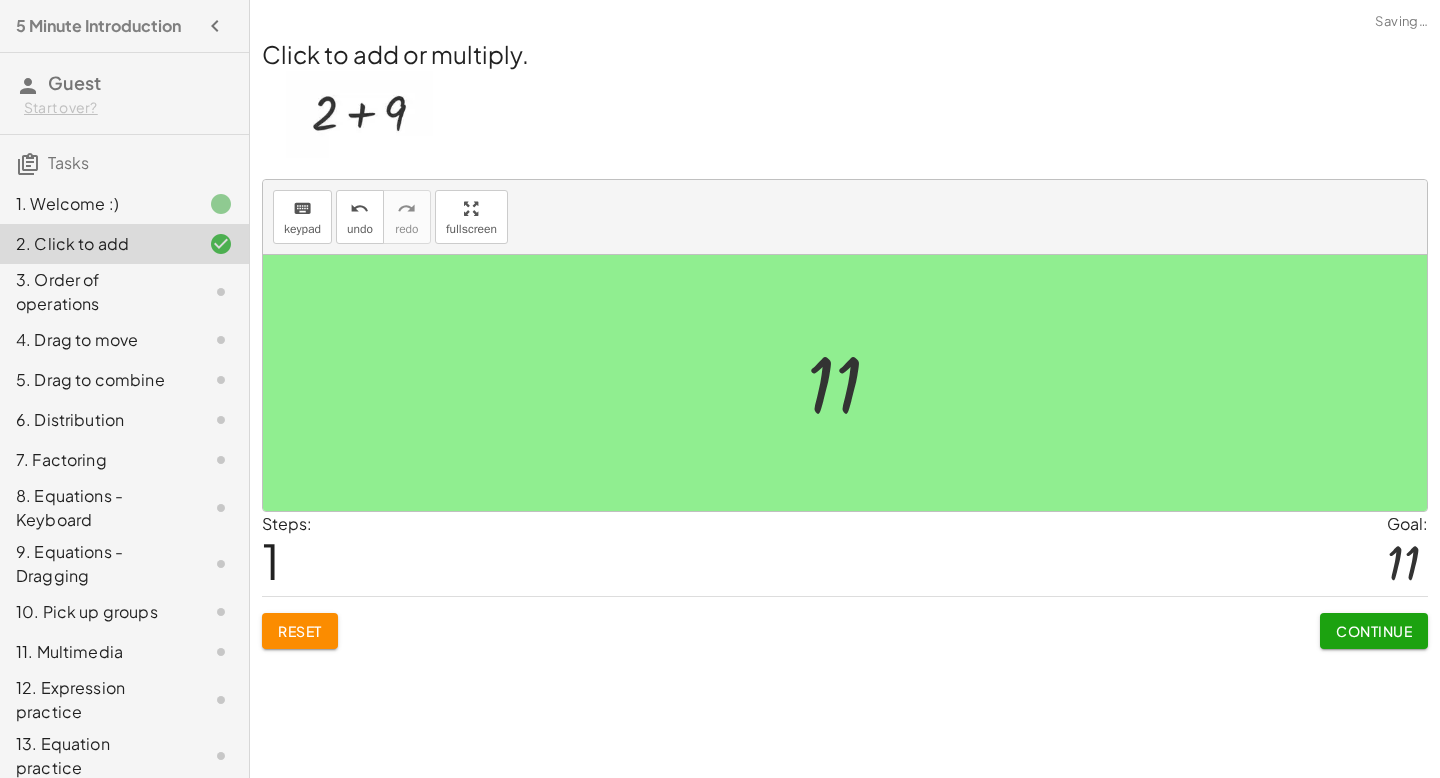 click on "Continue" at bounding box center [1374, 631] 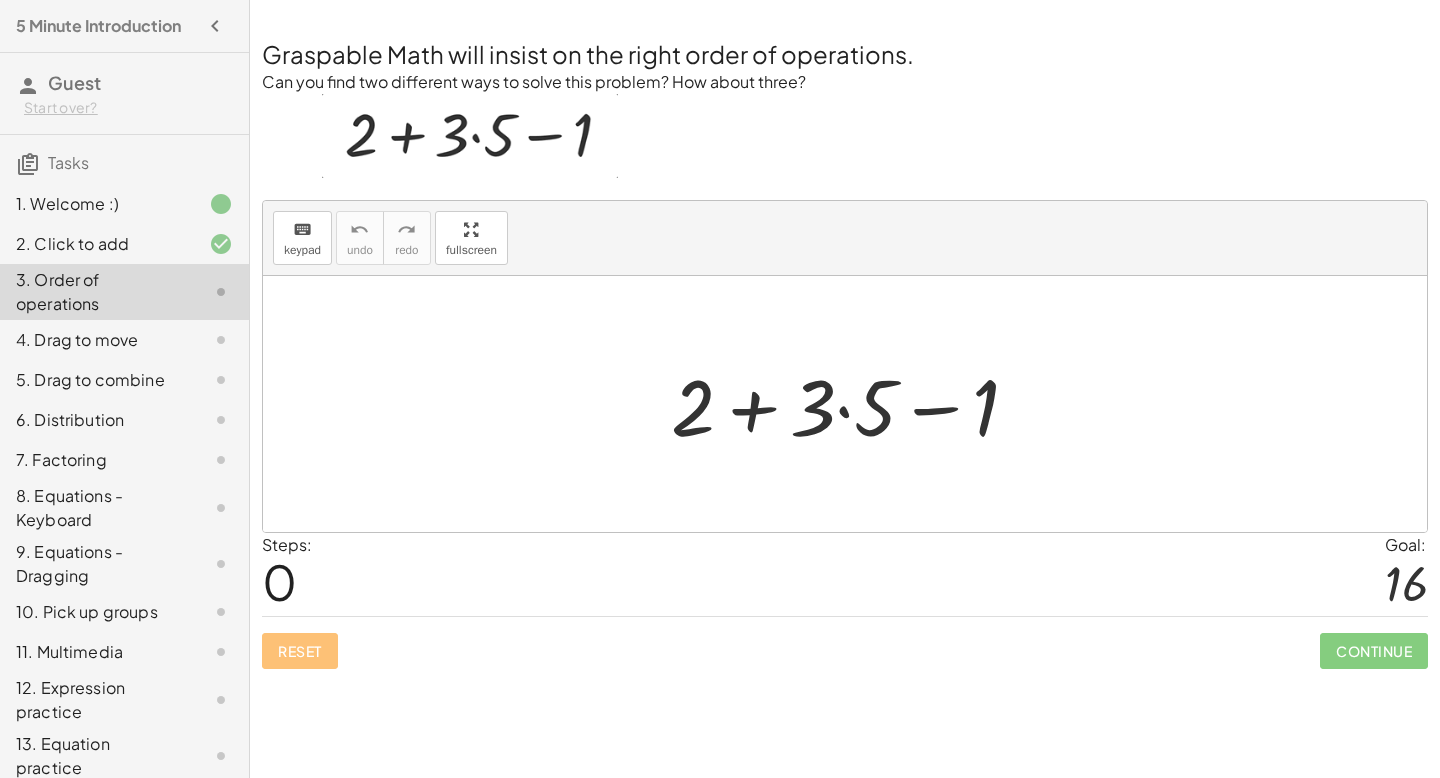 click at bounding box center [853, 404] 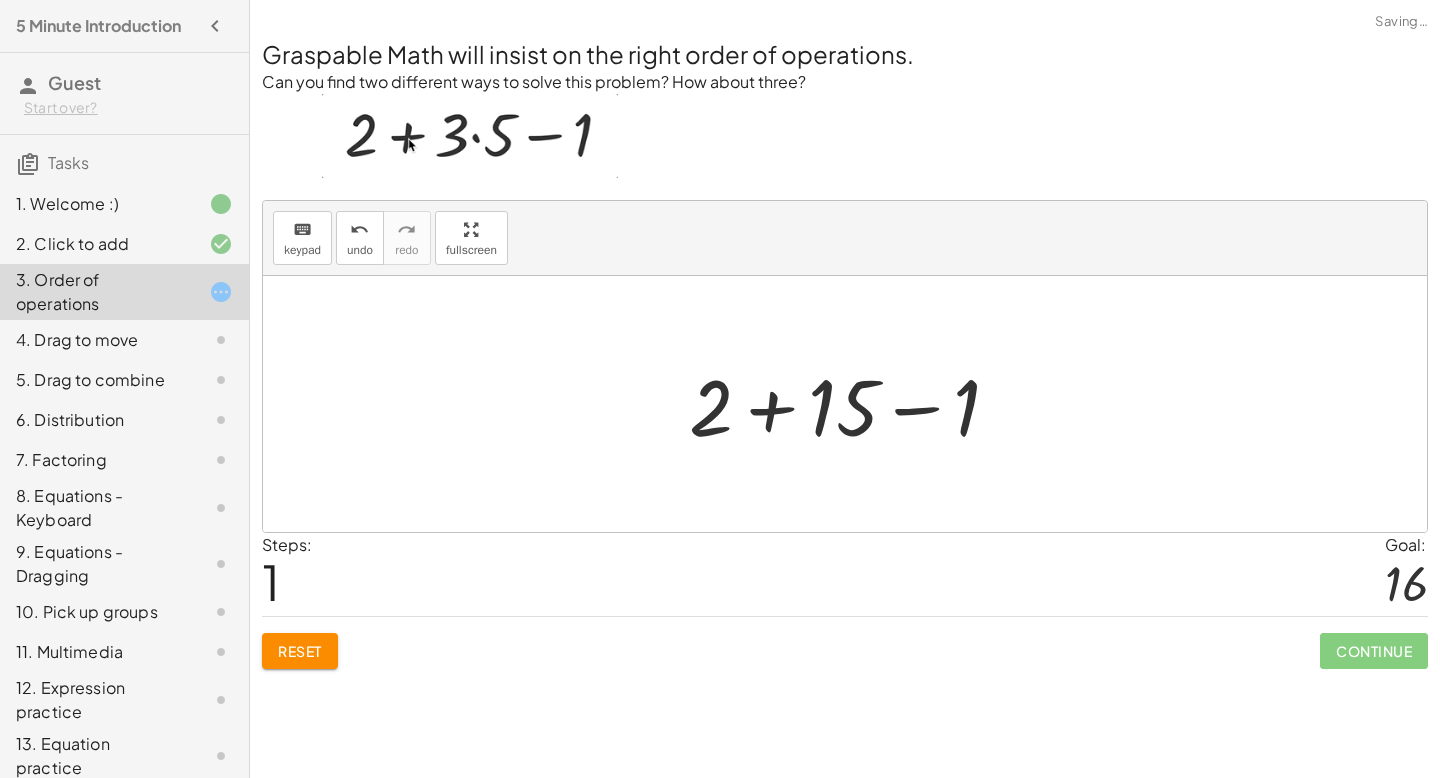 click at bounding box center [852, 404] 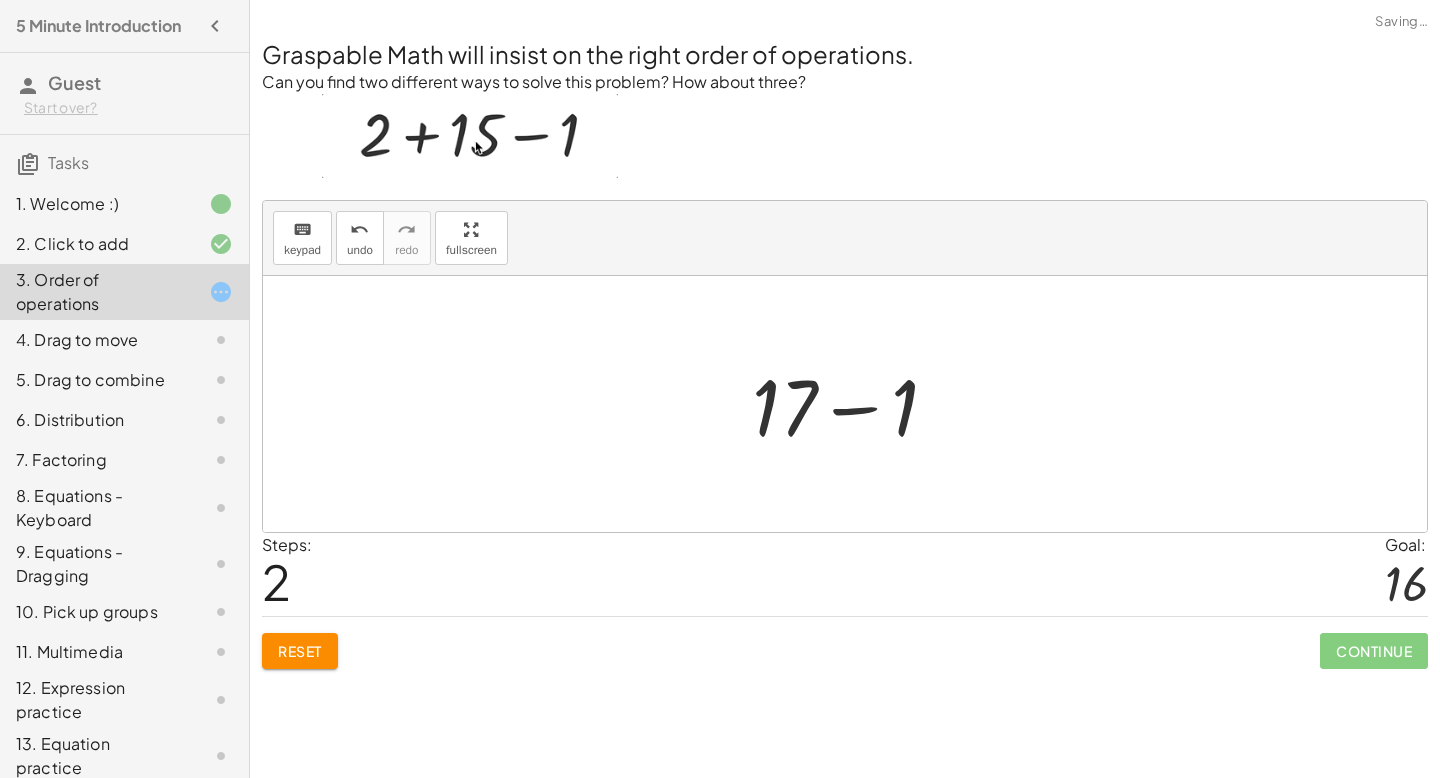 click at bounding box center [853, 404] 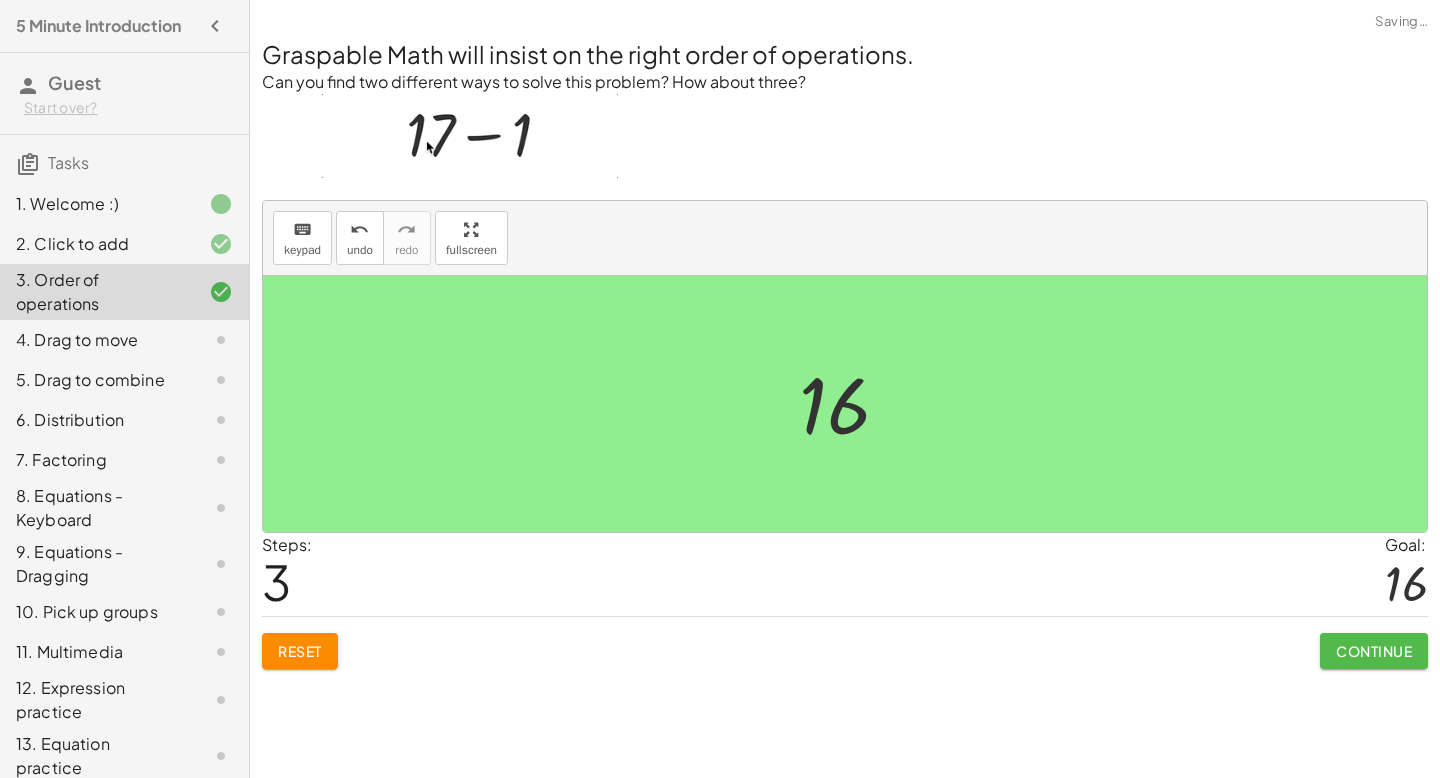click on "Continue" 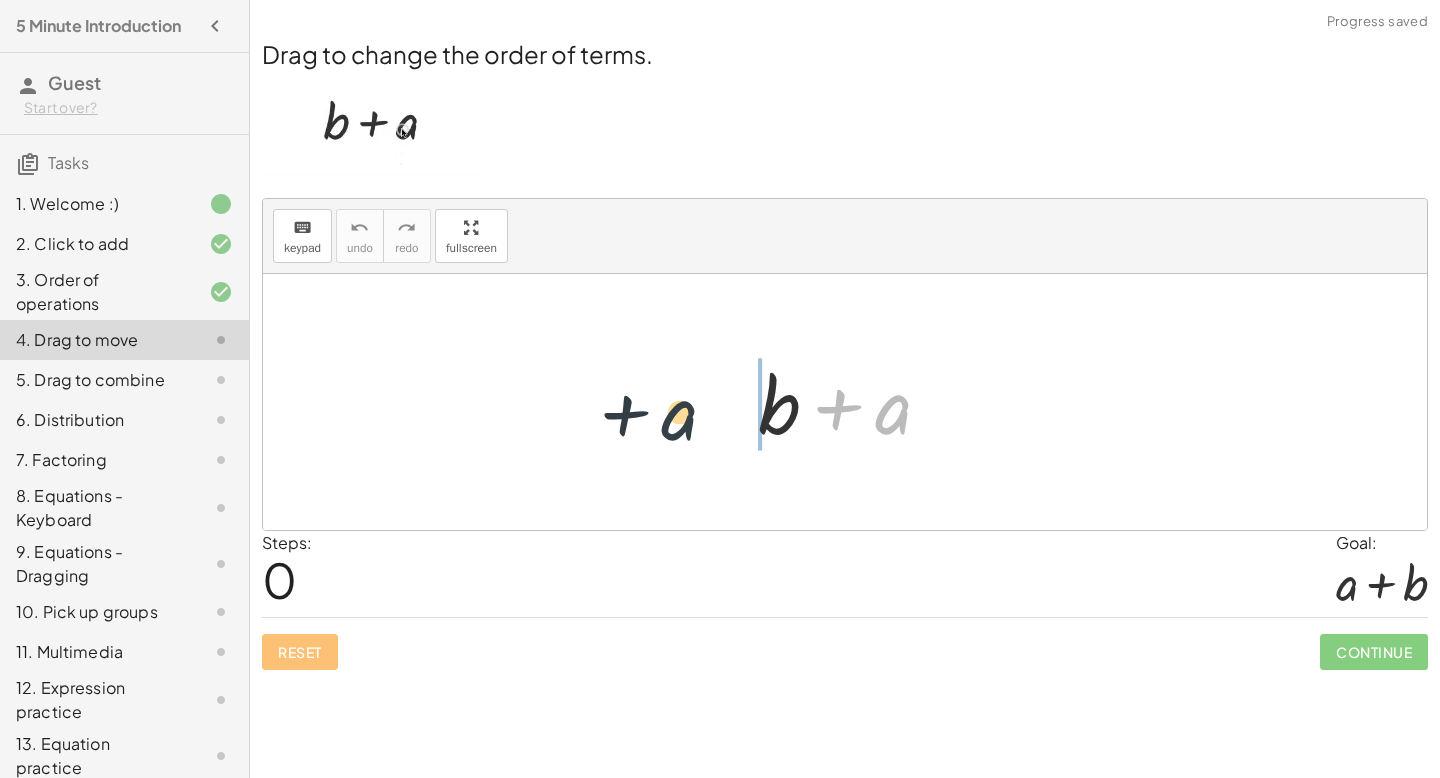 drag, startPoint x: 897, startPoint y: 415, endPoint x: 658, endPoint y: 415, distance: 239 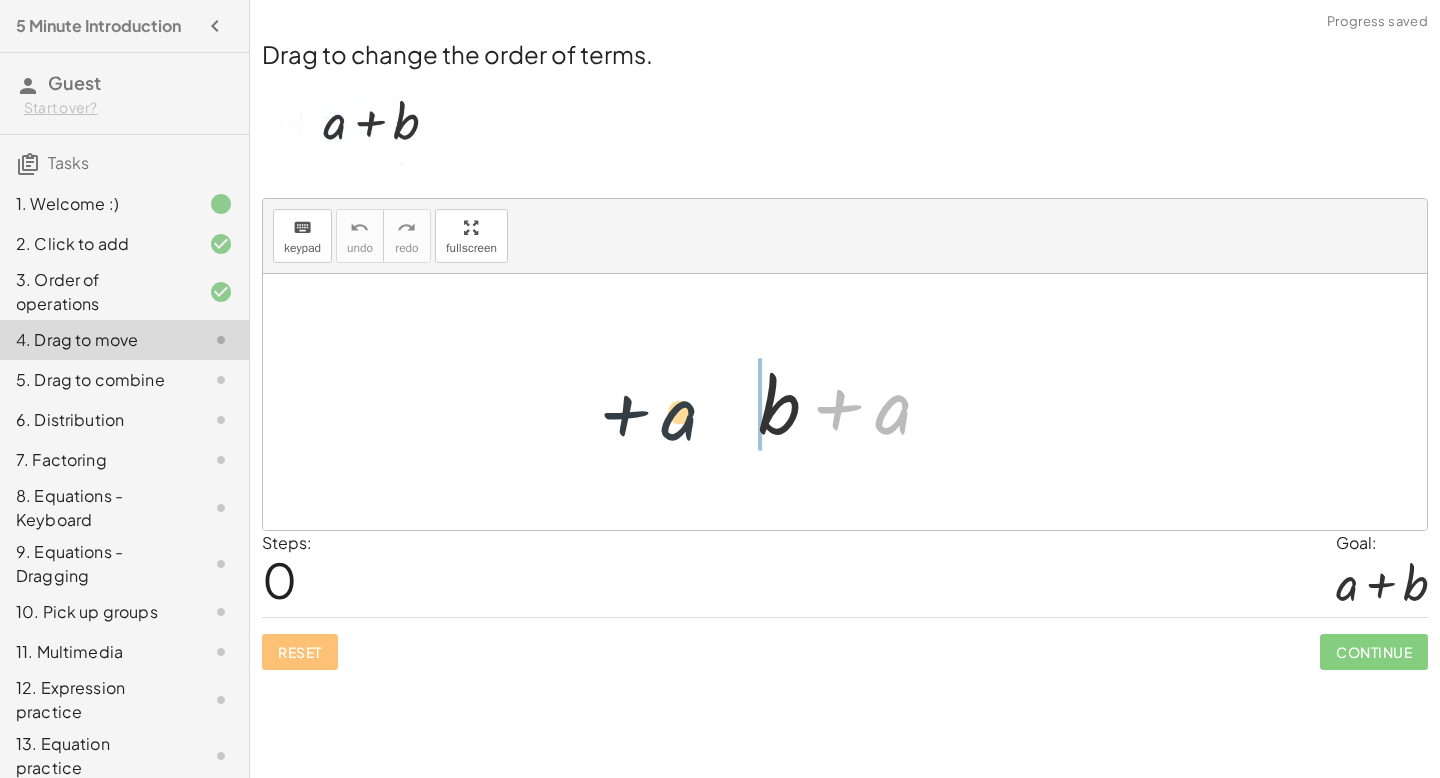 click at bounding box center [845, 402] 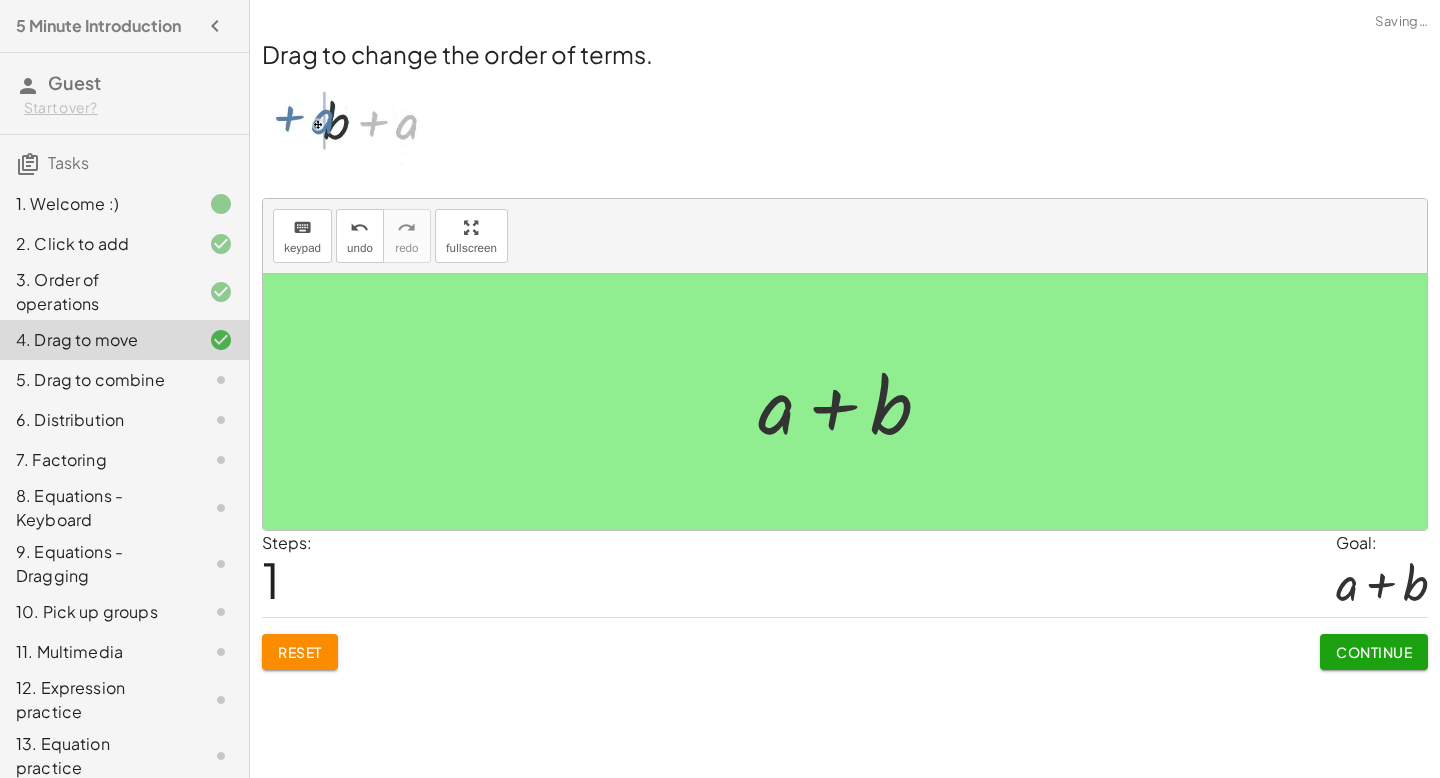 click on "Continue" 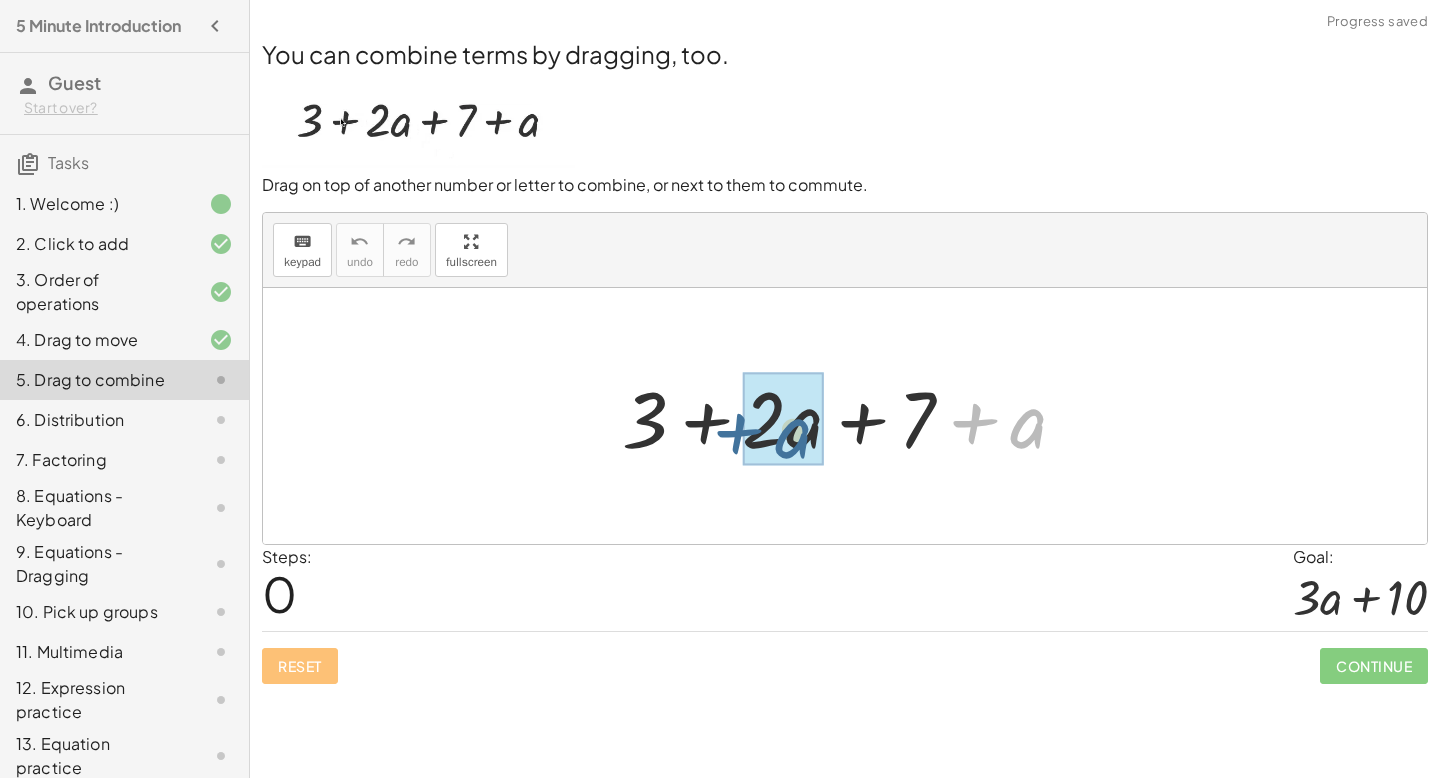 drag, startPoint x: 1034, startPoint y: 437, endPoint x: 792, endPoint y: 440, distance: 242.0186 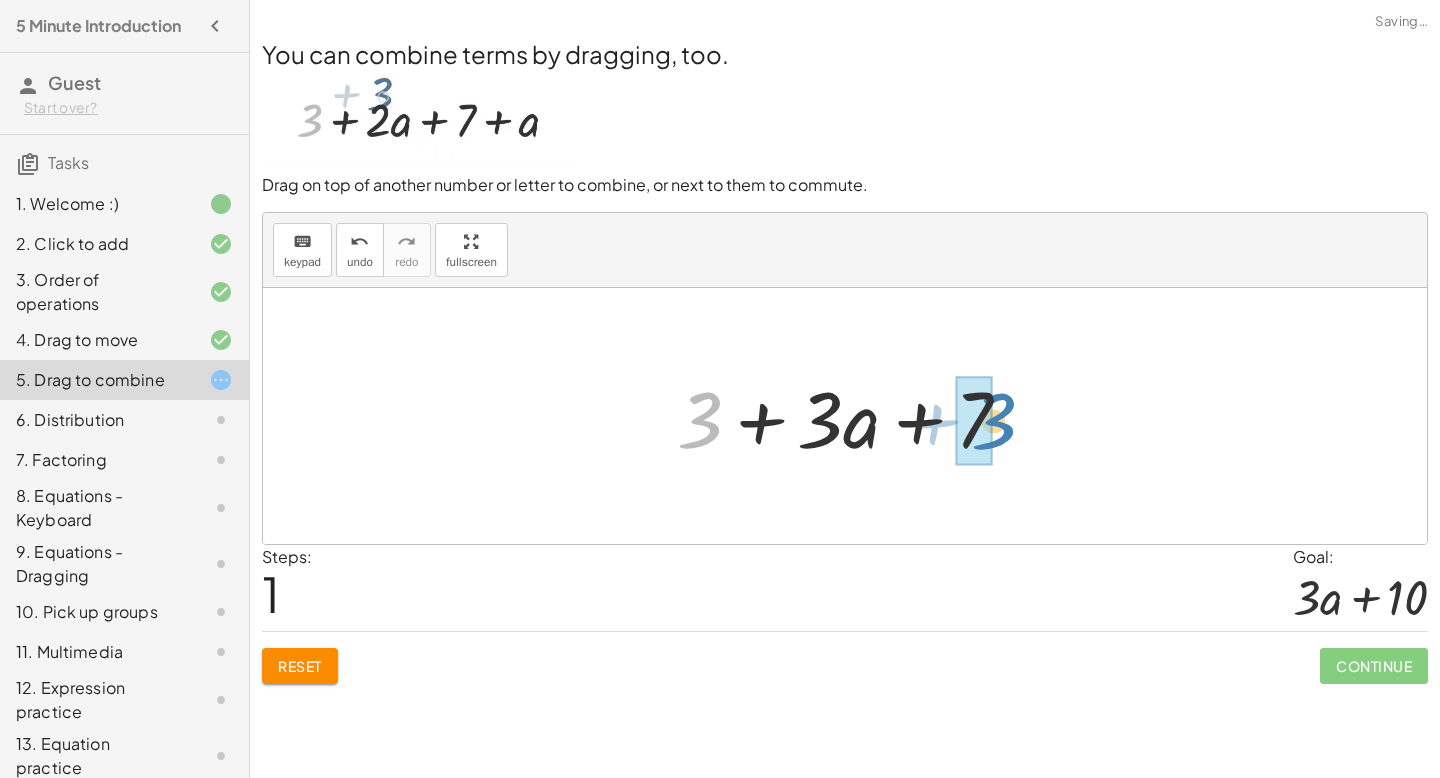 drag, startPoint x: 716, startPoint y: 428, endPoint x: 1004, endPoint y: 425, distance: 288.01562 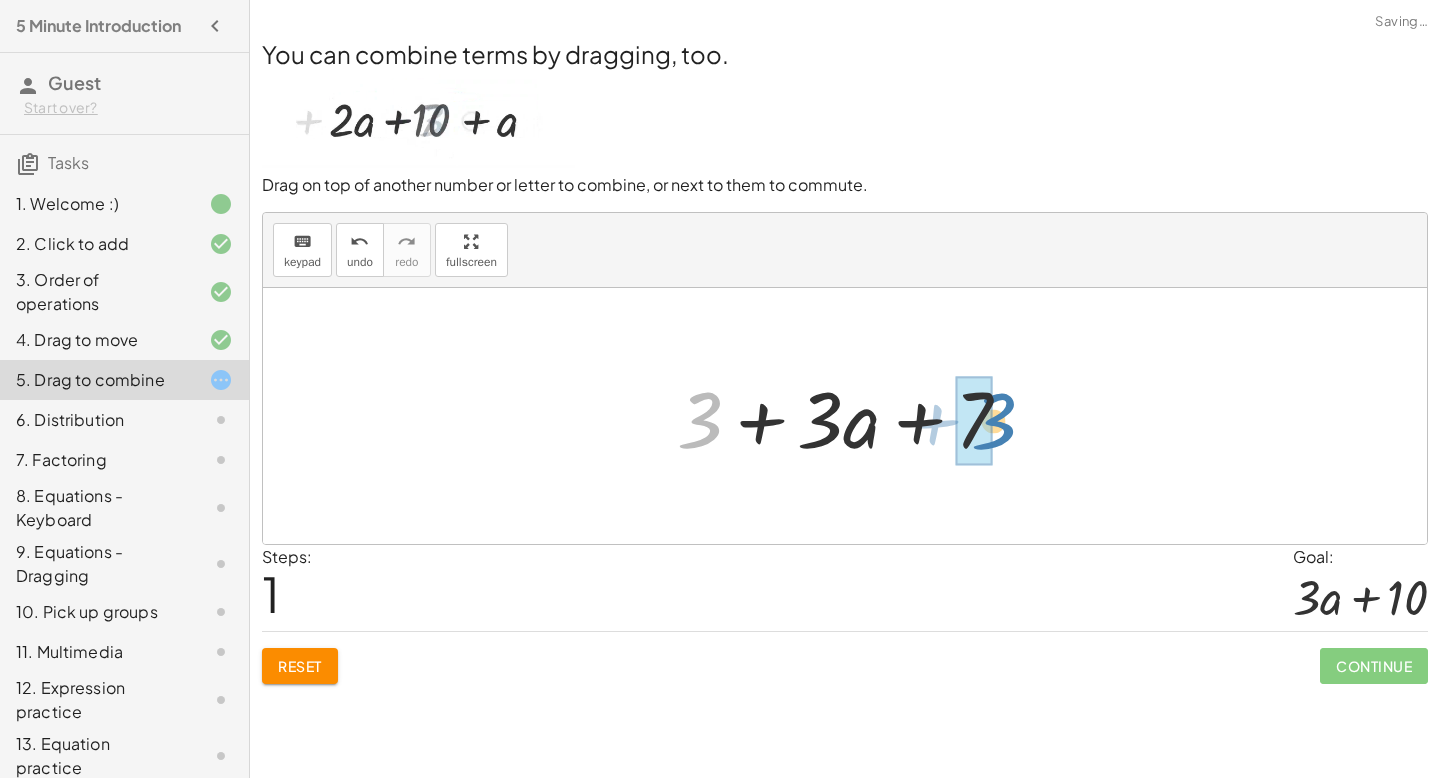 click at bounding box center (852, 416) 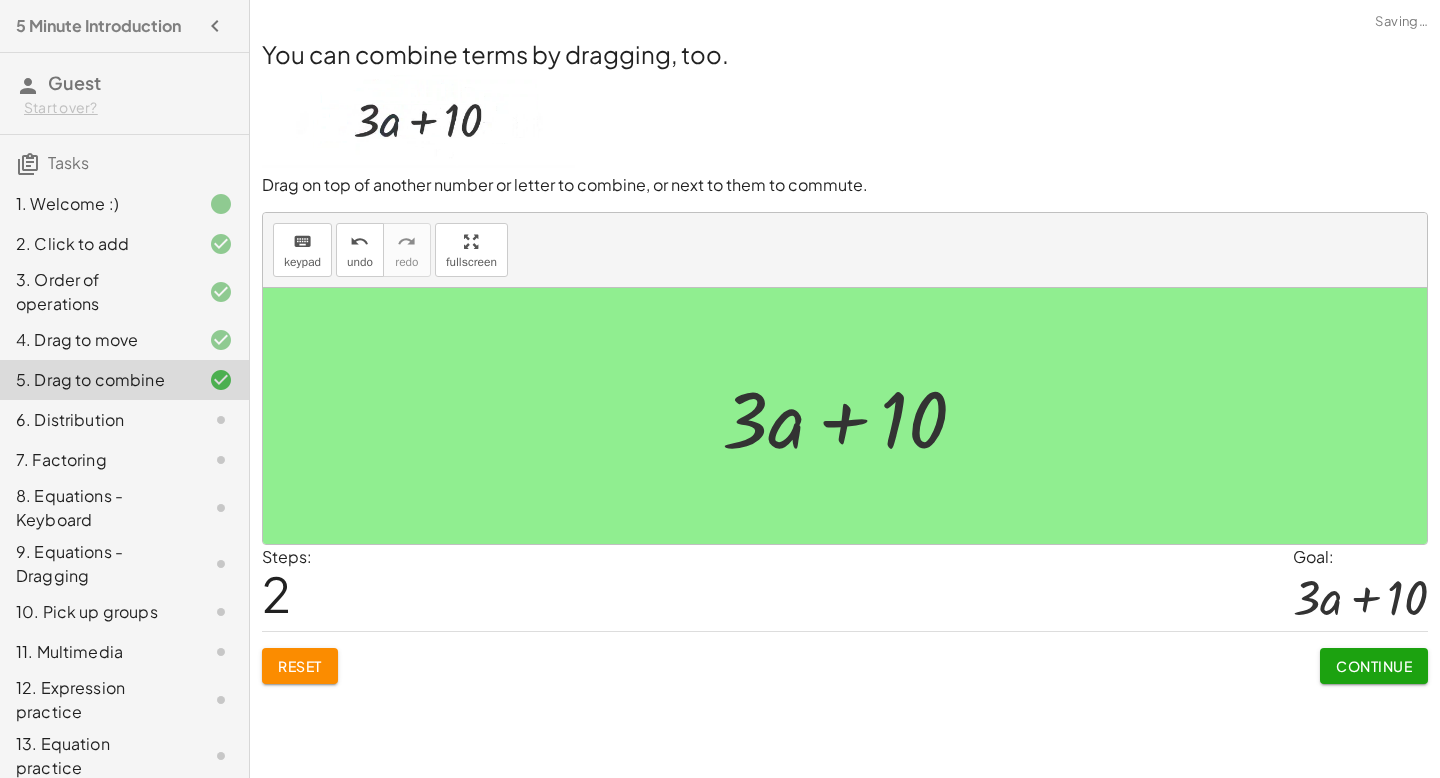 click on "Continue" 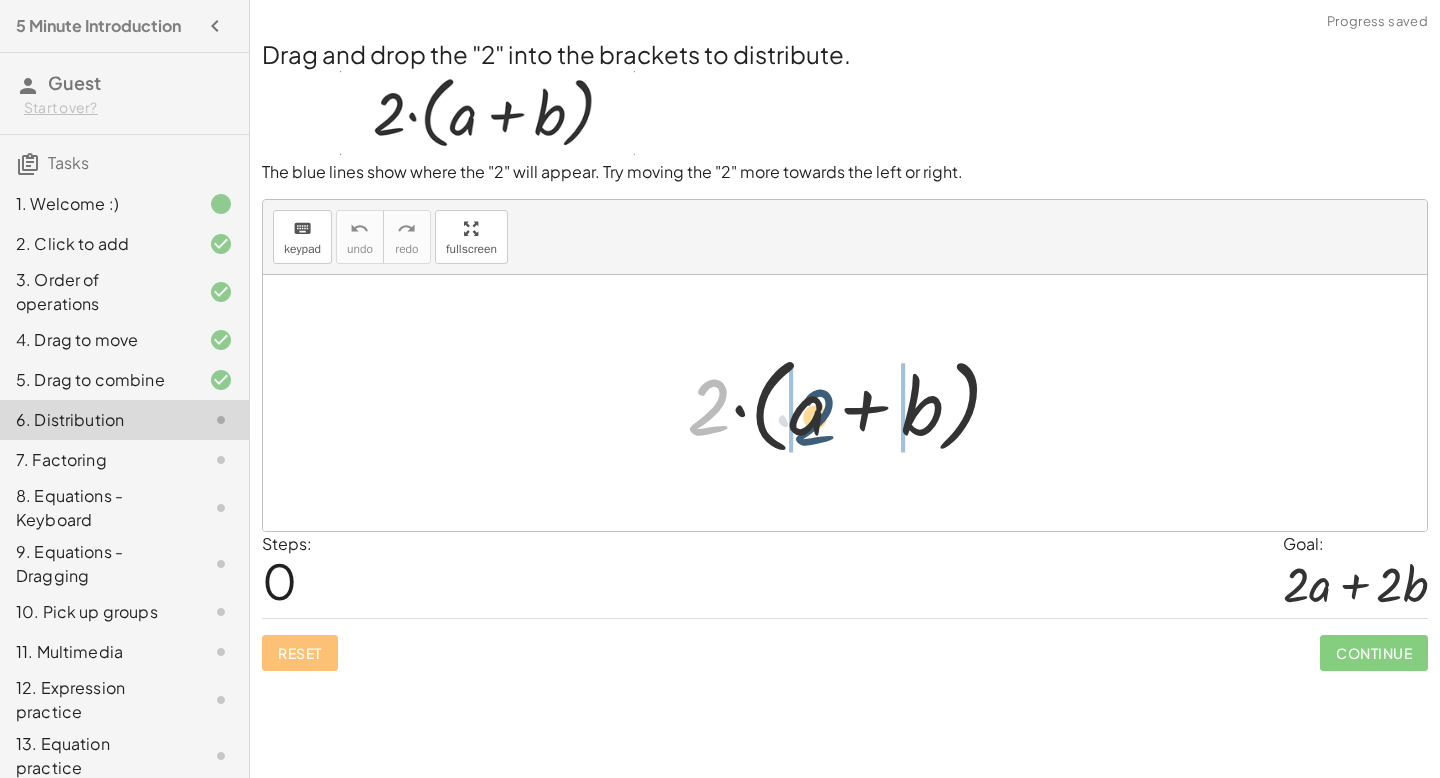 drag, startPoint x: 714, startPoint y: 422, endPoint x: 822, endPoint y: 430, distance: 108.29589 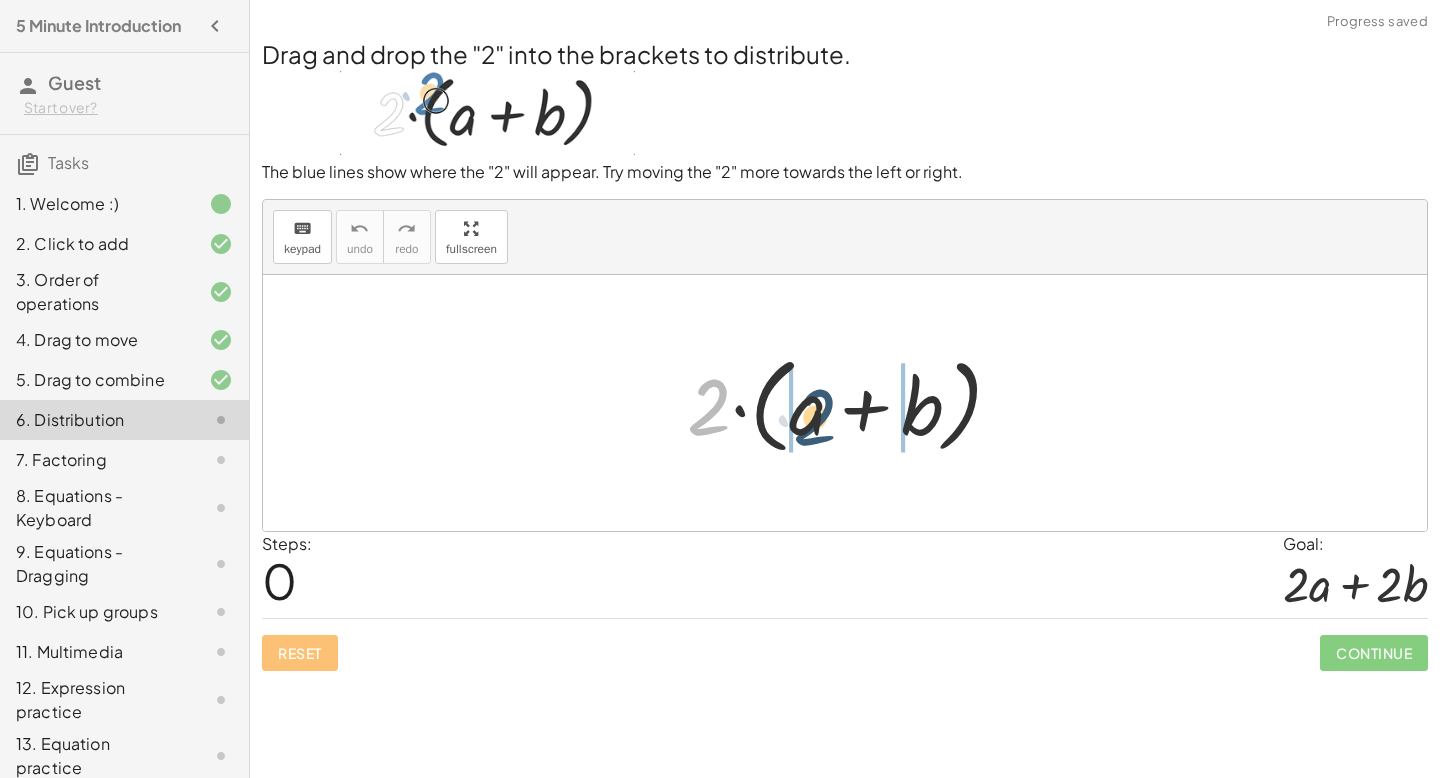 click at bounding box center (852, 403) 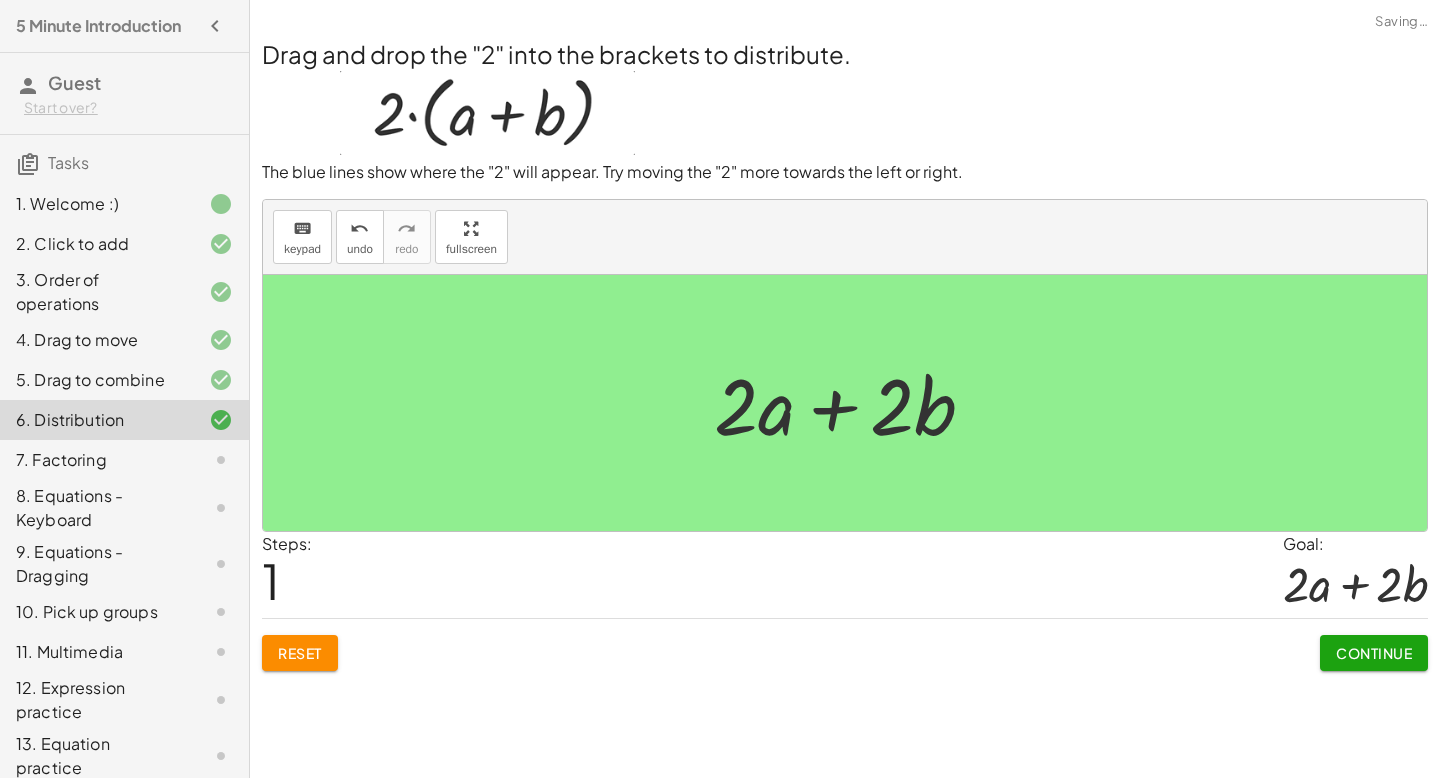 click on "Continue" at bounding box center (1374, 653) 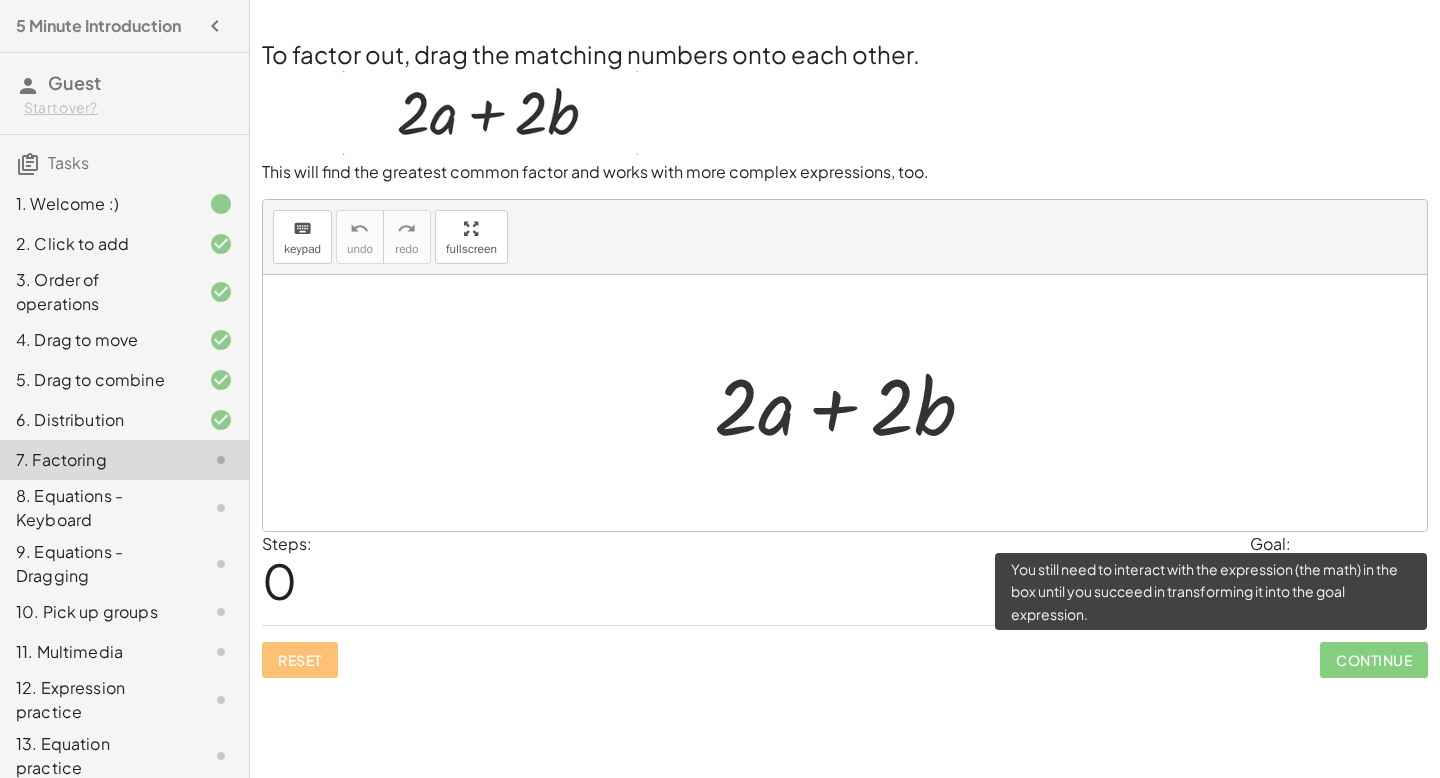 click on "Continue" 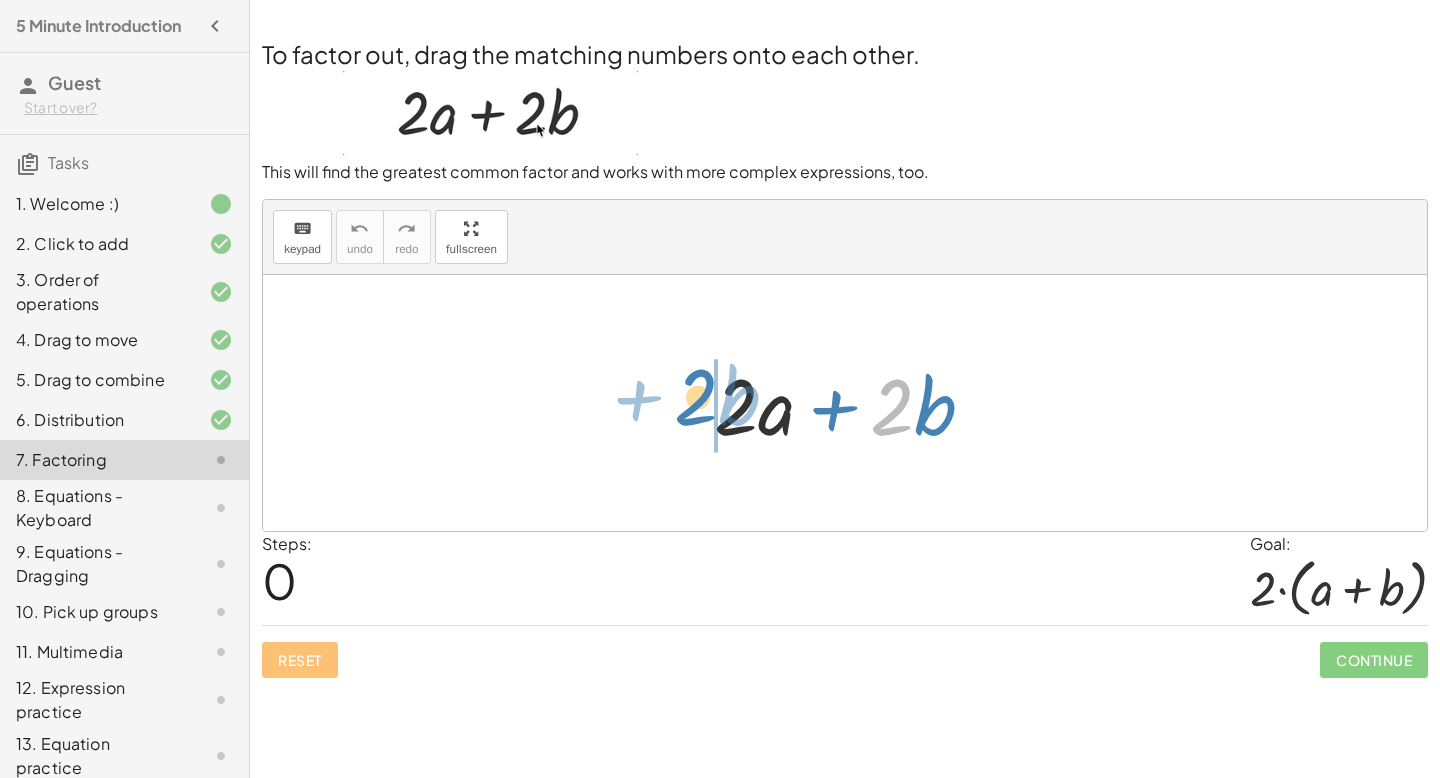 drag, startPoint x: 898, startPoint y: 412, endPoint x: 701, endPoint y: 403, distance: 197.20547 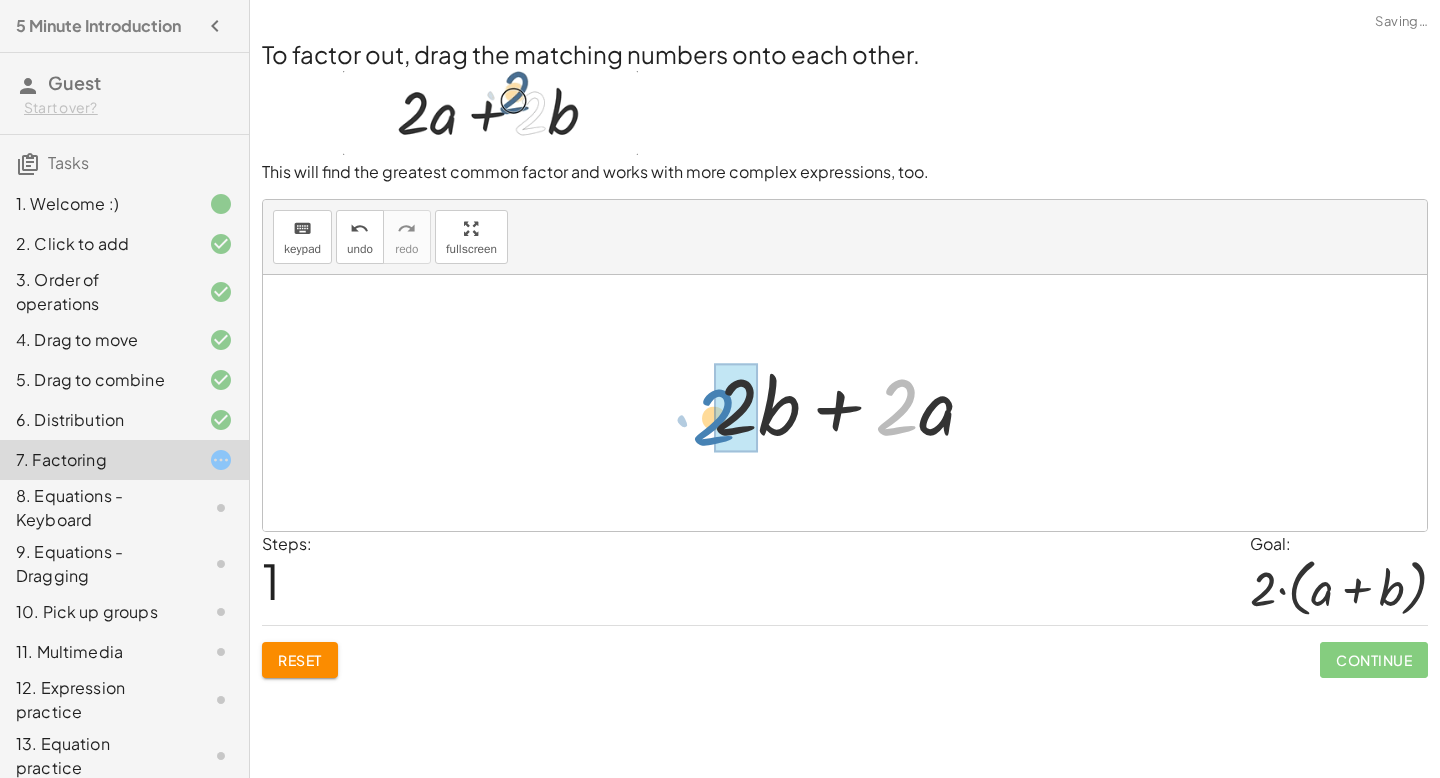 drag, startPoint x: 897, startPoint y: 407, endPoint x: 720, endPoint y: 413, distance: 177.10167 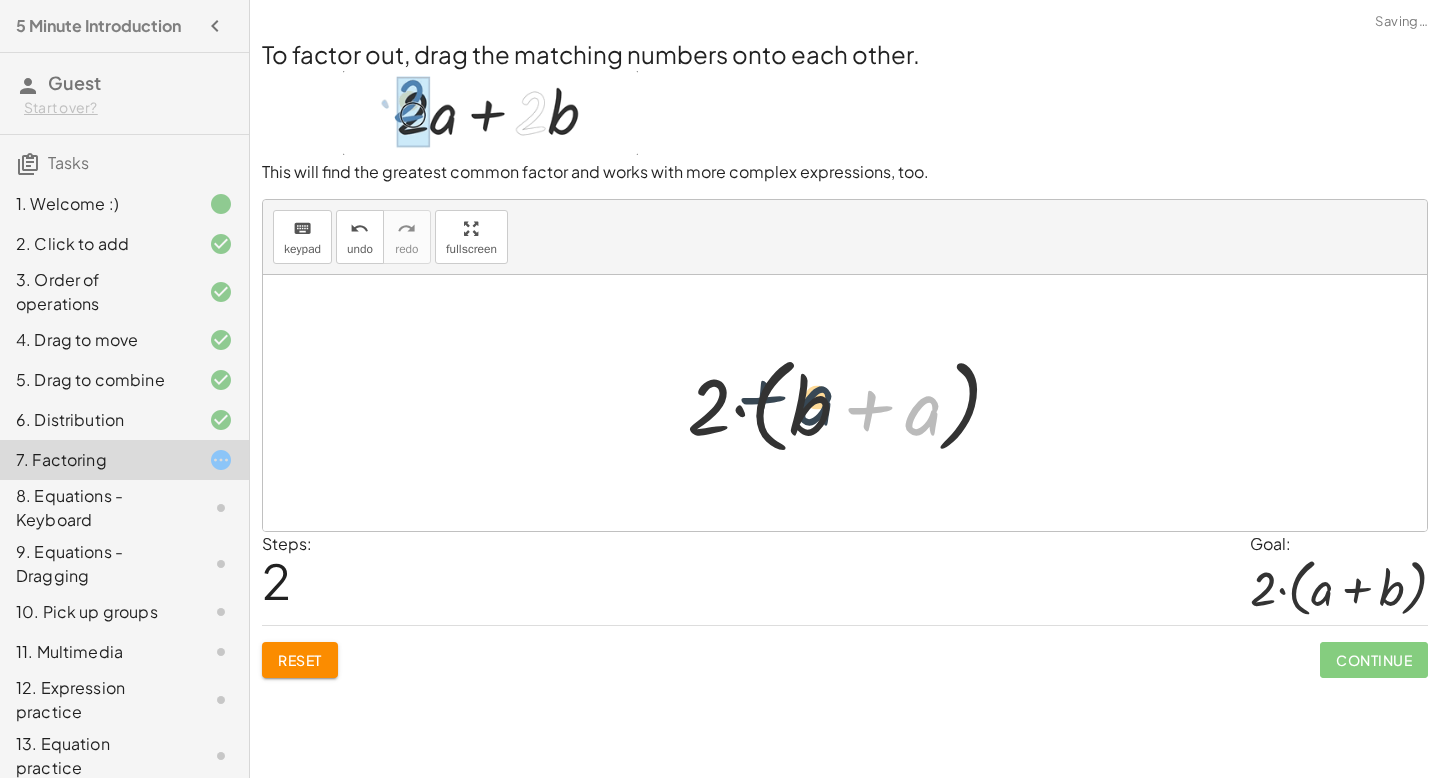 drag, startPoint x: 934, startPoint y: 405, endPoint x: 826, endPoint y: 394, distance: 108.55874 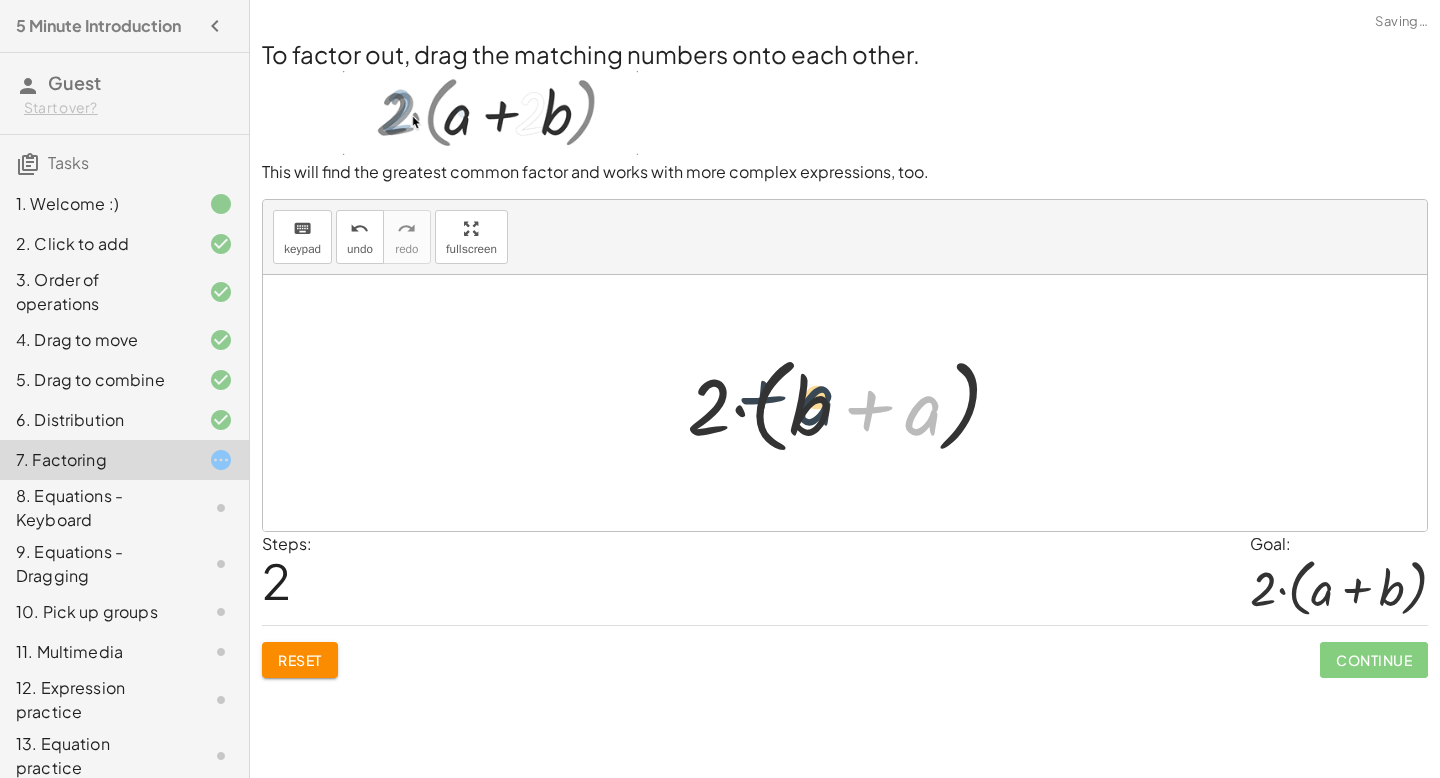 click at bounding box center (852, 403) 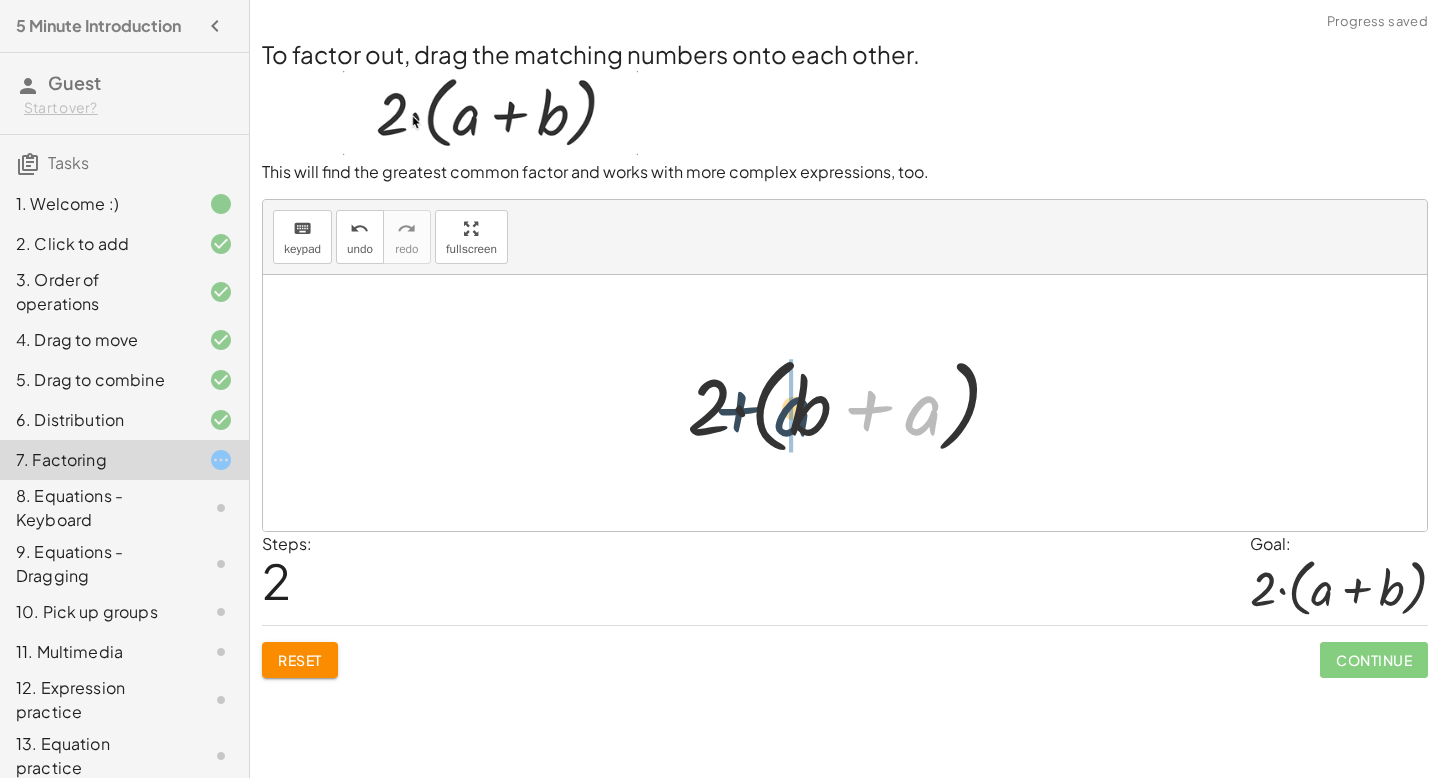 drag, startPoint x: 921, startPoint y: 416, endPoint x: 785, endPoint y: 406, distance: 136.36716 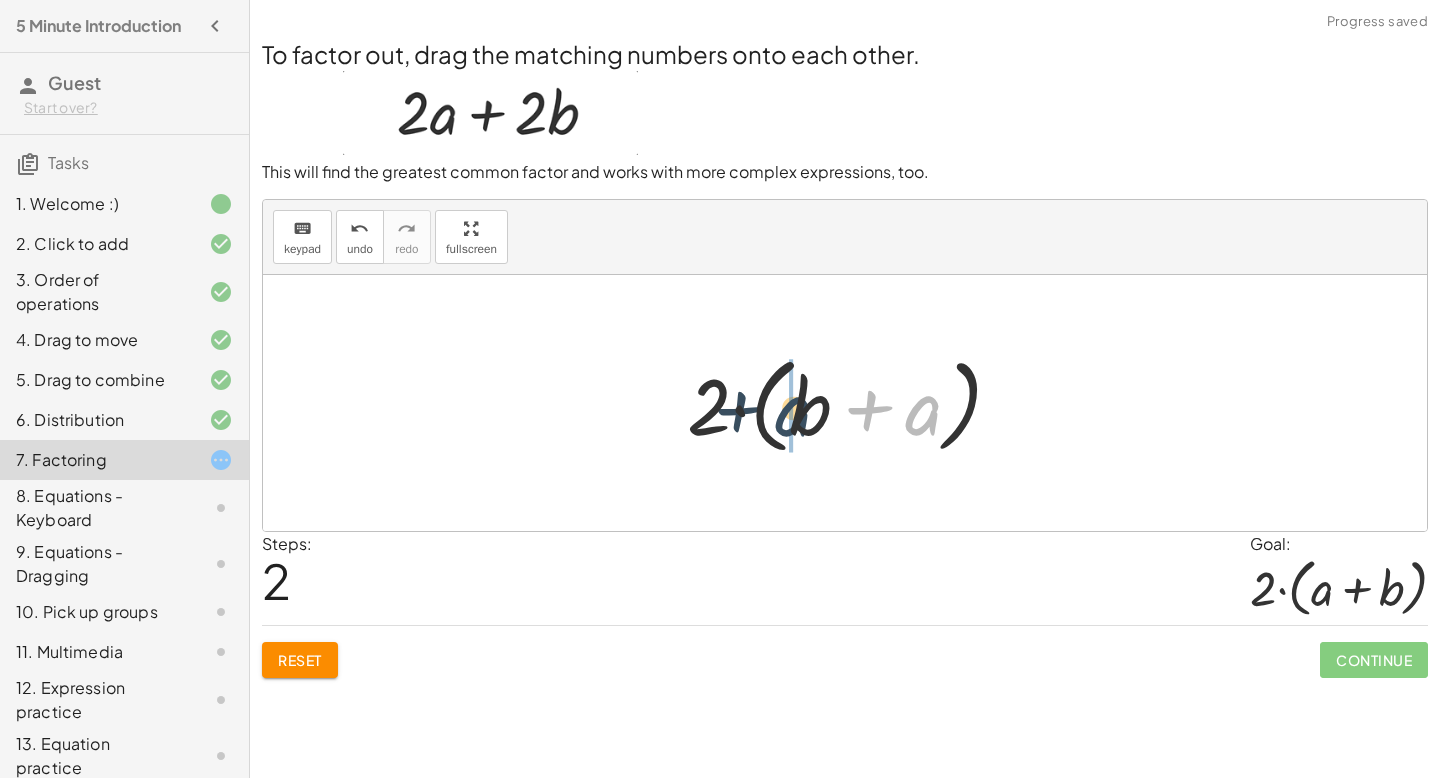 click at bounding box center (852, 403) 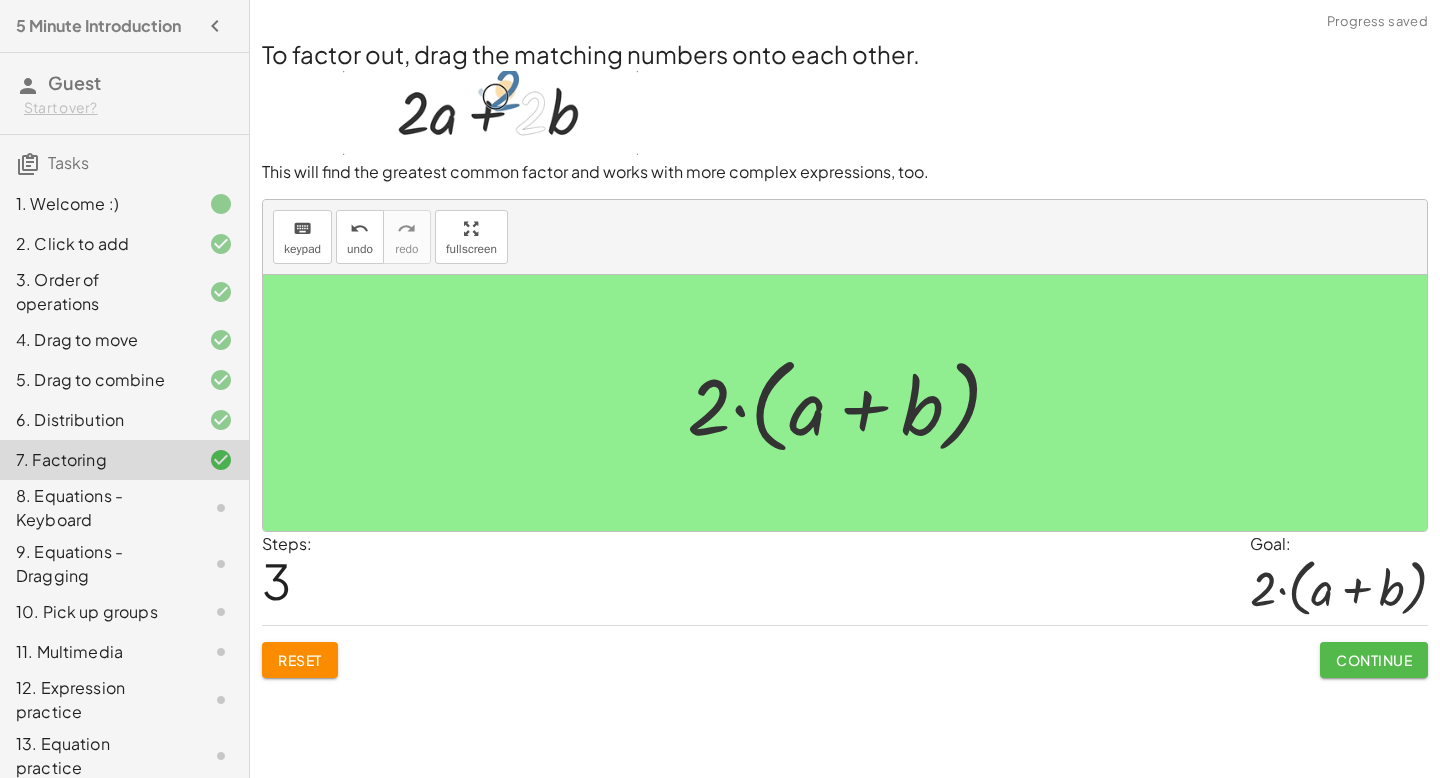 click on "Continue" 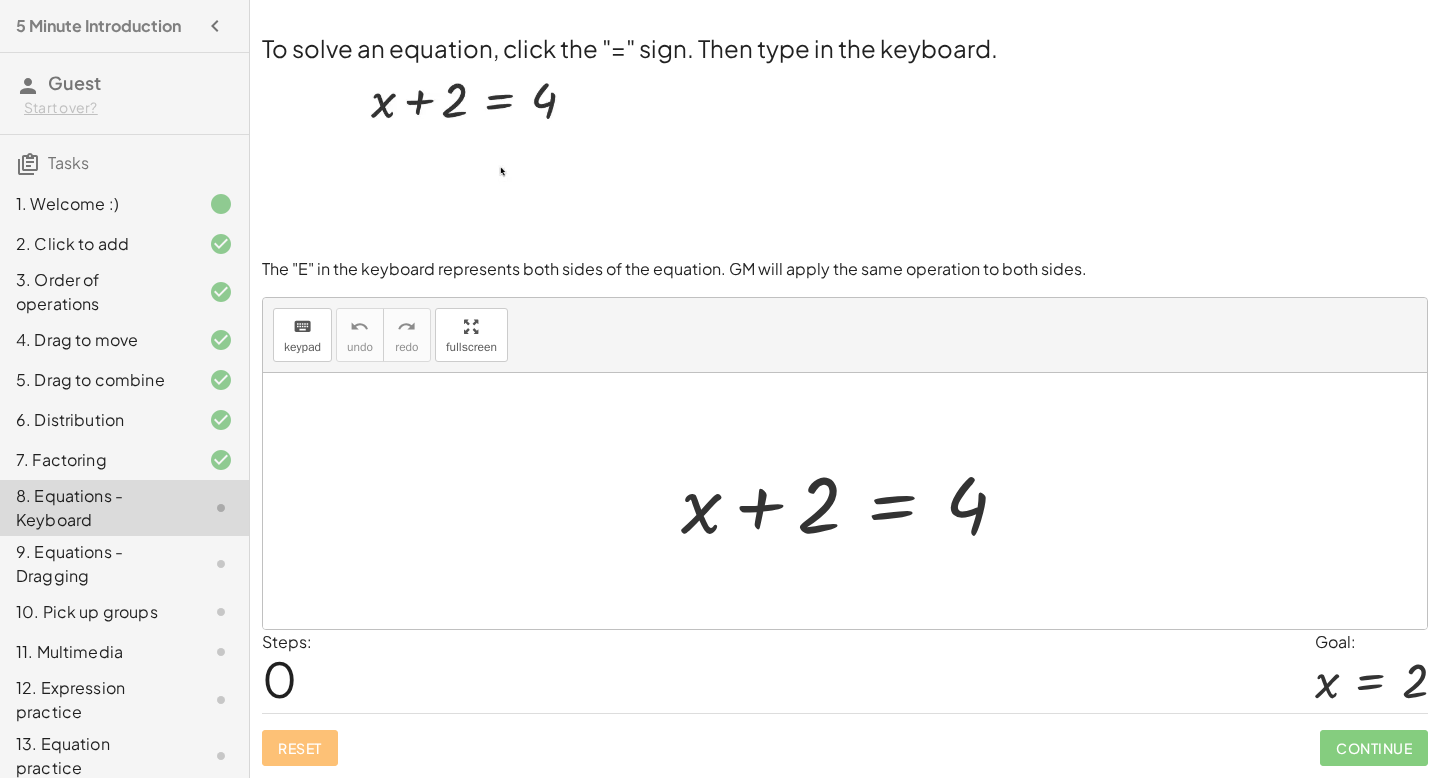 click at bounding box center [852, 501] 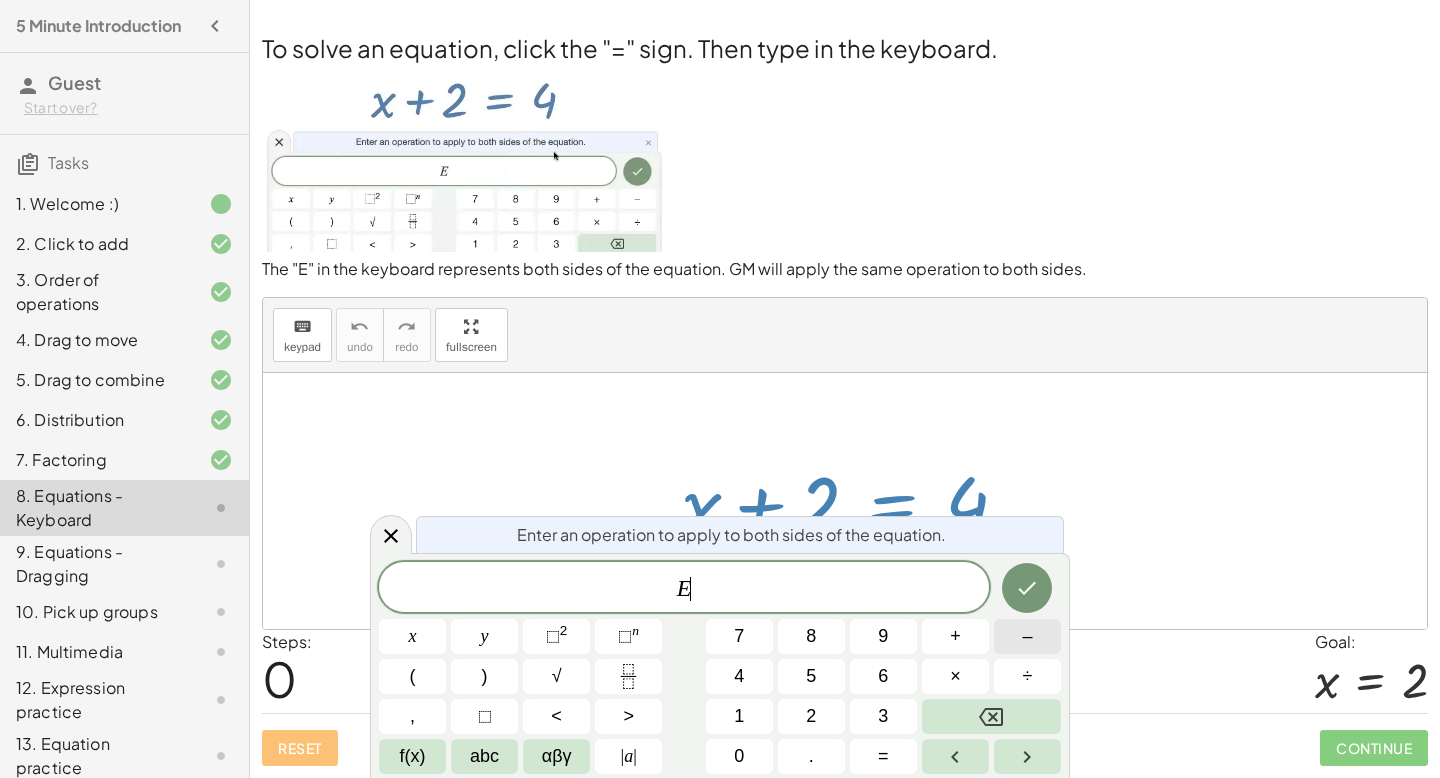click on "–" at bounding box center [1027, 636] 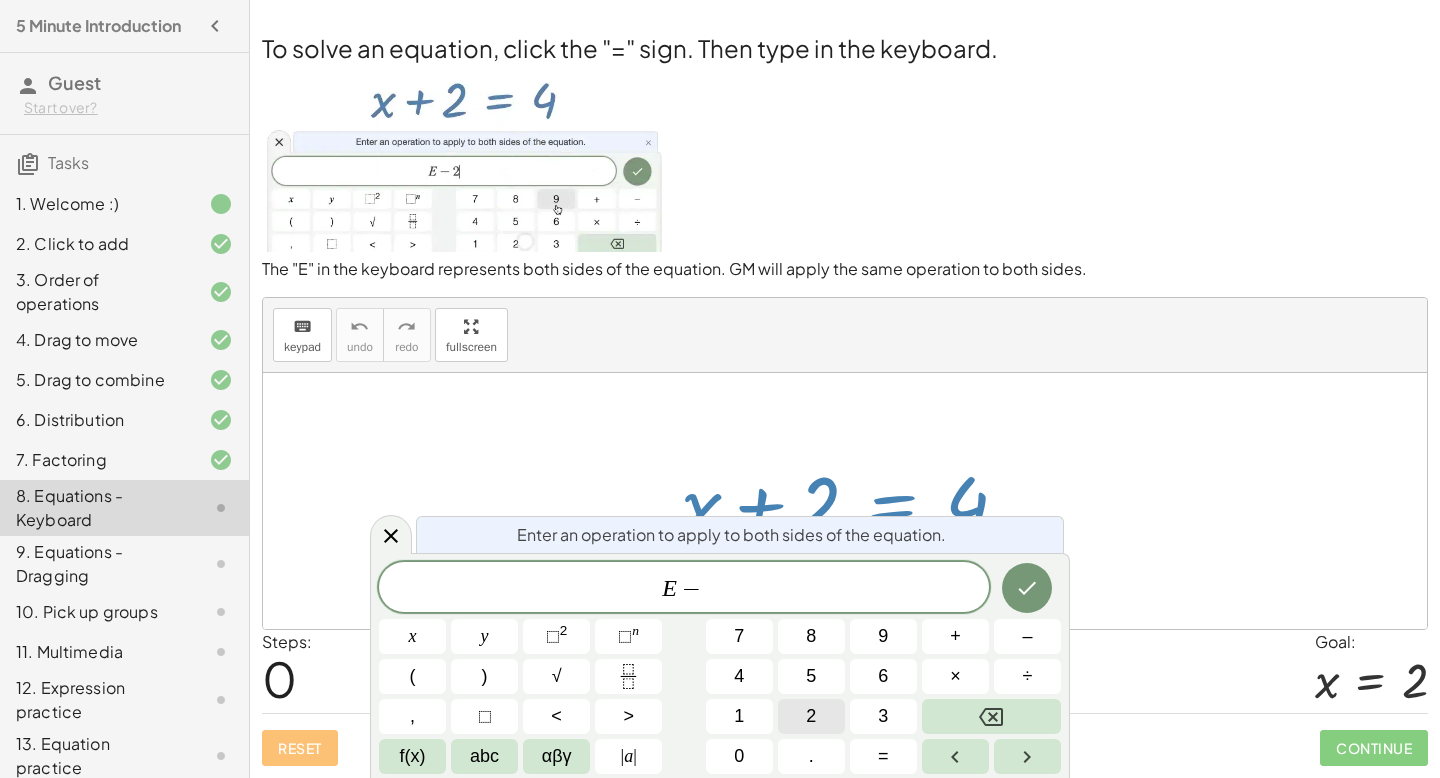 click on "2" at bounding box center [811, 716] 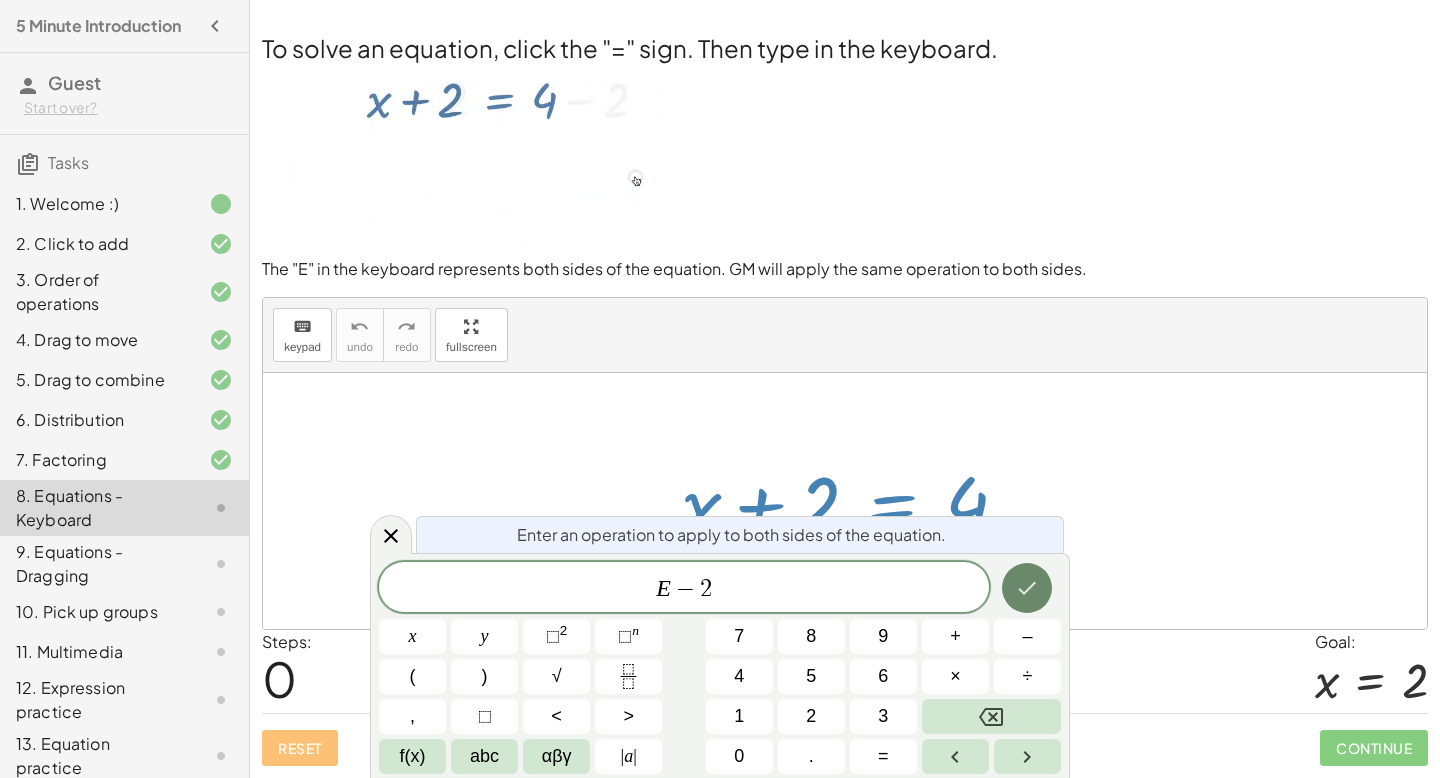 click 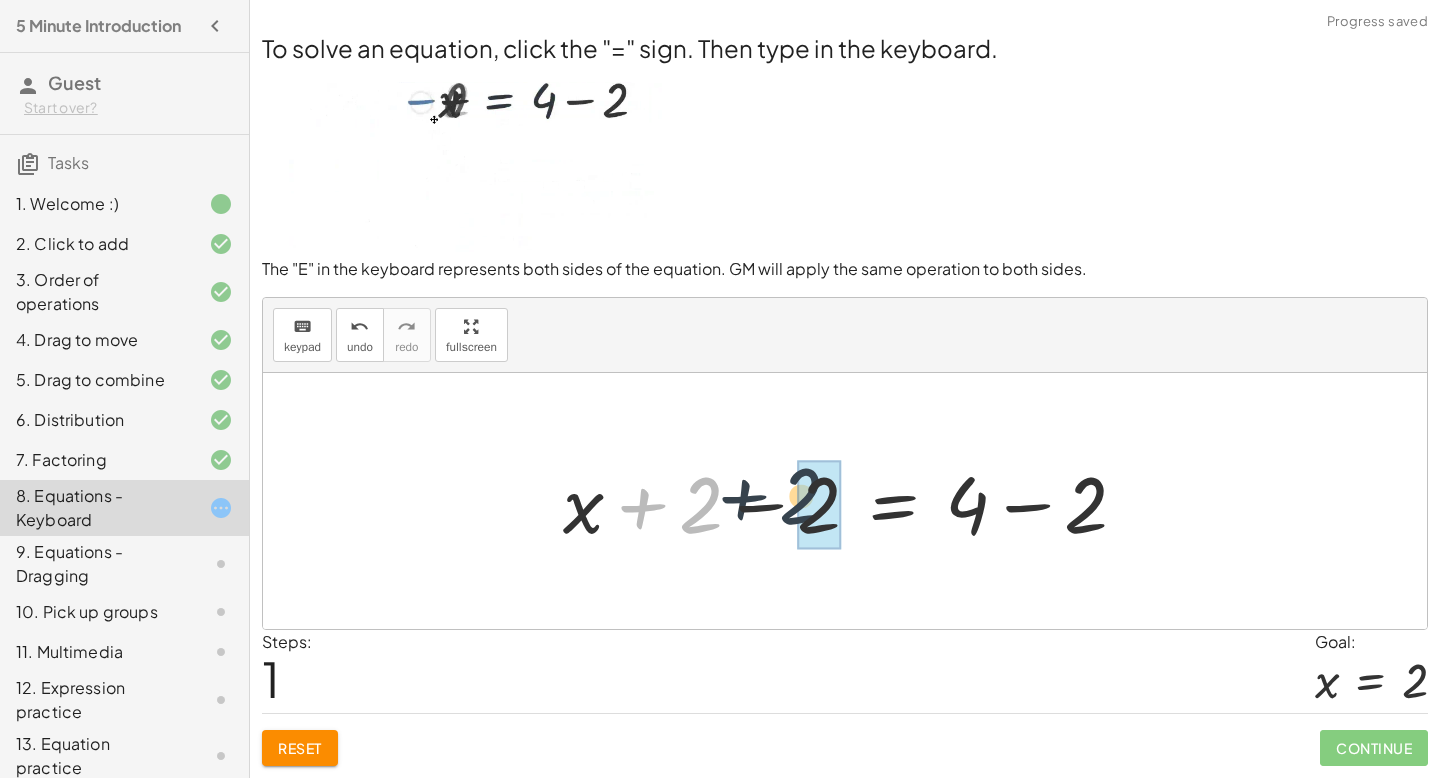 drag, startPoint x: 693, startPoint y: 526, endPoint x: 798, endPoint y: 516, distance: 105.47511 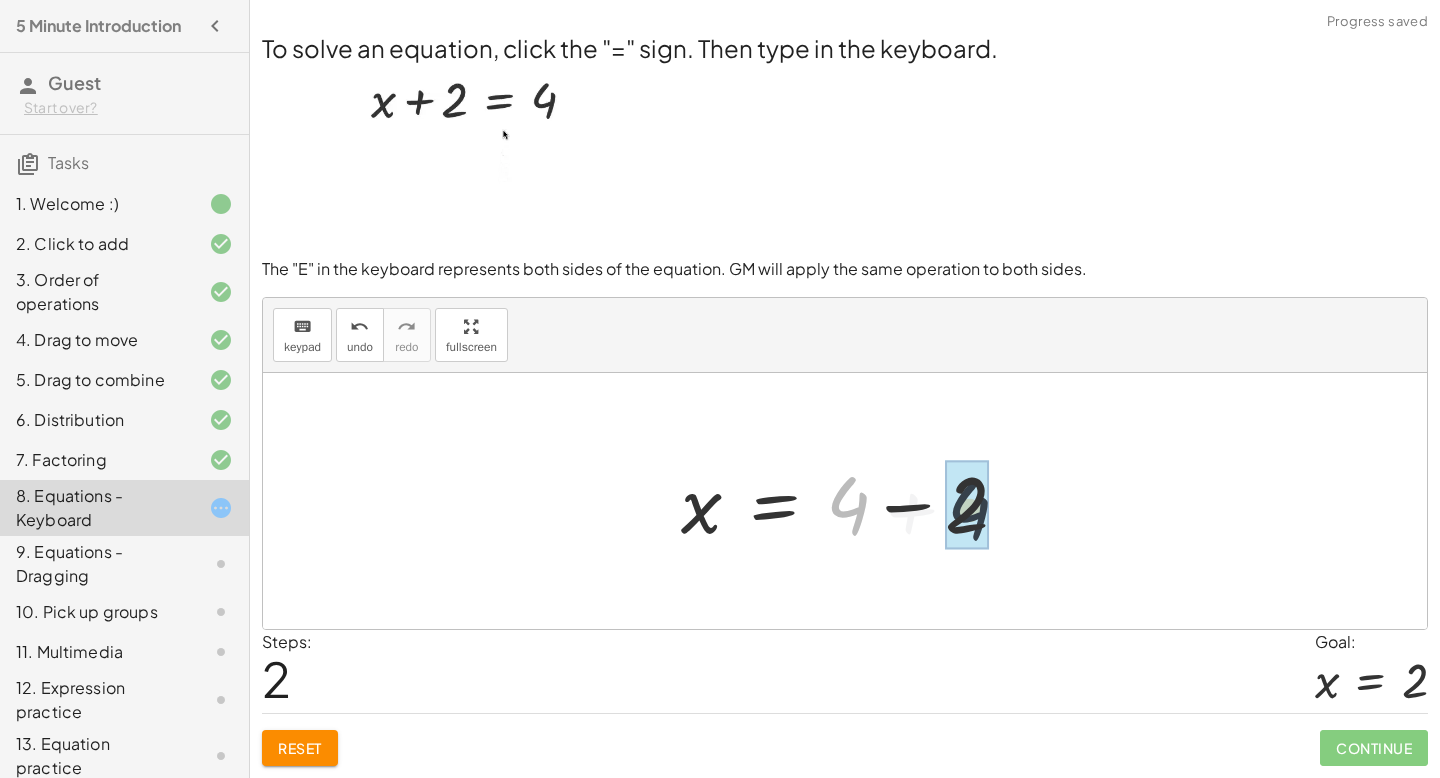 drag, startPoint x: 831, startPoint y: 506, endPoint x: 955, endPoint y: 510, distance: 124.0645 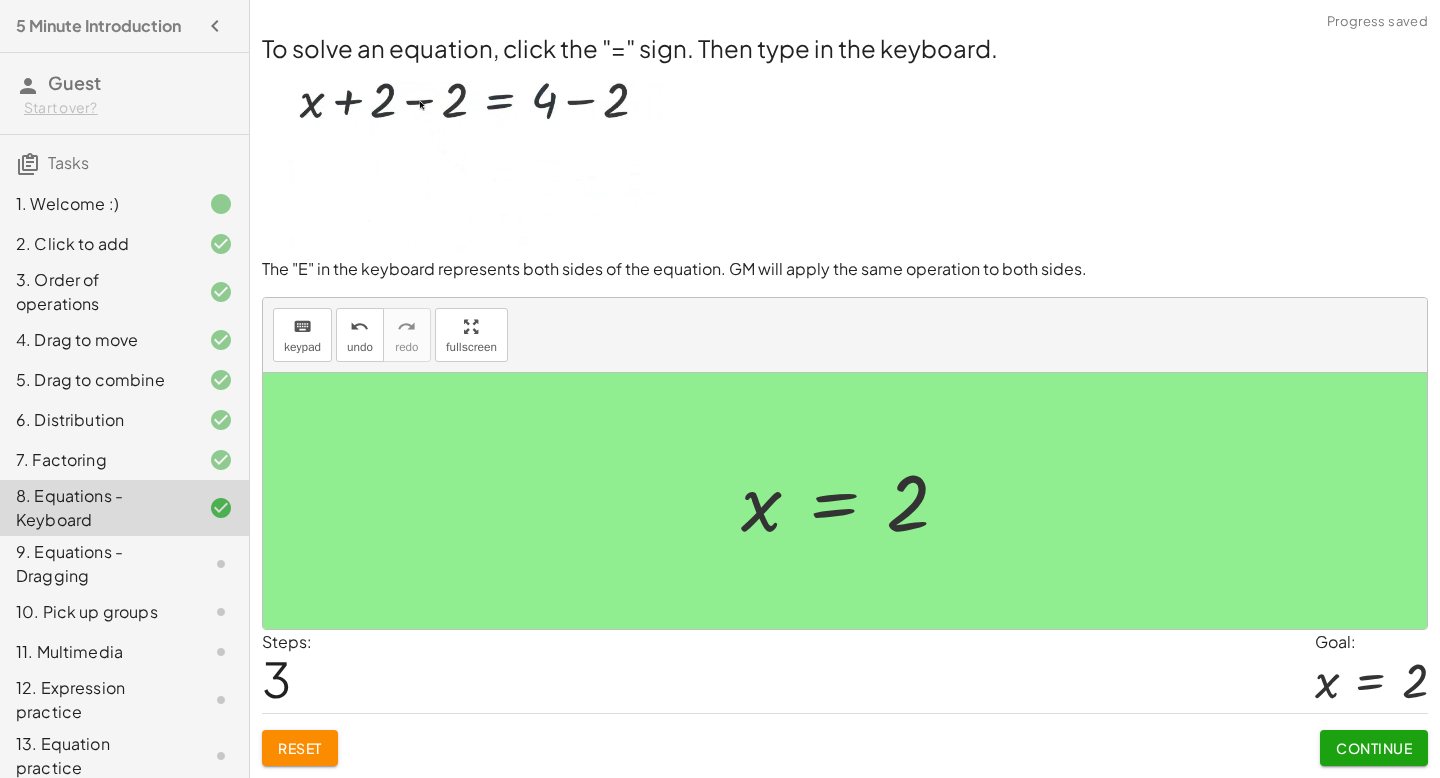 click on "Continue" 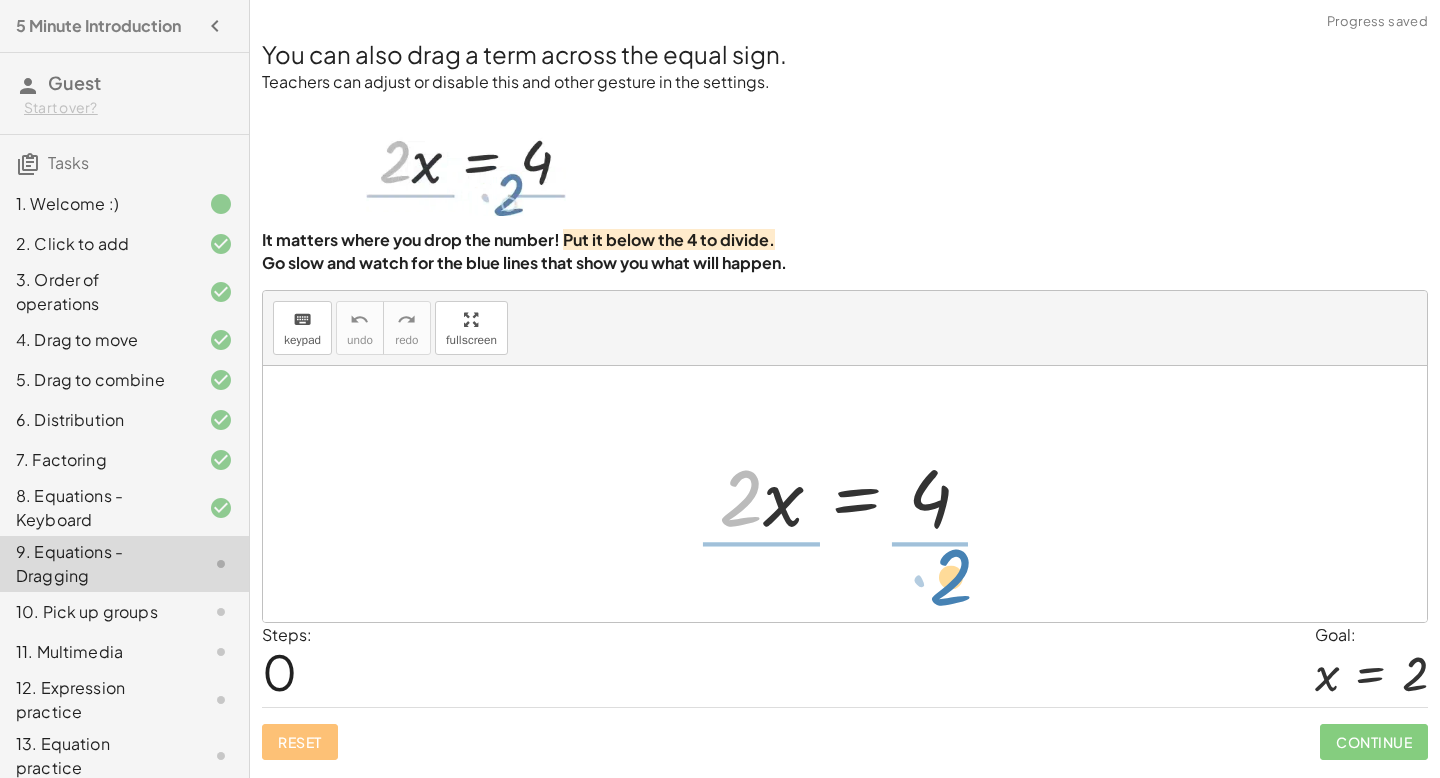 drag, startPoint x: 745, startPoint y: 500, endPoint x: 955, endPoint y: 580, distance: 224.72205 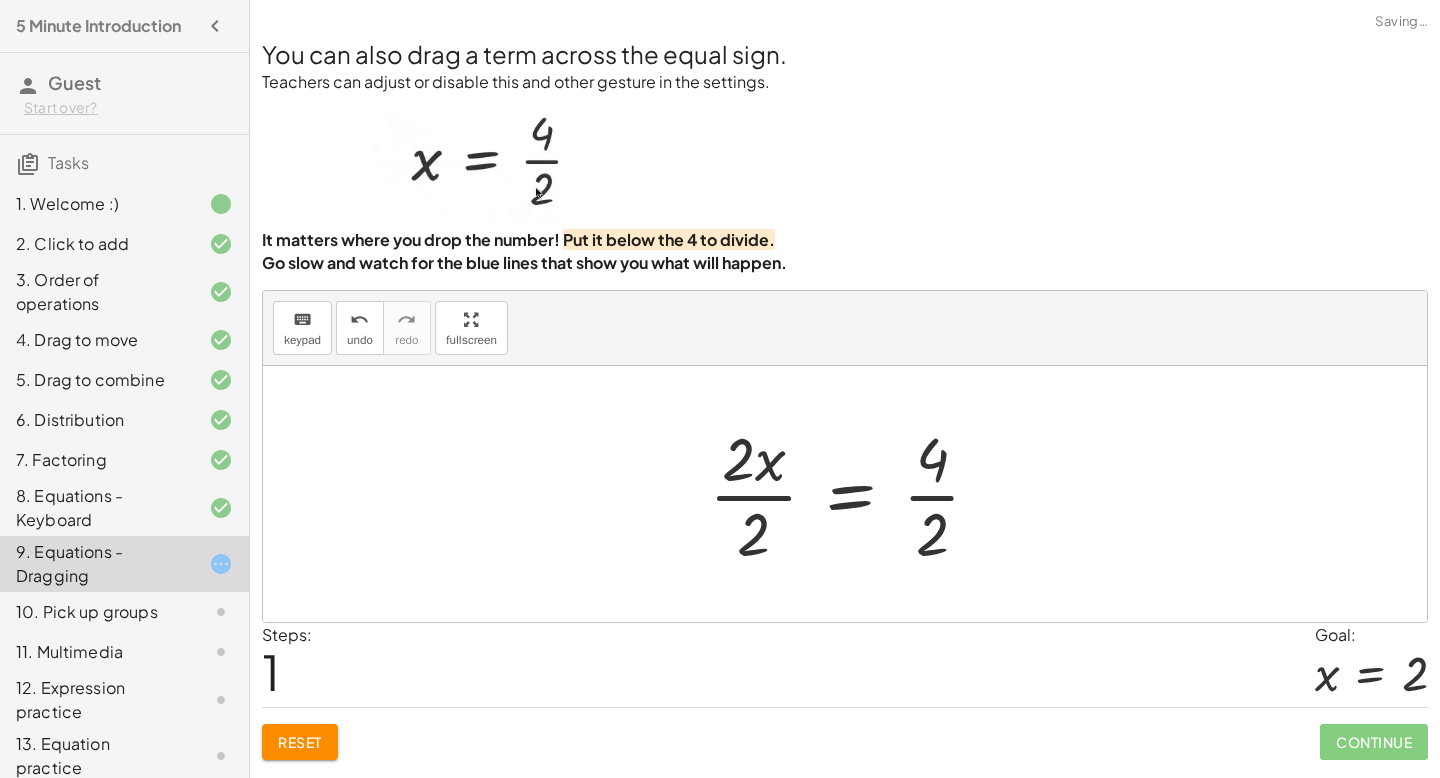 click at bounding box center [853, 494] 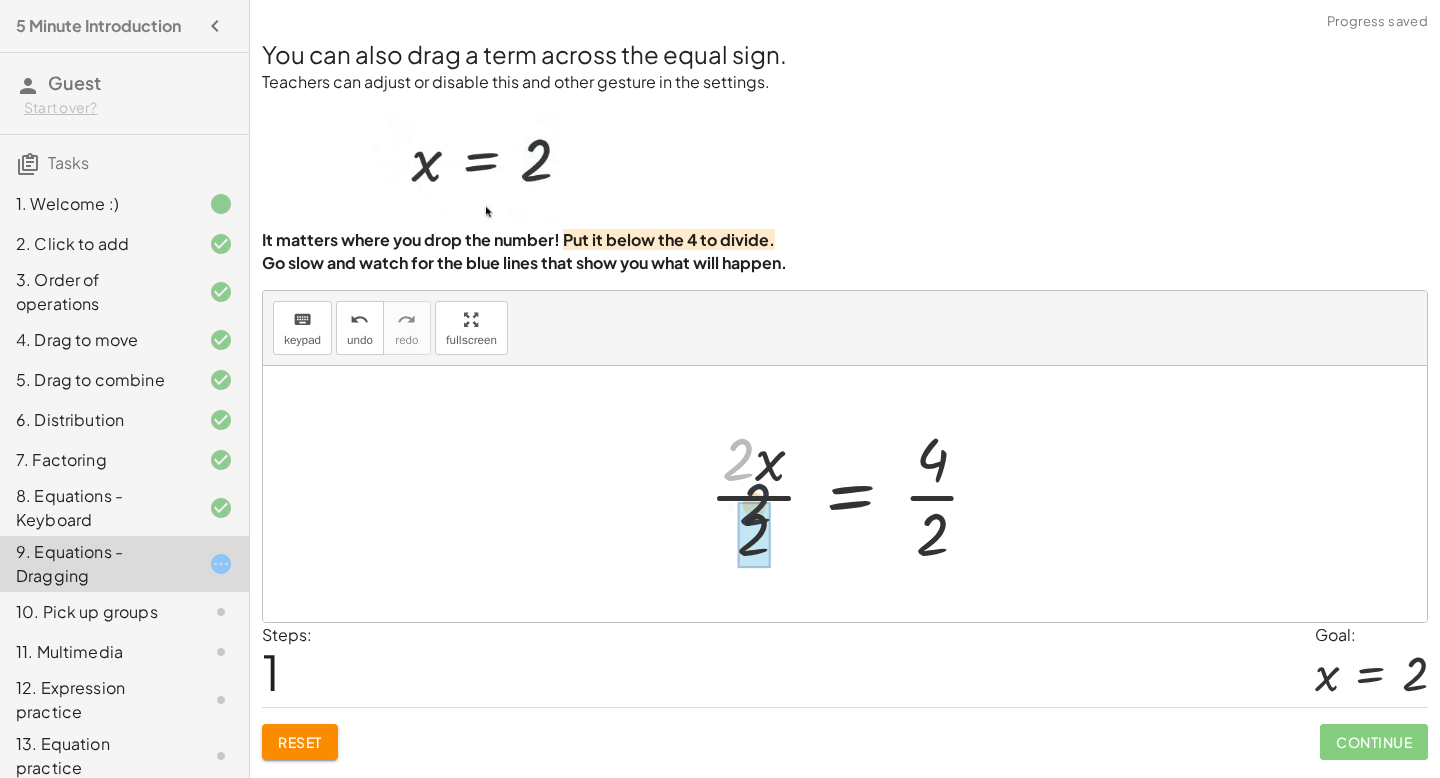 drag, startPoint x: 741, startPoint y: 466, endPoint x: 763, endPoint y: 526, distance: 63.90618 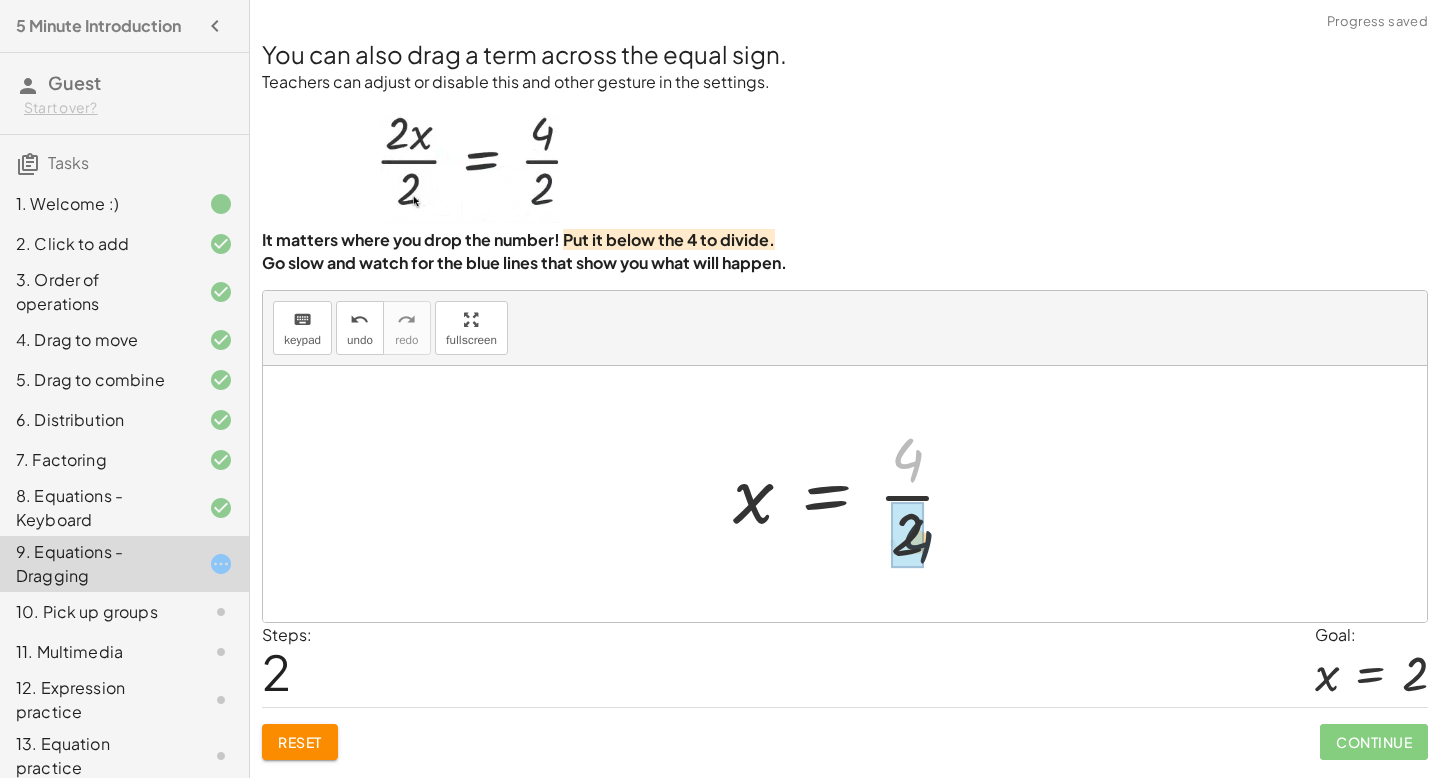drag, startPoint x: 911, startPoint y: 473, endPoint x: 913, endPoint y: 504, distance: 31.06445 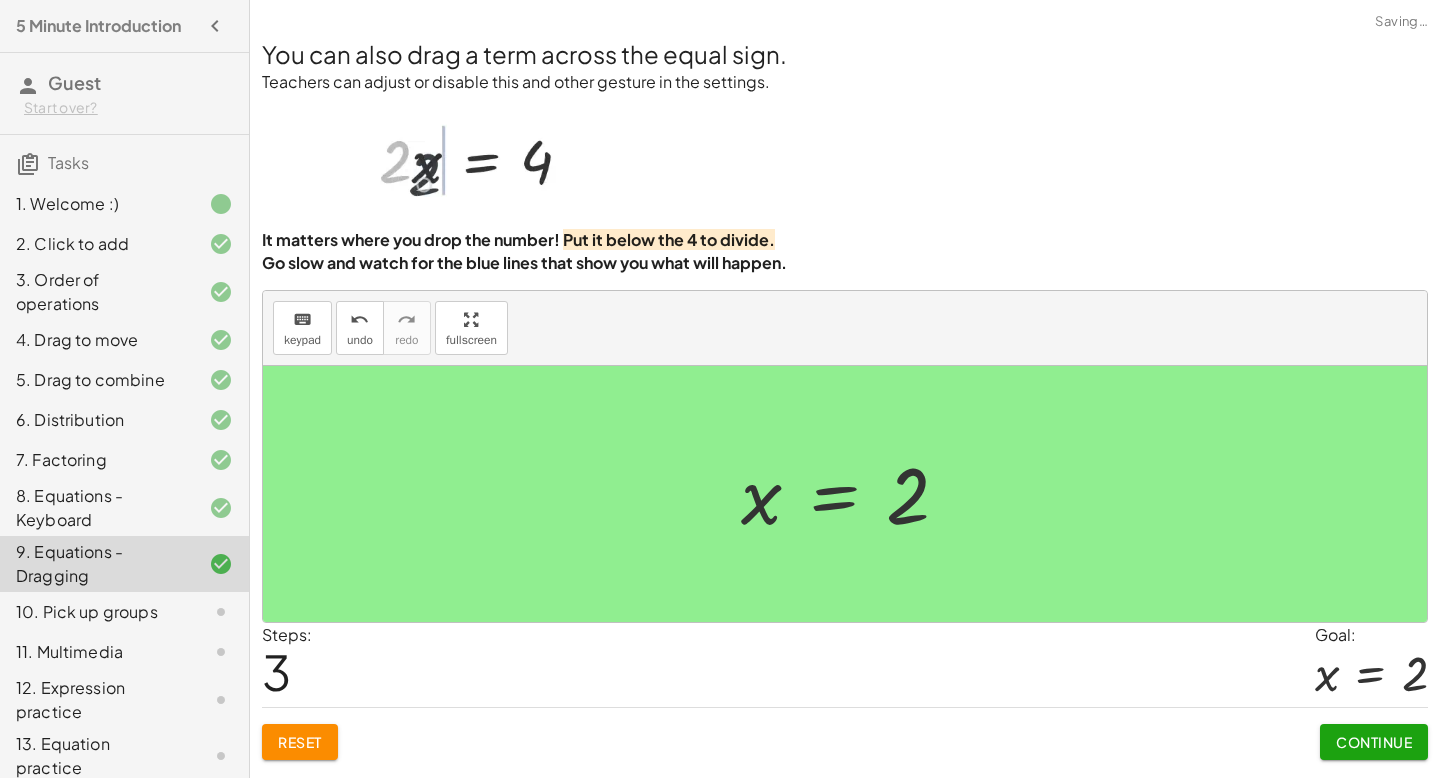click on "Continue" 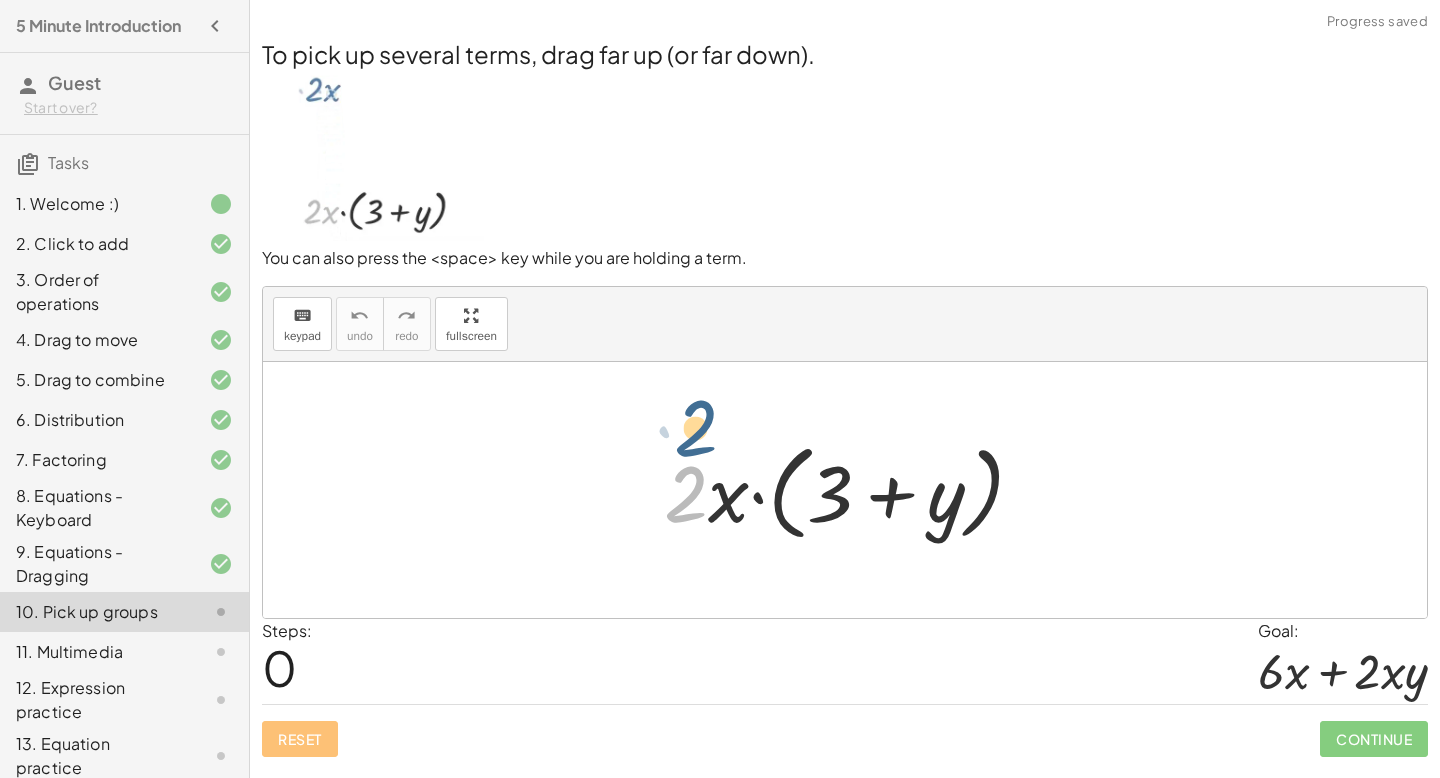 click at bounding box center (852, 490) 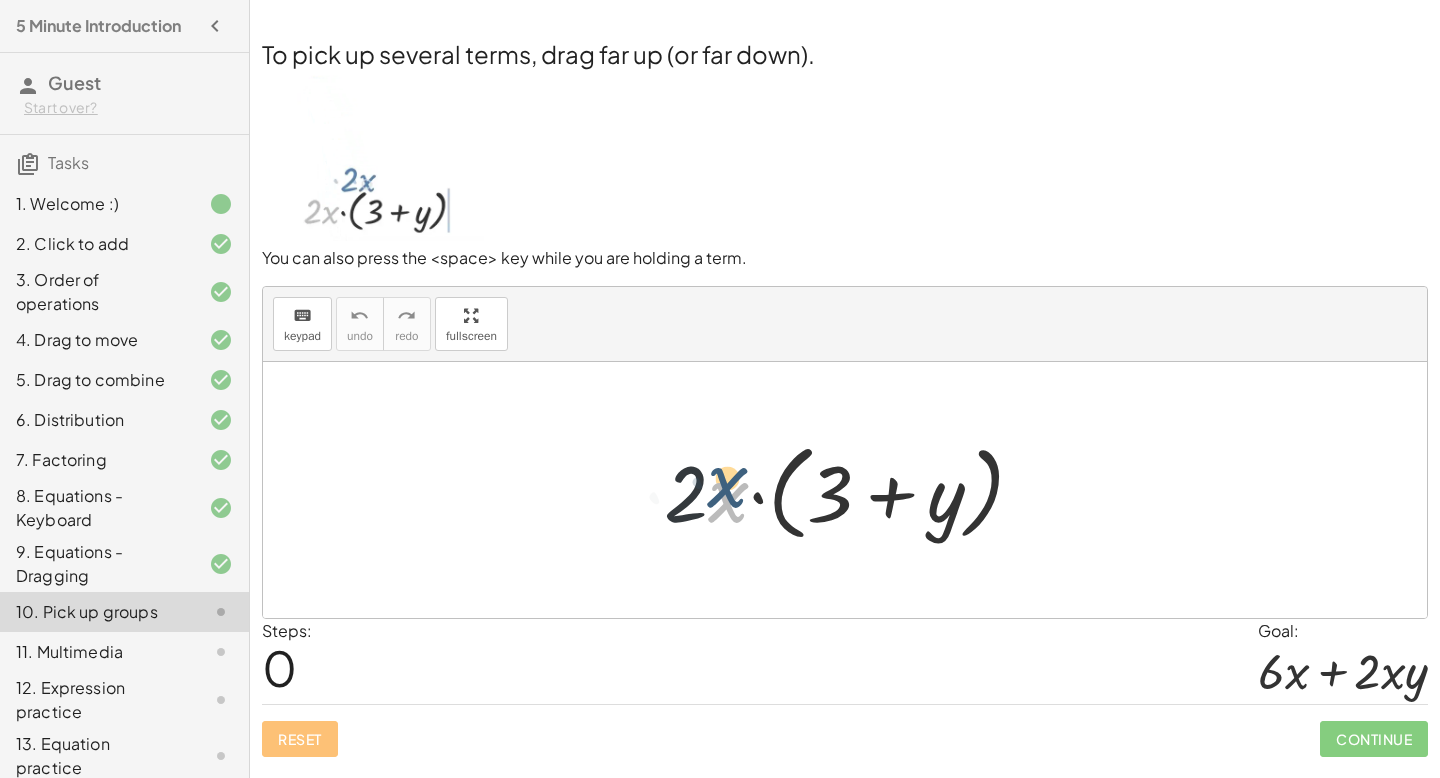 click at bounding box center (852, 490) 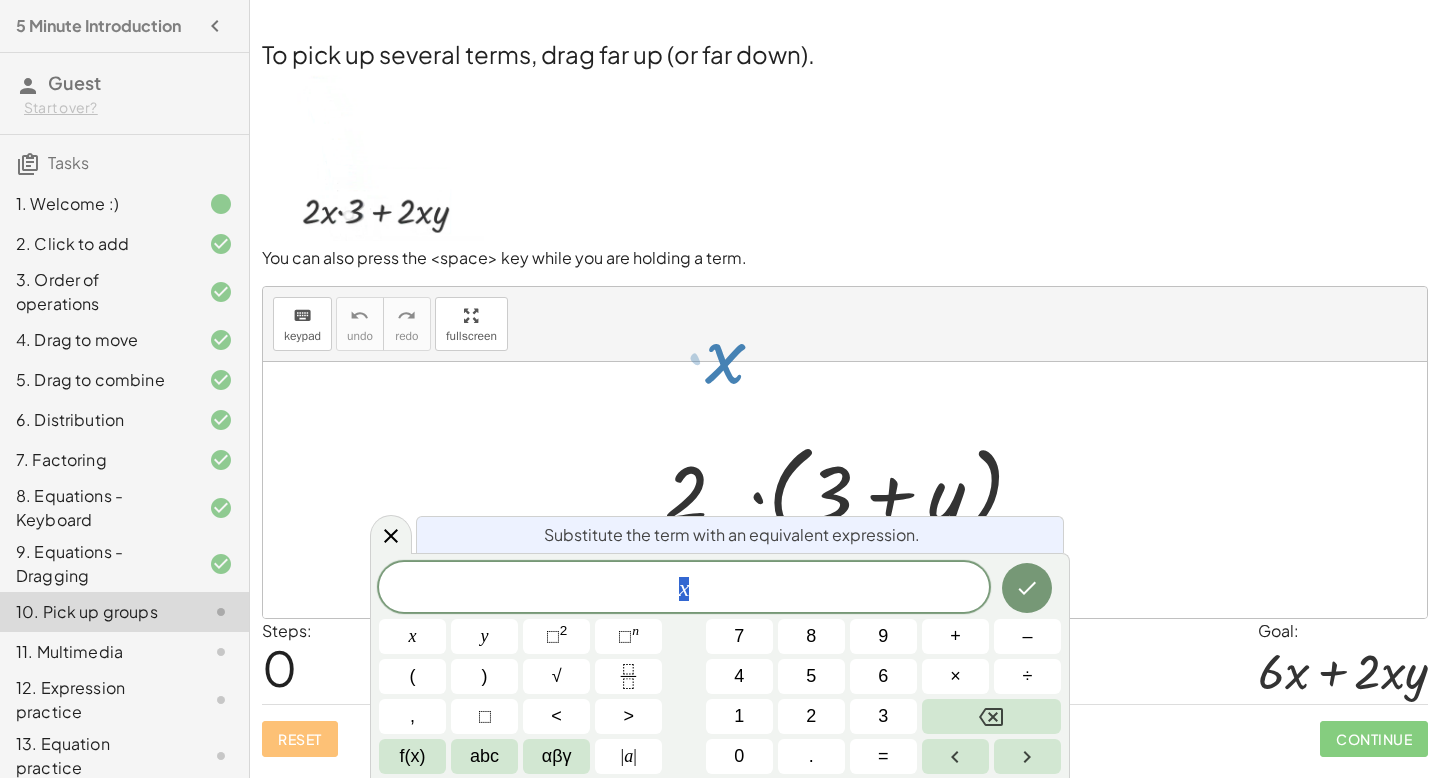 drag, startPoint x: 711, startPoint y: 516, endPoint x: 710, endPoint y: 559, distance: 43.011627 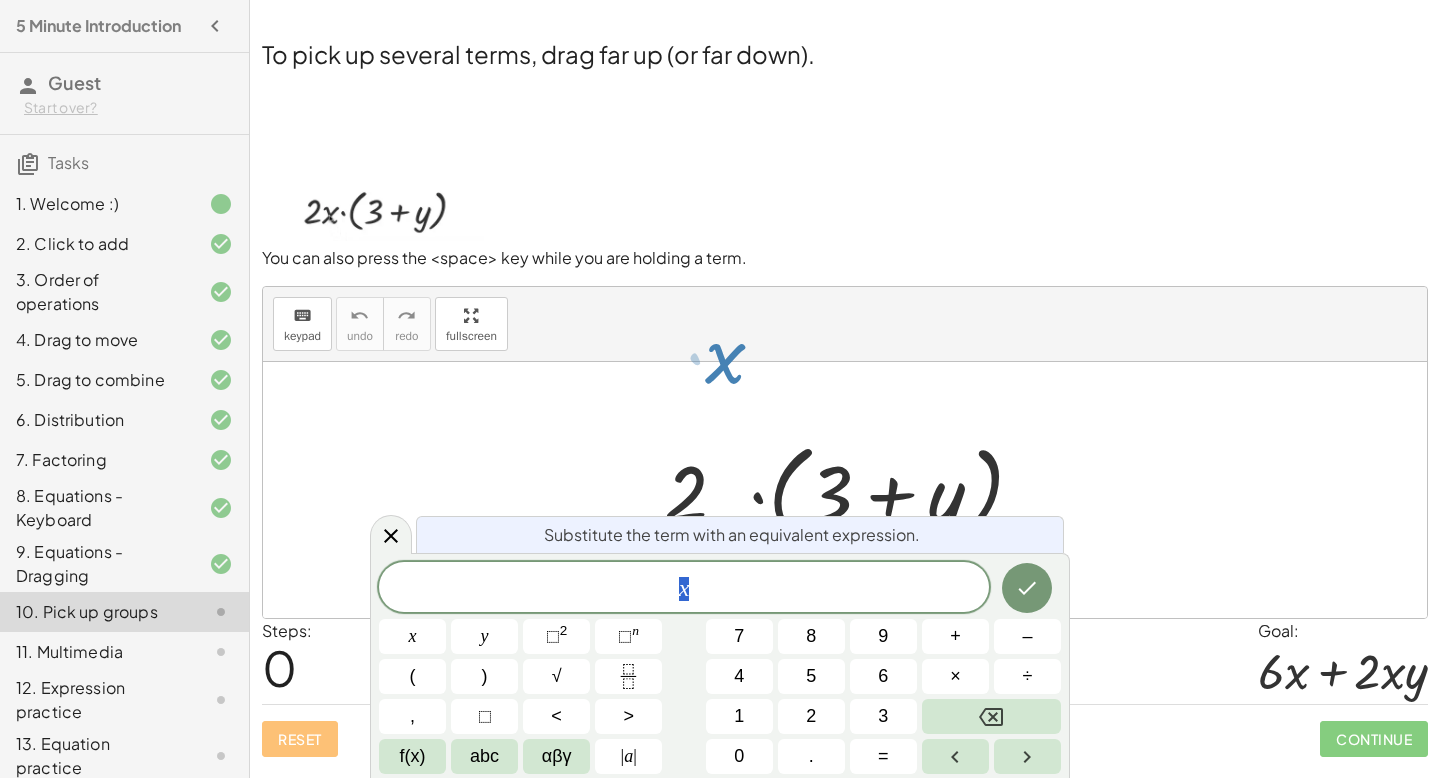click on "5 Minute Introduction Guest Start over? Tasks 1. Welcome :) 2. Click to add 3. Order of operations 4. Drag to move 5. Drag to combine 6. Distribution 7. Factoring 8. Equations - Keyboard 9. Equations - Dragging 10. Pick up groups 11. Multimedia 12. Expression practice 13. Equation practice 14. The End Welcome to Graspable Math! Graspable Math turns math symbols into objects you can touch and move. The symbols are bound by the rules of math, so you can safely experiment and practice. Click the  "Continue"  button to start! Continue Click to add or multiply.          keyboard keypad undo undo redo redo fullscreen + 2 + 9 11 × Steps:  1 Goal: 11 Reset   Continue  Graspable Math will insist on the right order of operations. Can you find two different ways to solve this problem? How about three?                      keyboard keypad undo undo redo redo fullscreen + 2 + · 3 · 5 − 1 + 2 + 15 − 1 + 17 − 1 16 × Steps:  3 Goal: 16 Reset   Continue  Drag to change the order of terms. keyboard undo" at bounding box center (720, 389) 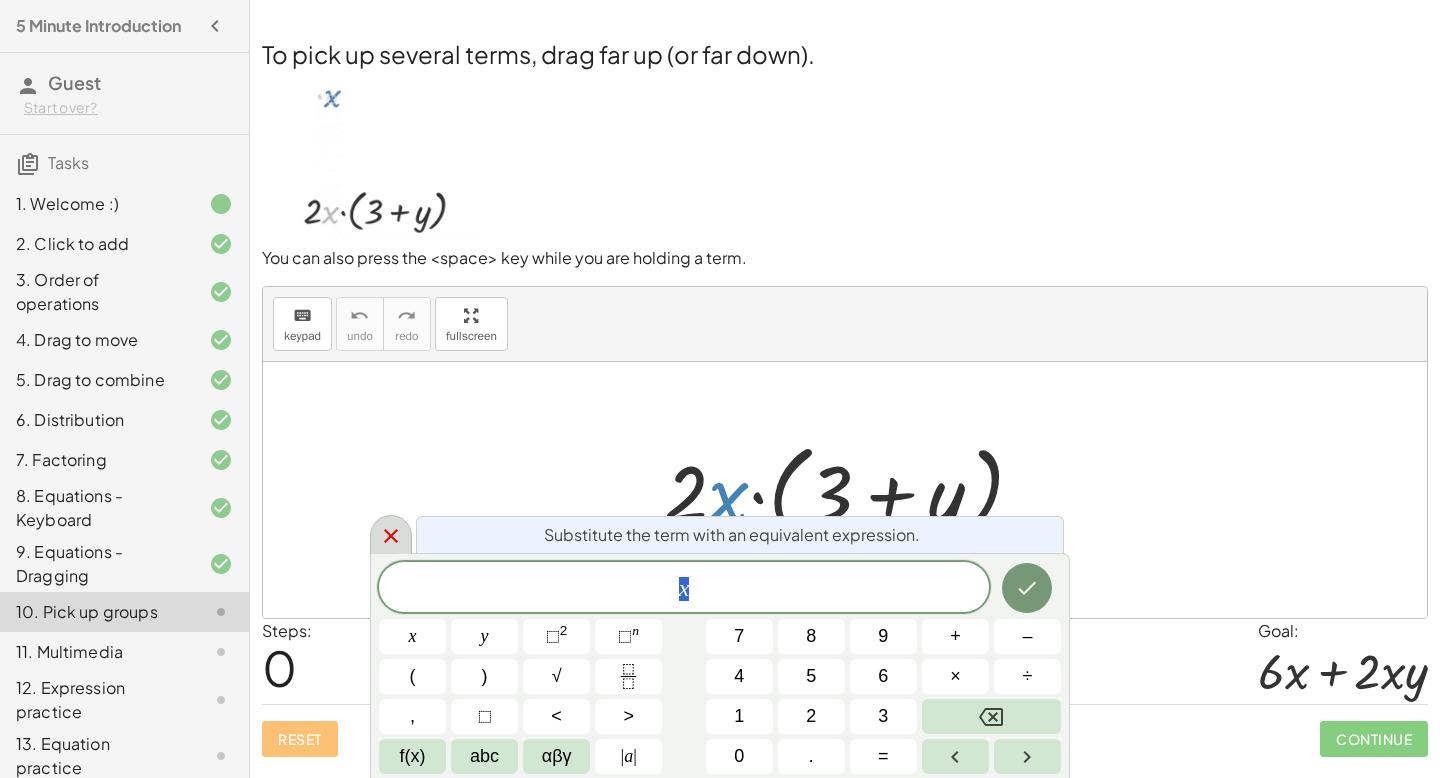click 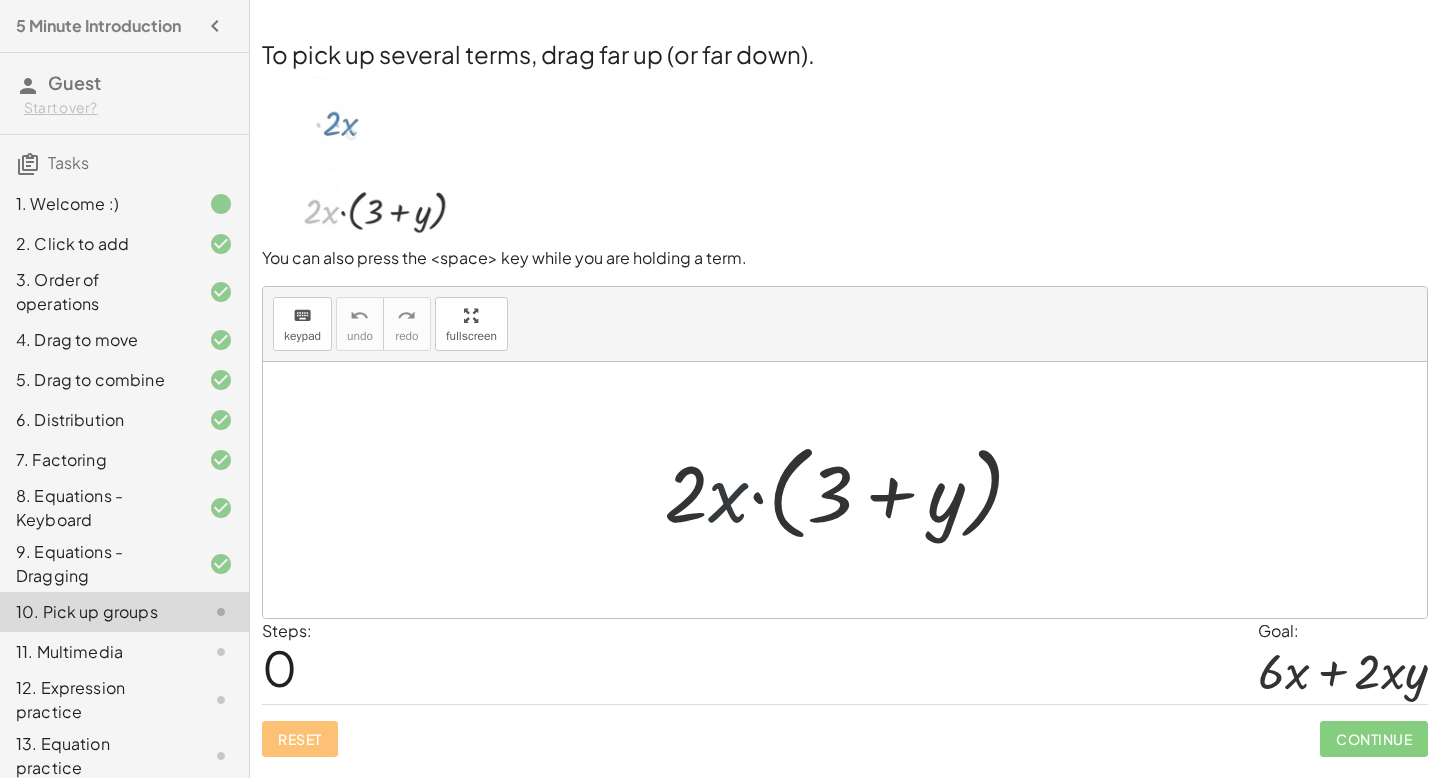 click at bounding box center (852, 490) 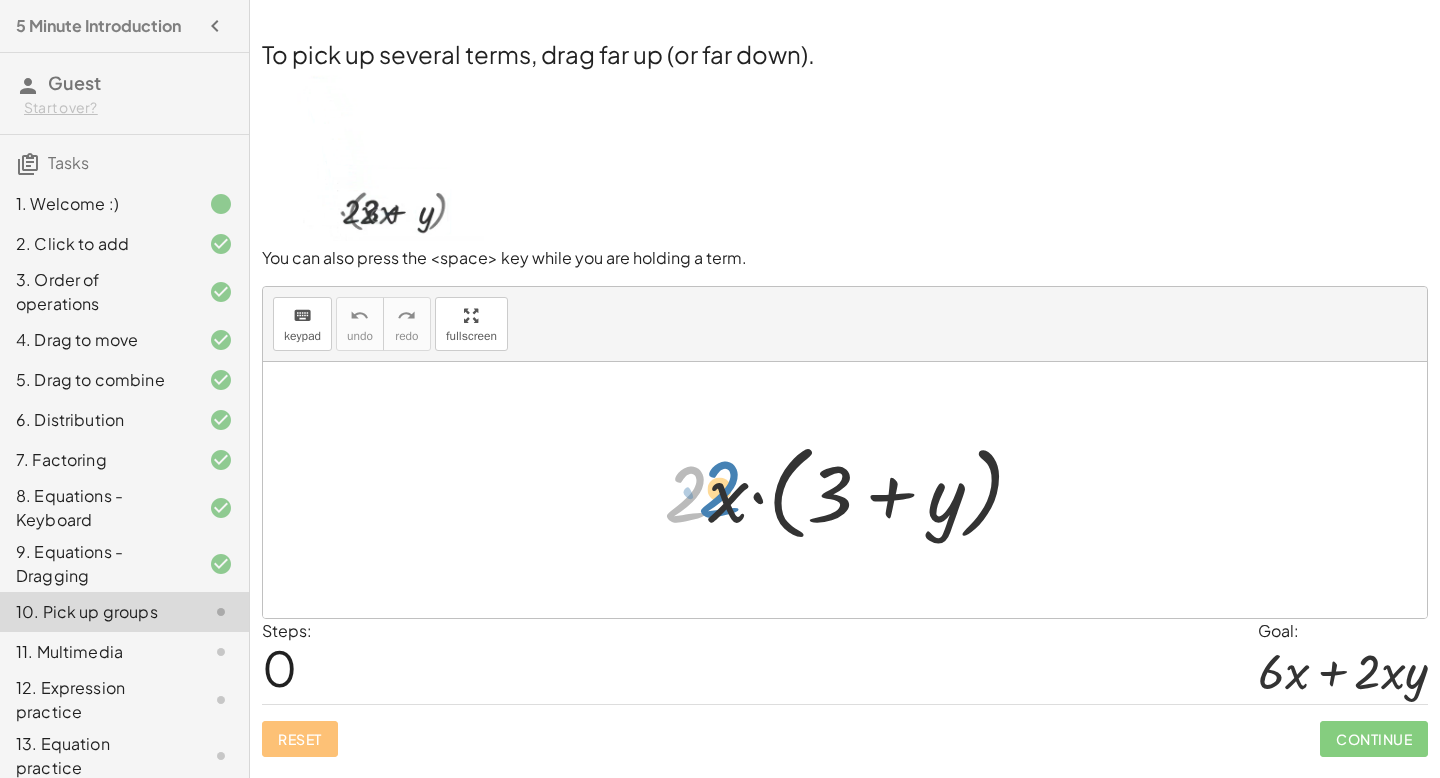 drag, startPoint x: 672, startPoint y: 507, endPoint x: 702, endPoint y: 503, distance: 30.265491 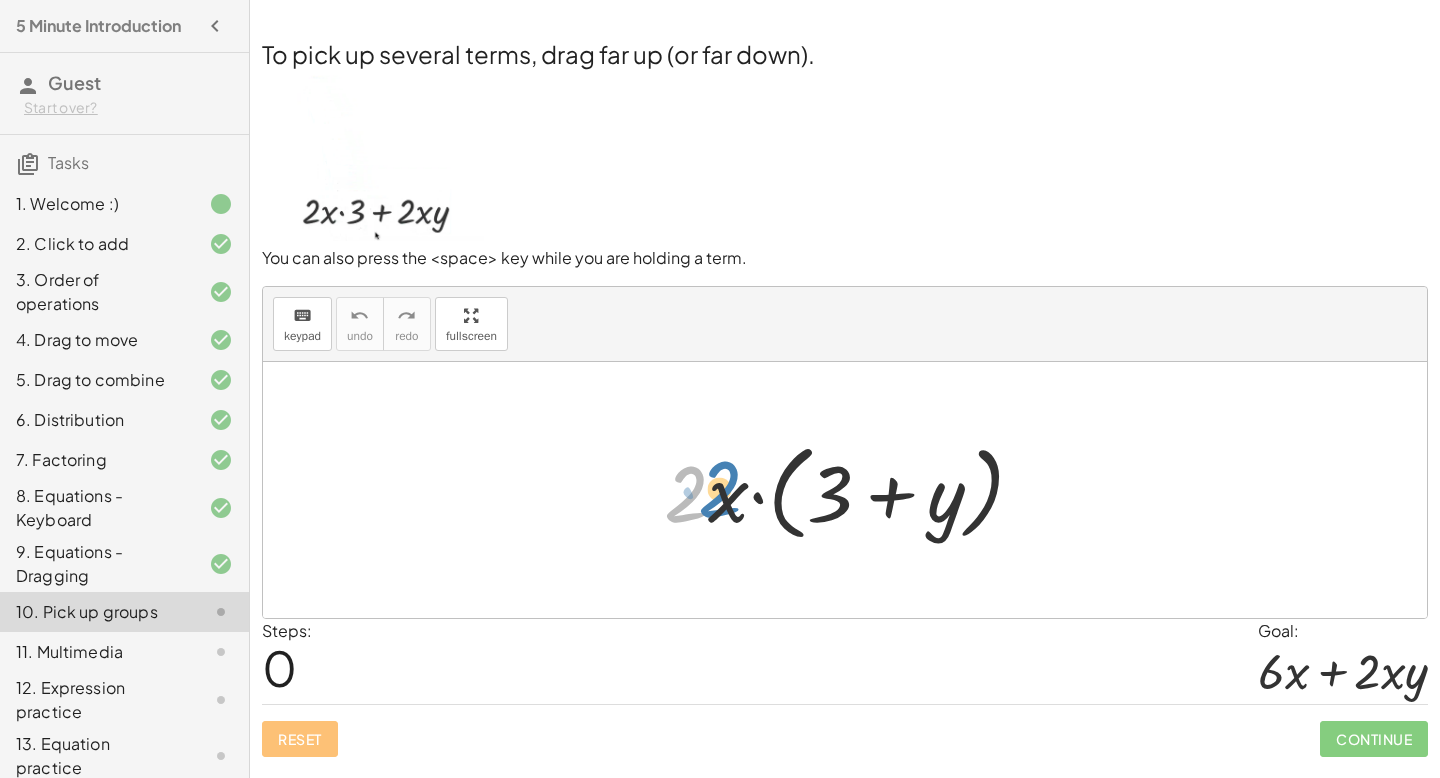 click at bounding box center (852, 490) 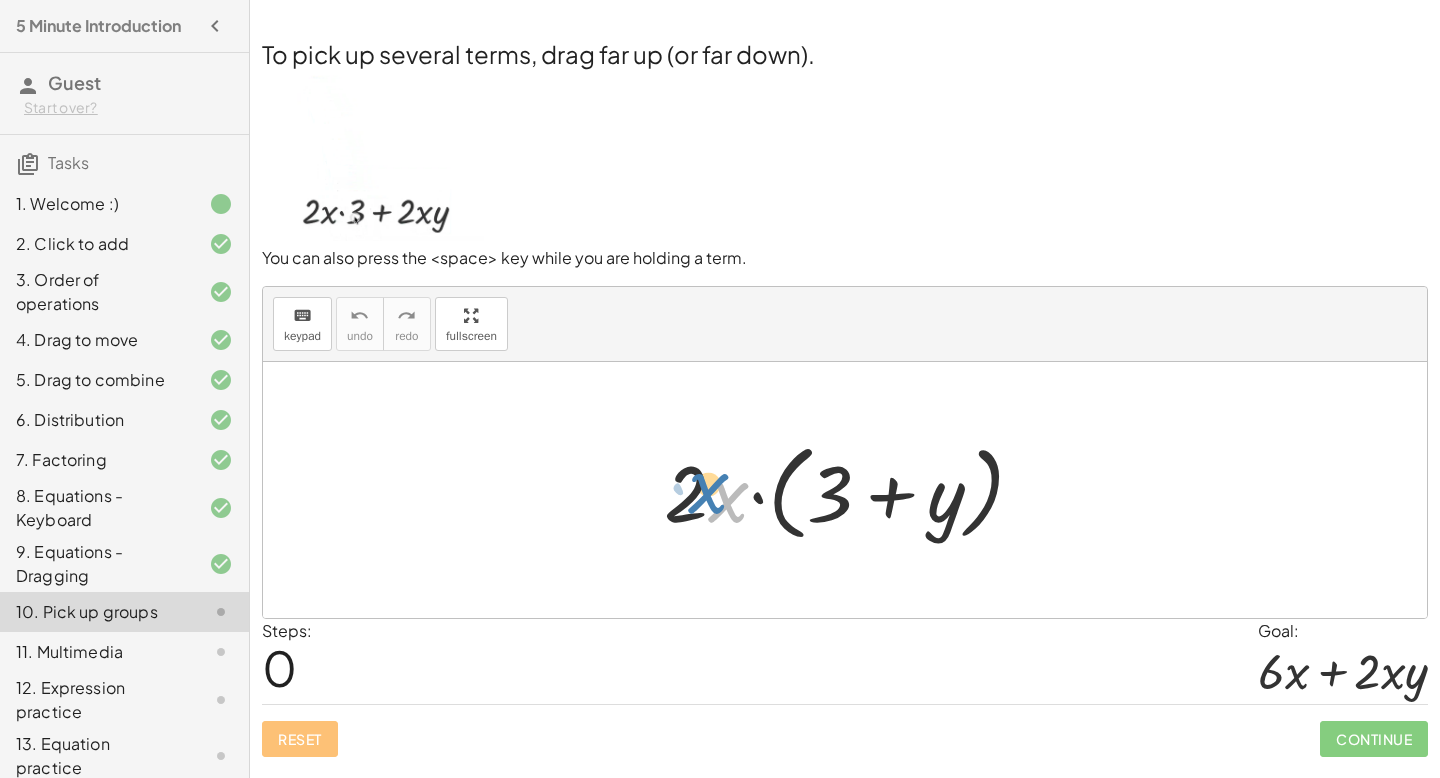 drag, startPoint x: 728, startPoint y: 511, endPoint x: 702, endPoint y: 502, distance: 27.513634 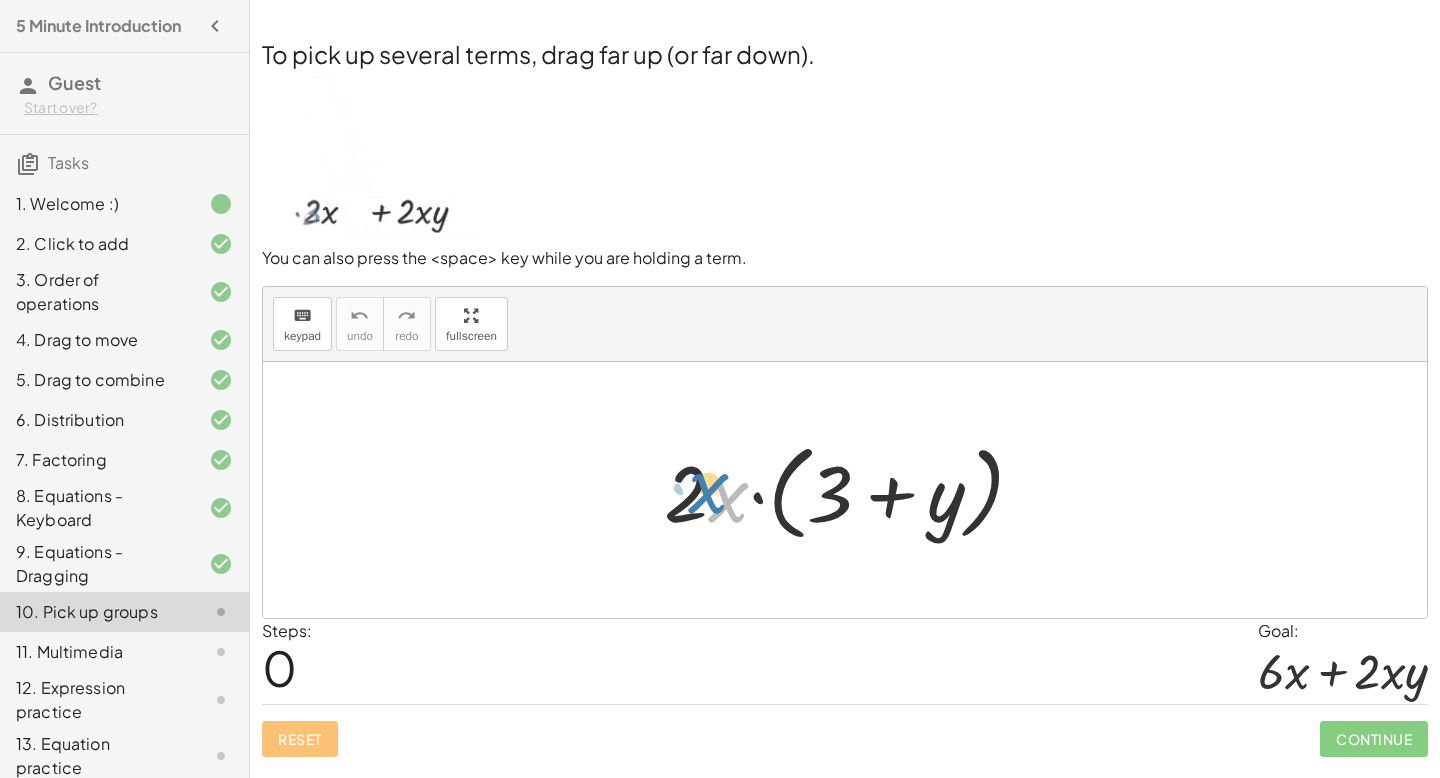 click at bounding box center (852, 490) 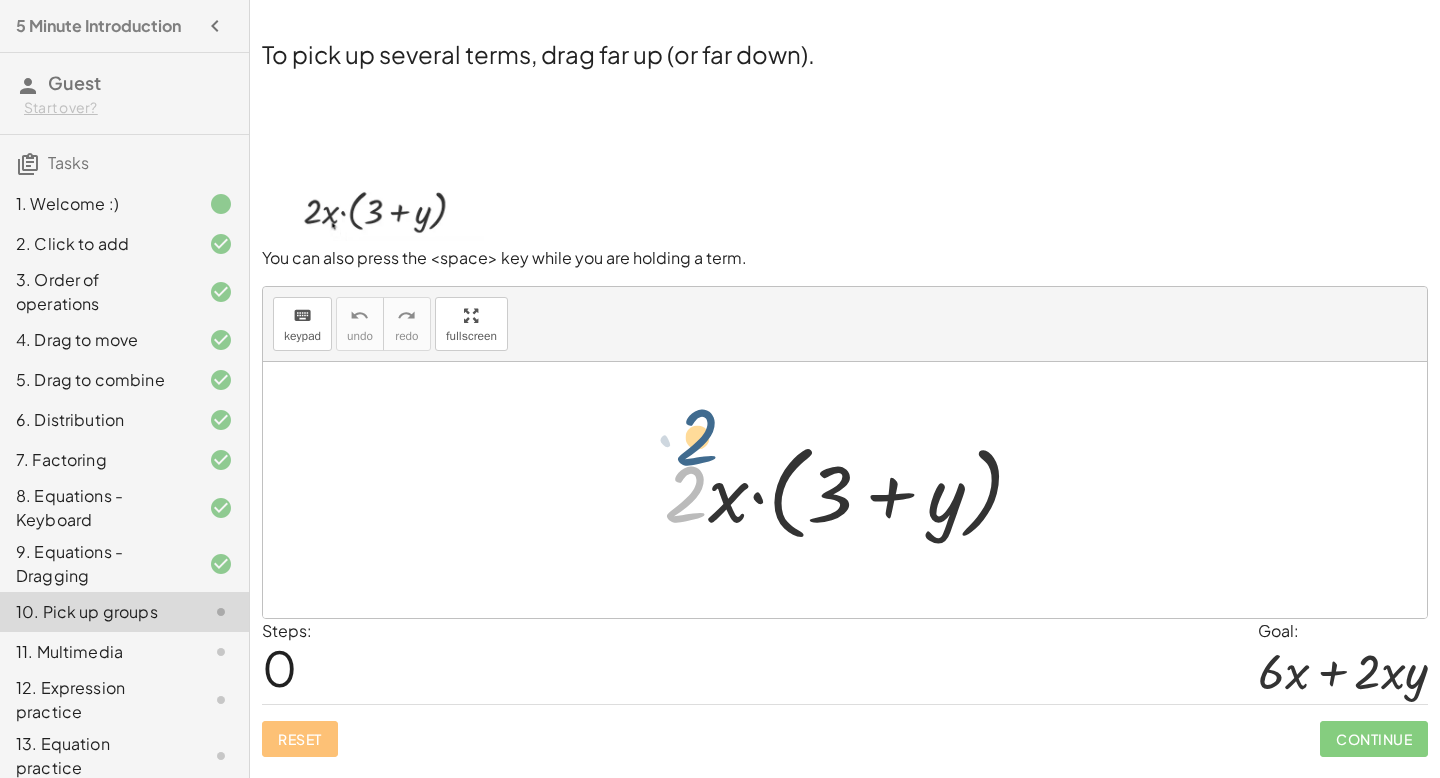 click at bounding box center [852, 490] 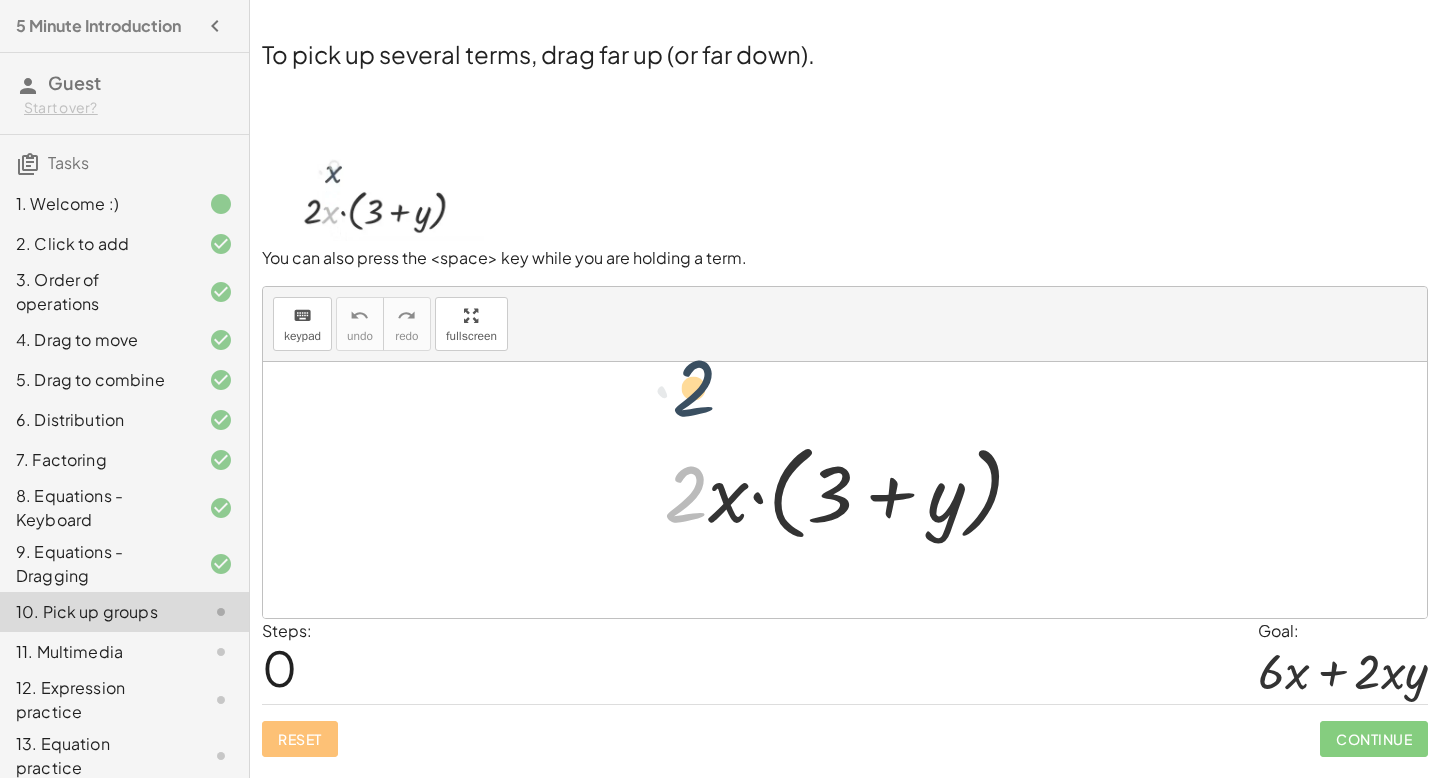 drag, startPoint x: 704, startPoint y: 521, endPoint x: 697, endPoint y: 503, distance: 19.313208 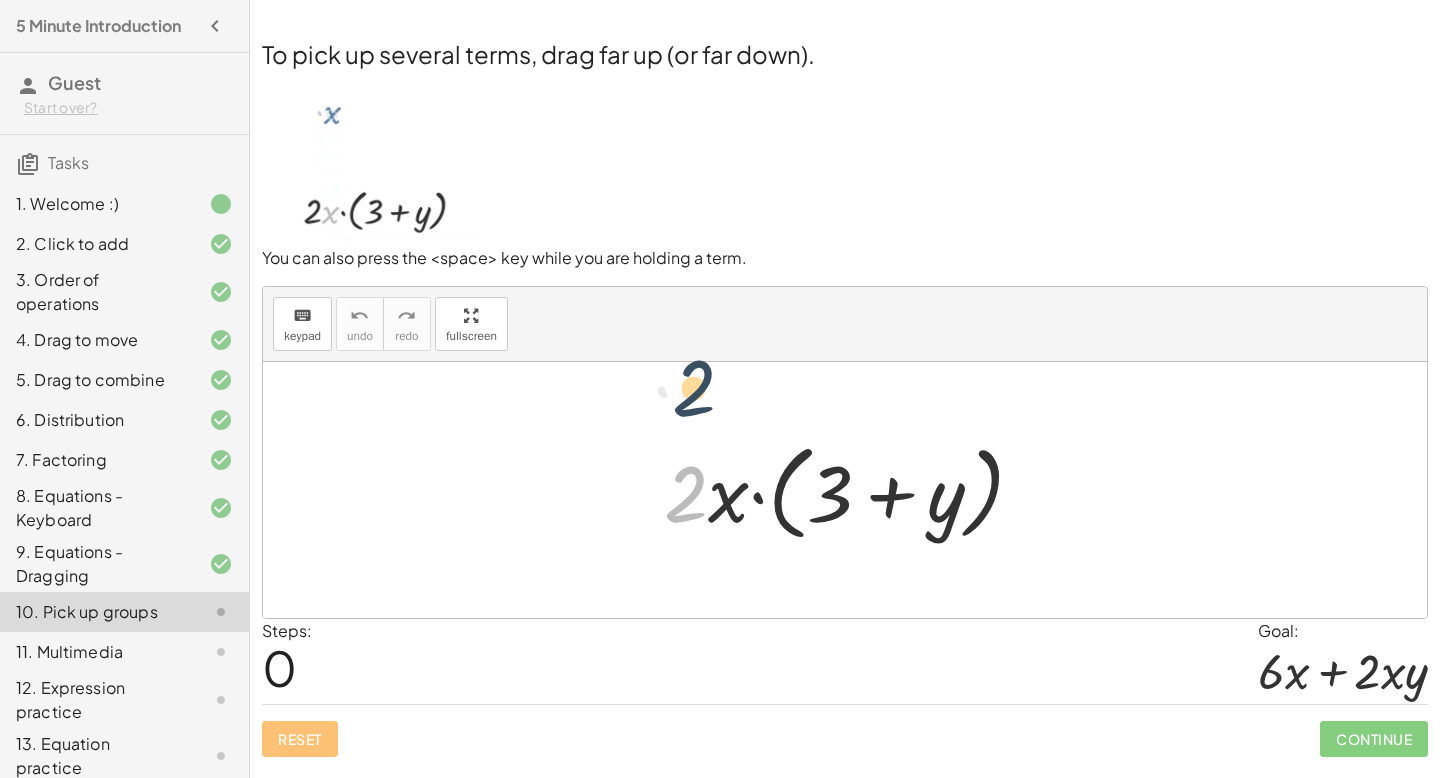 click at bounding box center [852, 490] 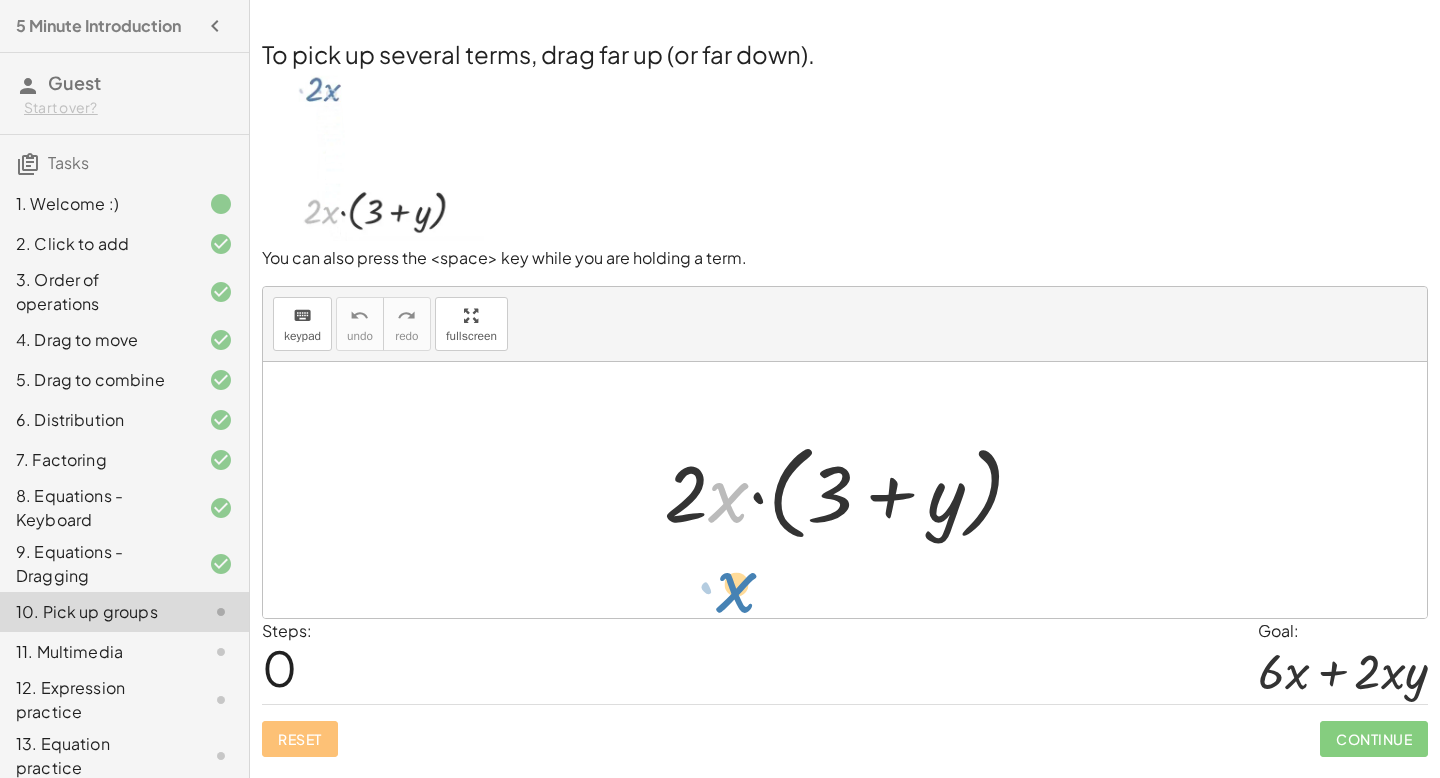 drag, startPoint x: 730, startPoint y: 514, endPoint x: 738, endPoint y: 604, distance: 90.35486 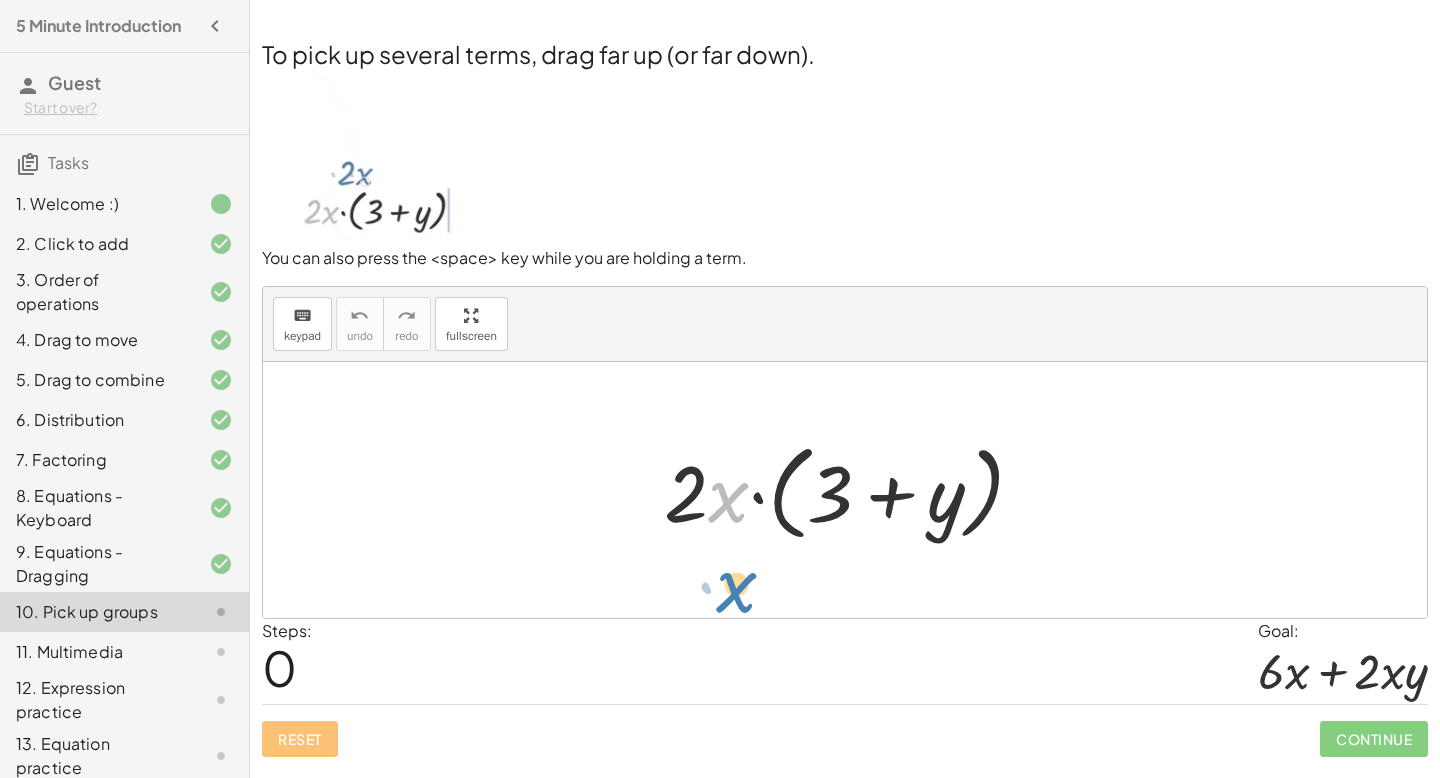 click on "· x · 2 · x · ( + 3 + y )" at bounding box center [845, 490] 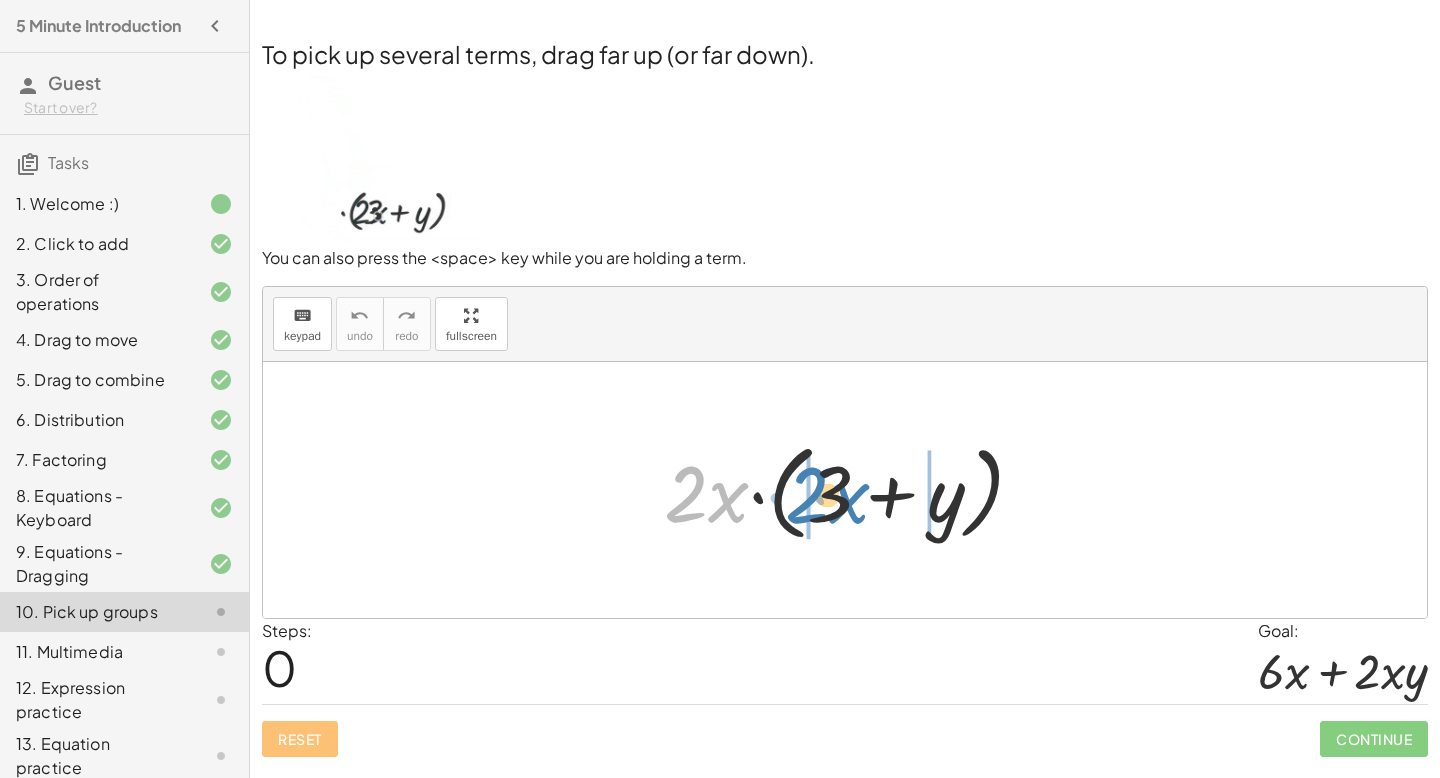 drag, startPoint x: 728, startPoint y: 504, endPoint x: 848, endPoint y: 512, distance: 120.26637 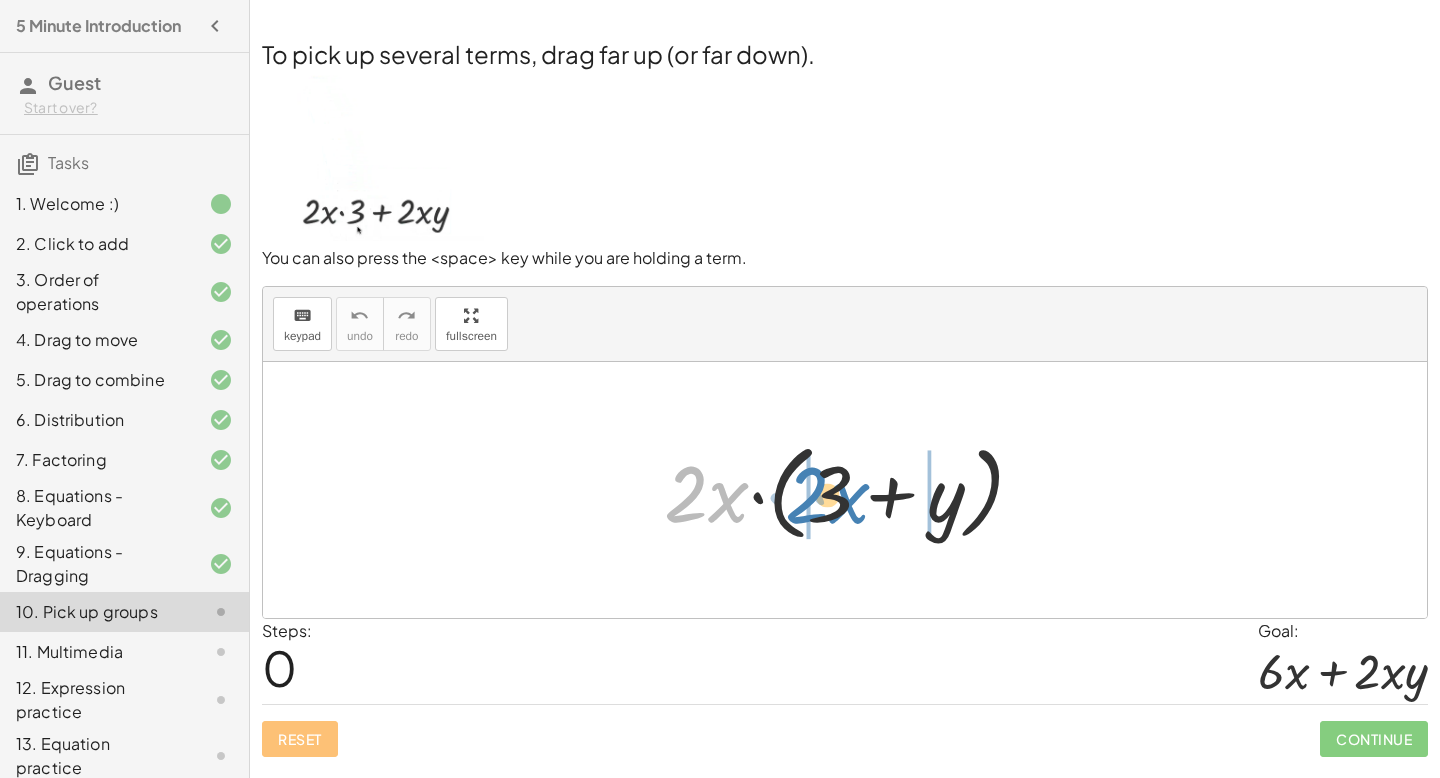 click at bounding box center (852, 490) 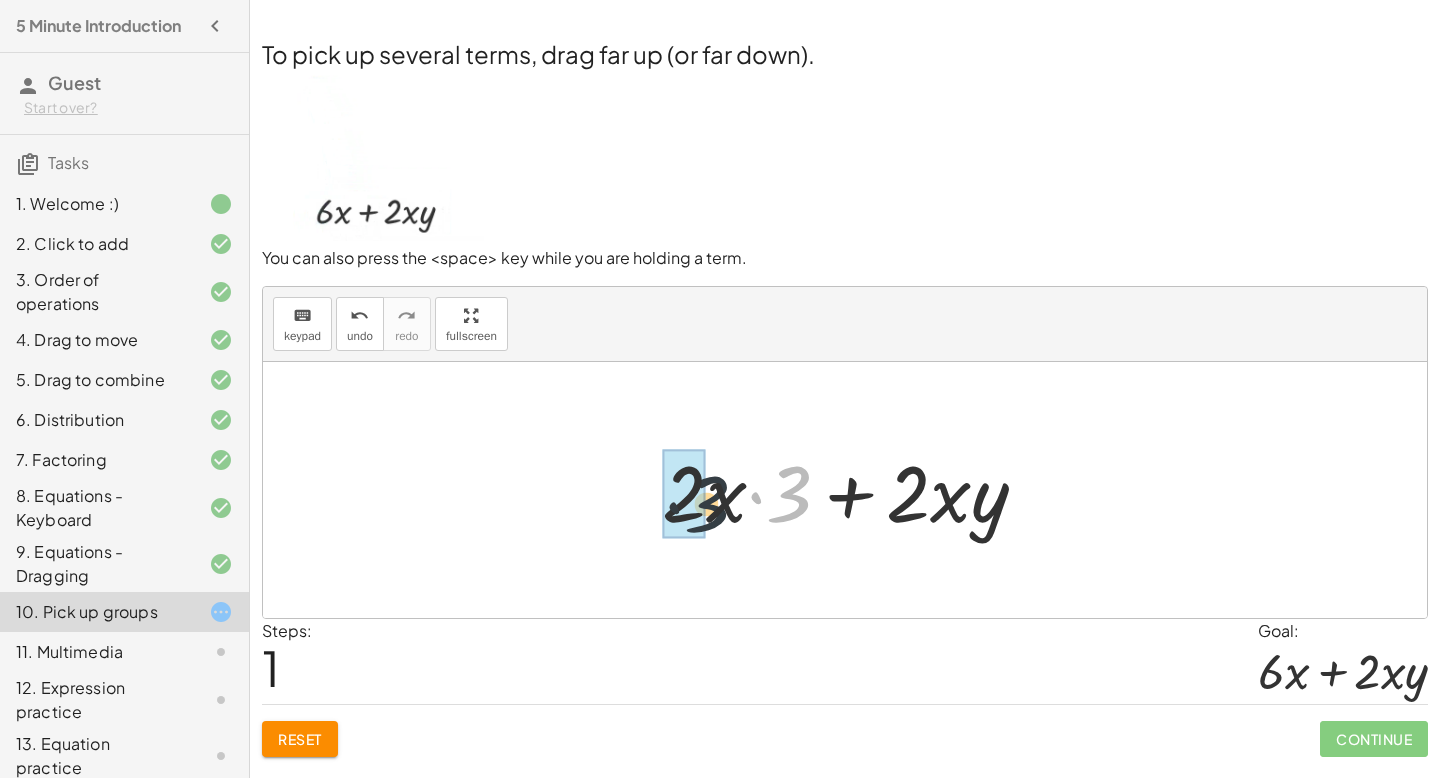 drag, startPoint x: 787, startPoint y: 505, endPoint x: 701, endPoint y: 513, distance: 86.37129 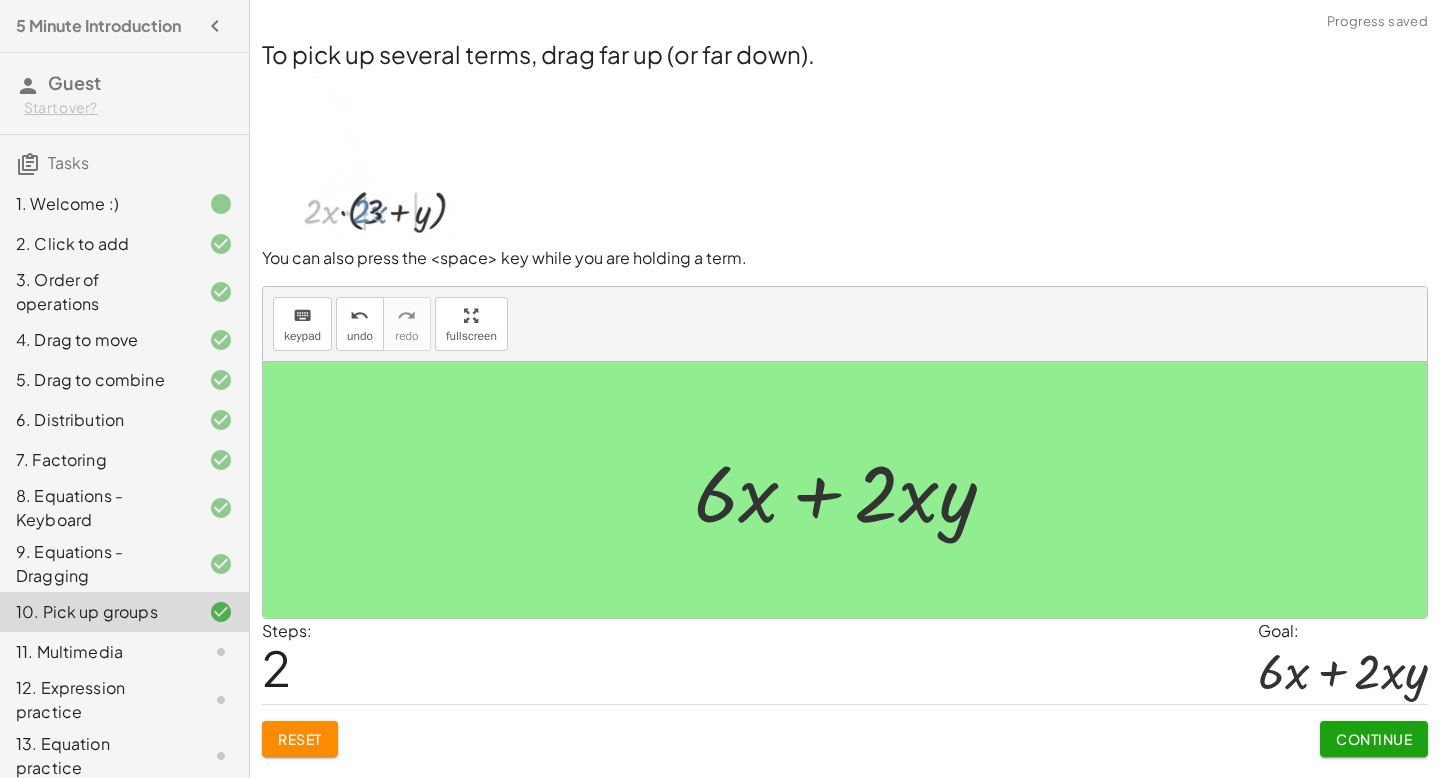 click on "Continue" at bounding box center [1374, 739] 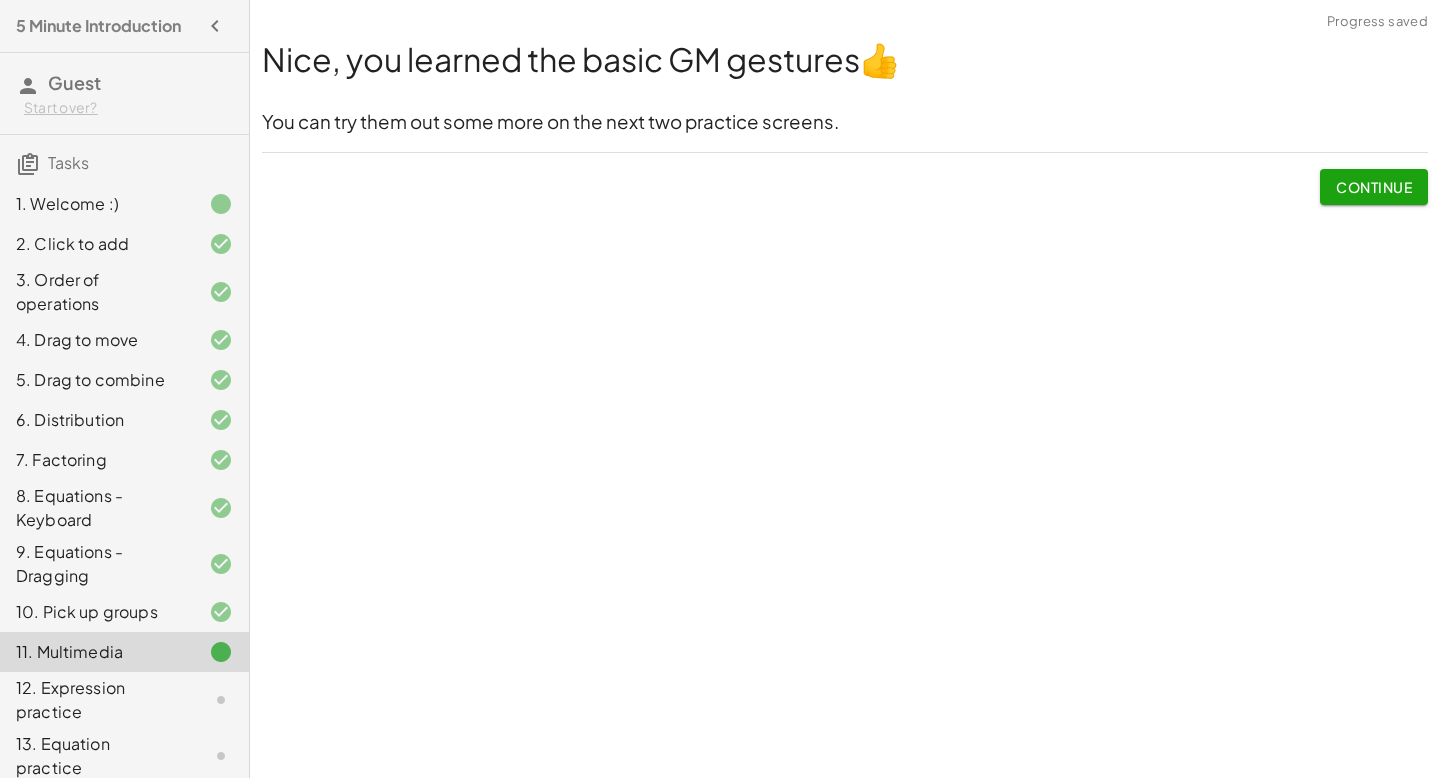 click on "Continue" 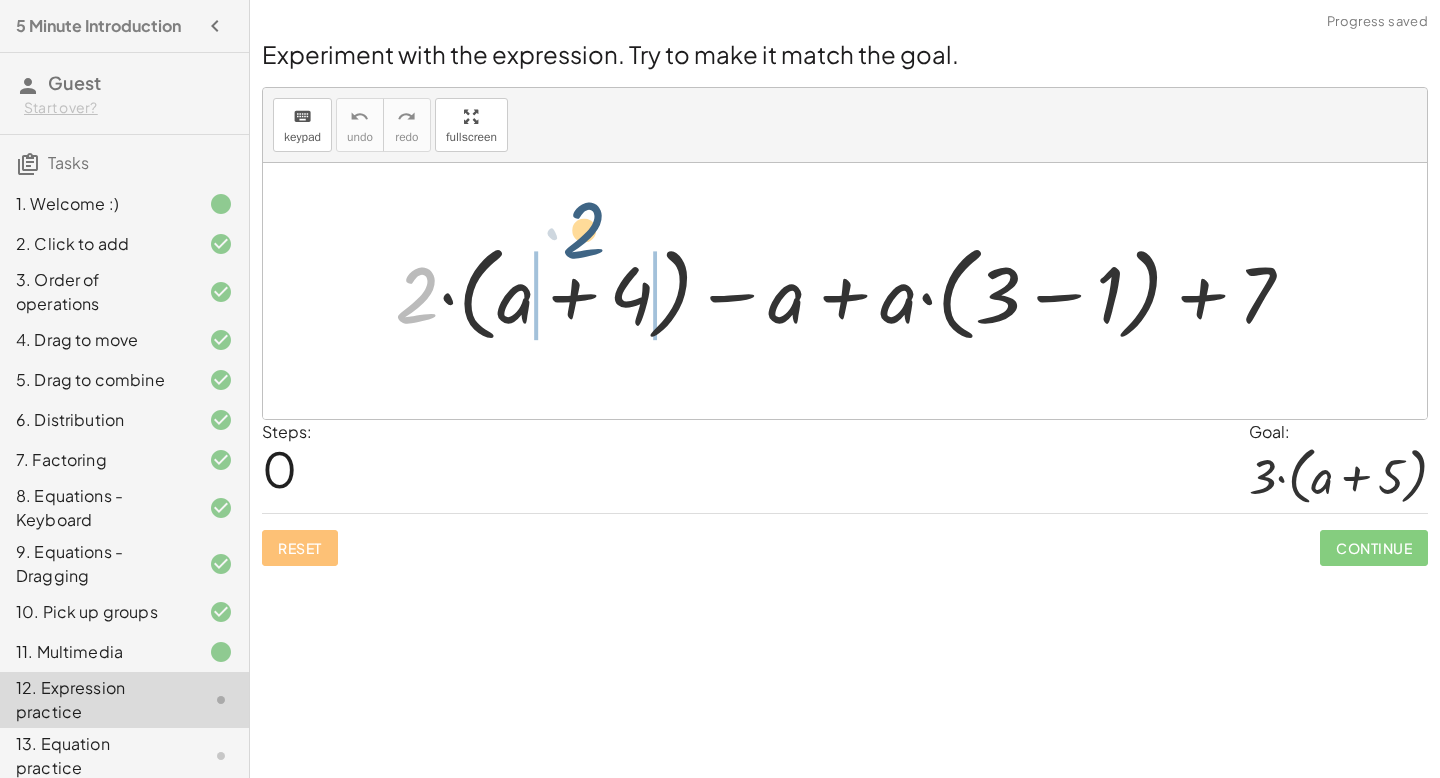 drag, startPoint x: 420, startPoint y: 313, endPoint x: 623, endPoint y: 260, distance: 209.80467 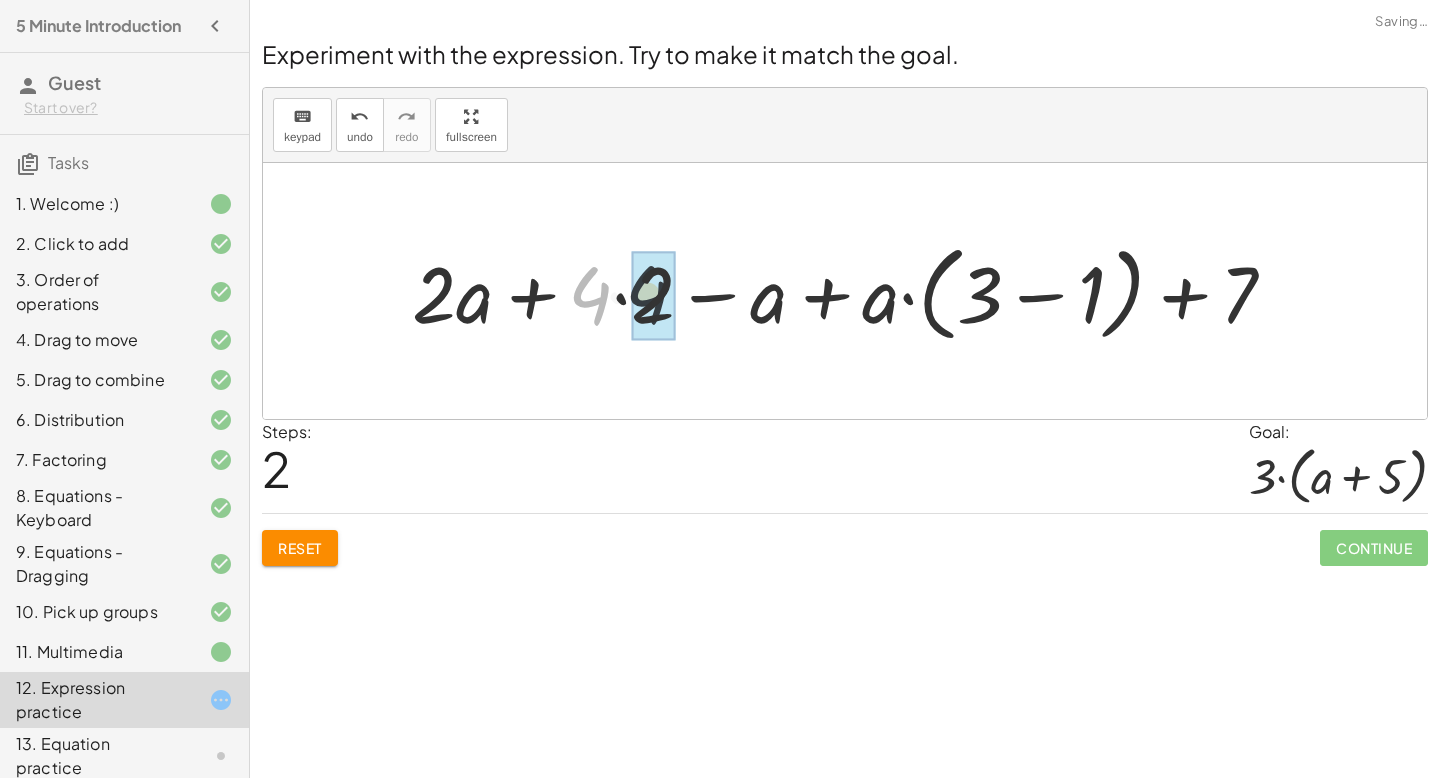 drag, startPoint x: 594, startPoint y: 310, endPoint x: 654, endPoint y: 308, distance: 60.033325 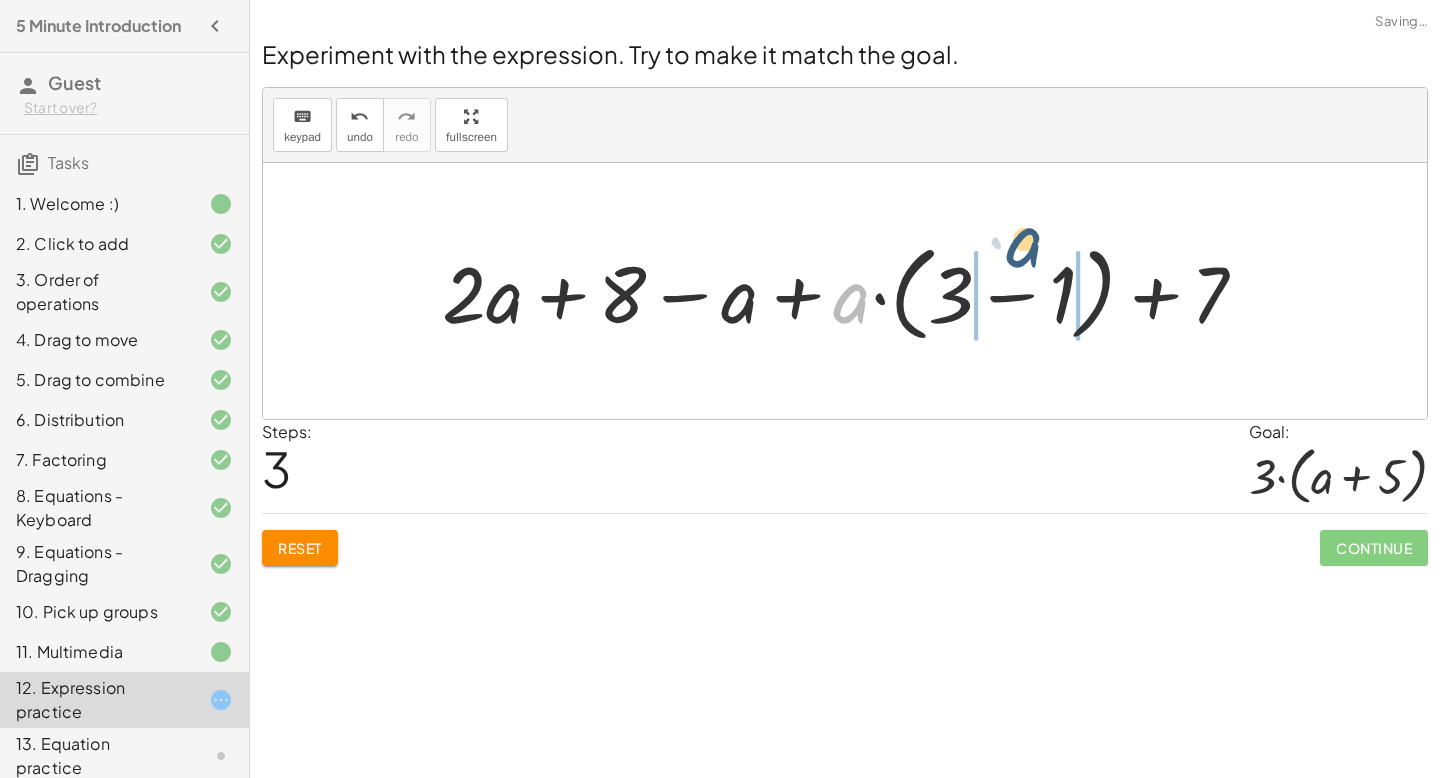 drag, startPoint x: 867, startPoint y: 318, endPoint x: 1042, endPoint y: 269, distance: 181.73058 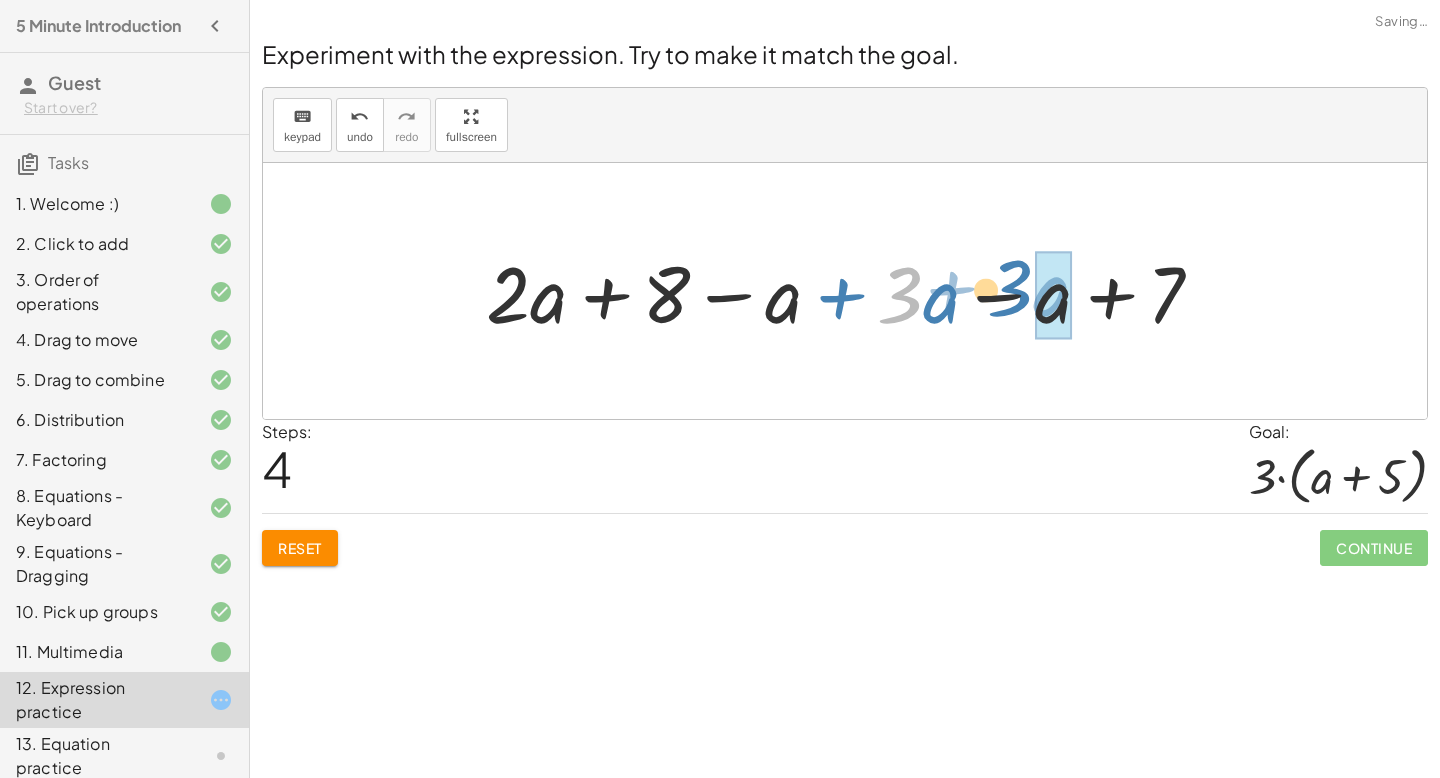 drag, startPoint x: 904, startPoint y: 319, endPoint x: 1017, endPoint y: 312, distance: 113.216606 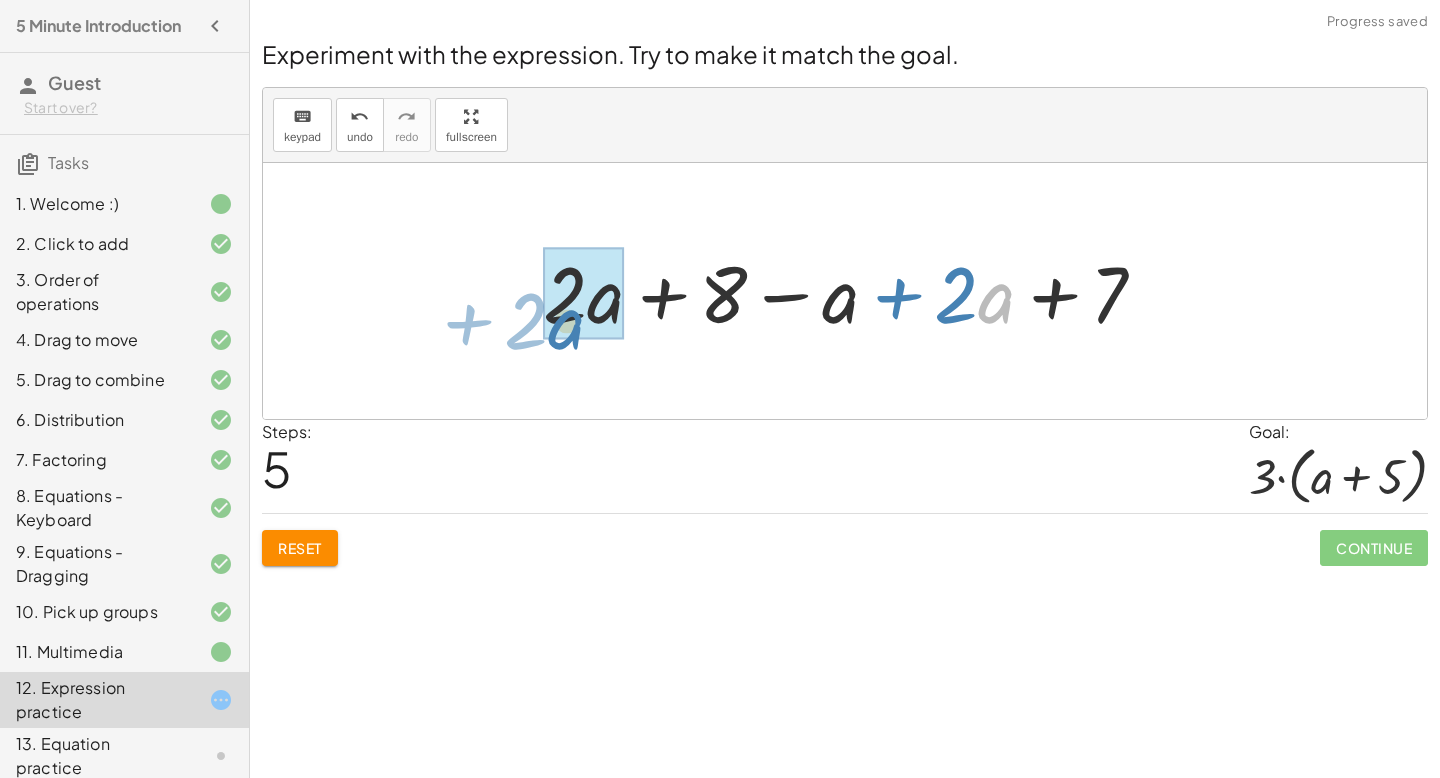 drag, startPoint x: 979, startPoint y: 327, endPoint x: 563, endPoint y: 340, distance: 416.20306 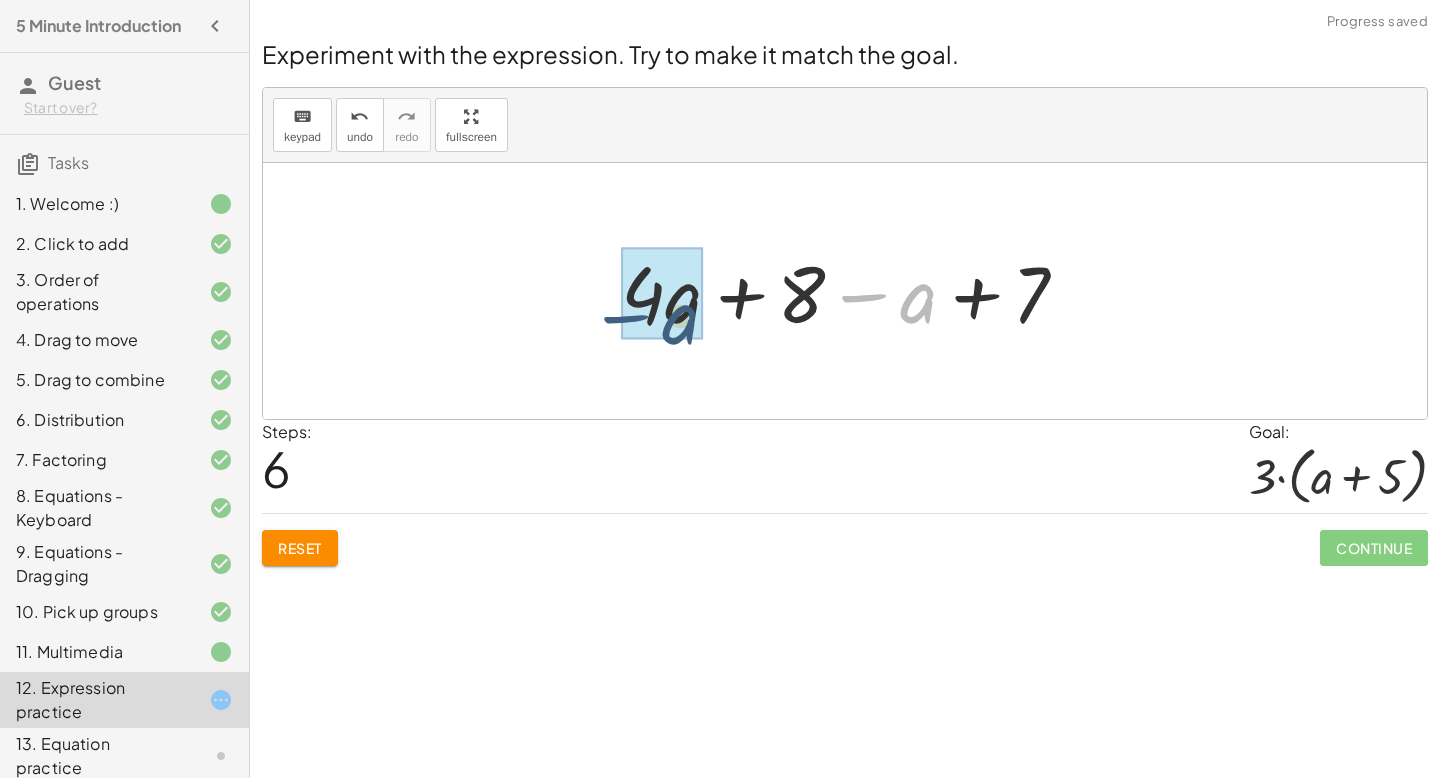 drag, startPoint x: 911, startPoint y: 313, endPoint x: 666, endPoint y: 328, distance: 245.45876 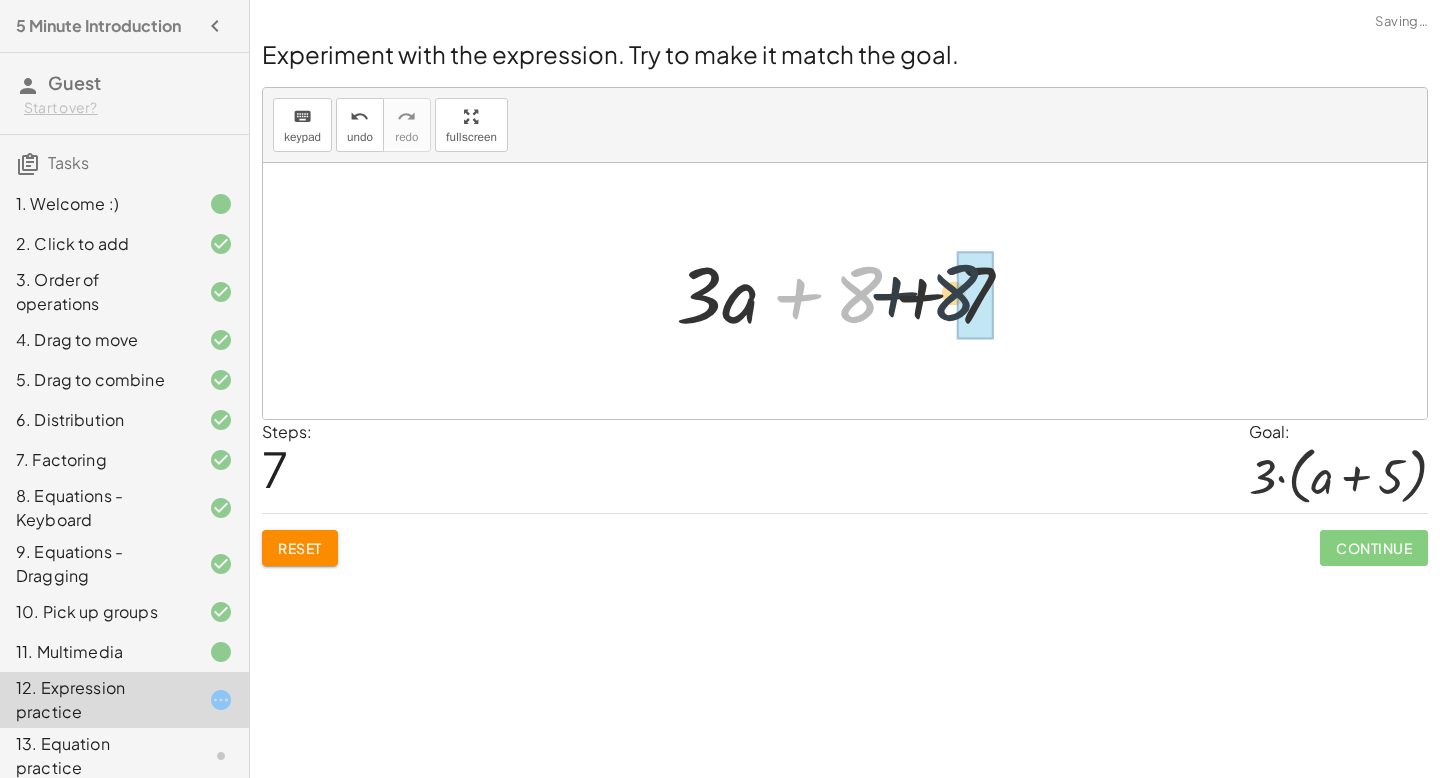 drag, startPoint x: 858, startPoint y: 312, endPoint x: 956, endPoint y: 310, distance: 98.02041 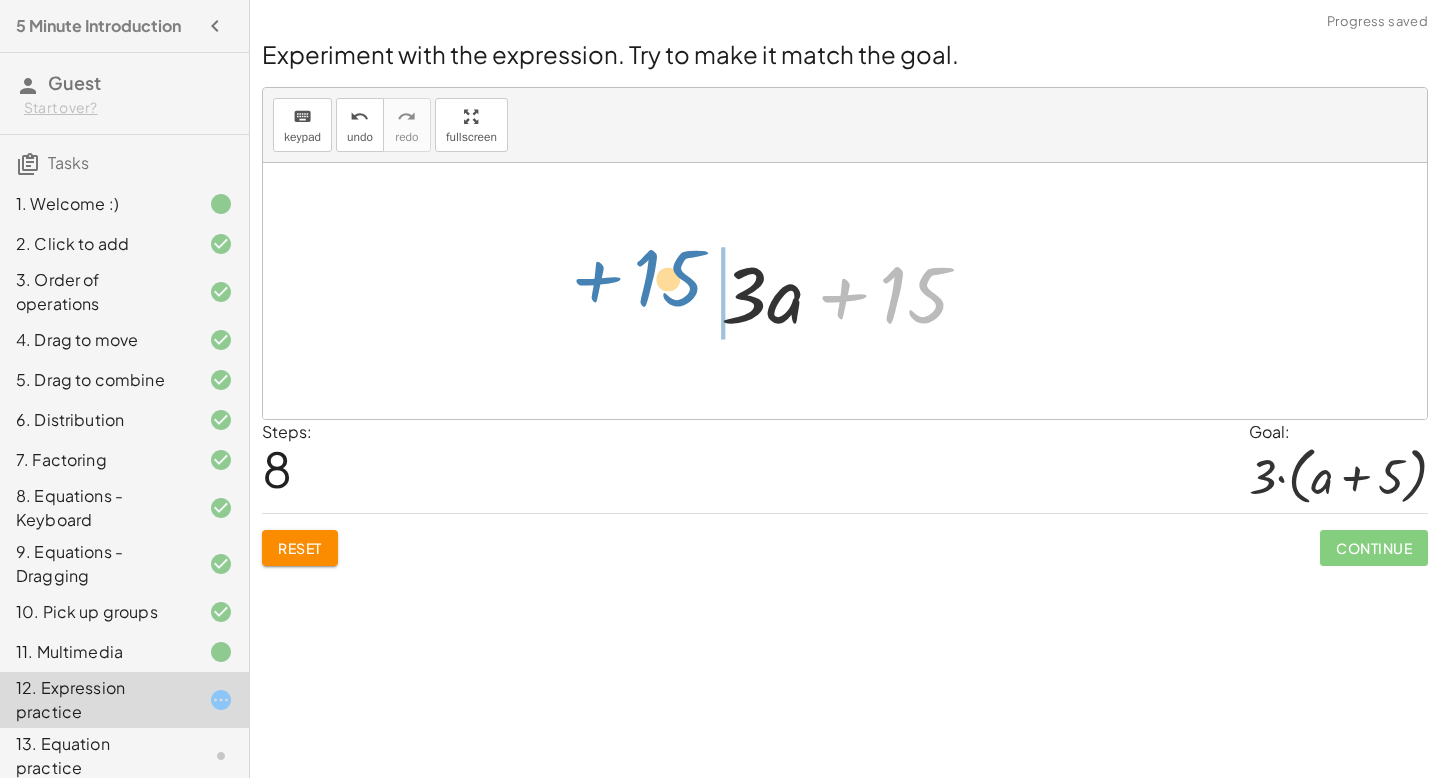 drag, startPoint x: 892, startPoint y: 315, endPoint x: 646, endPoint y: 301, distance: 246.39806 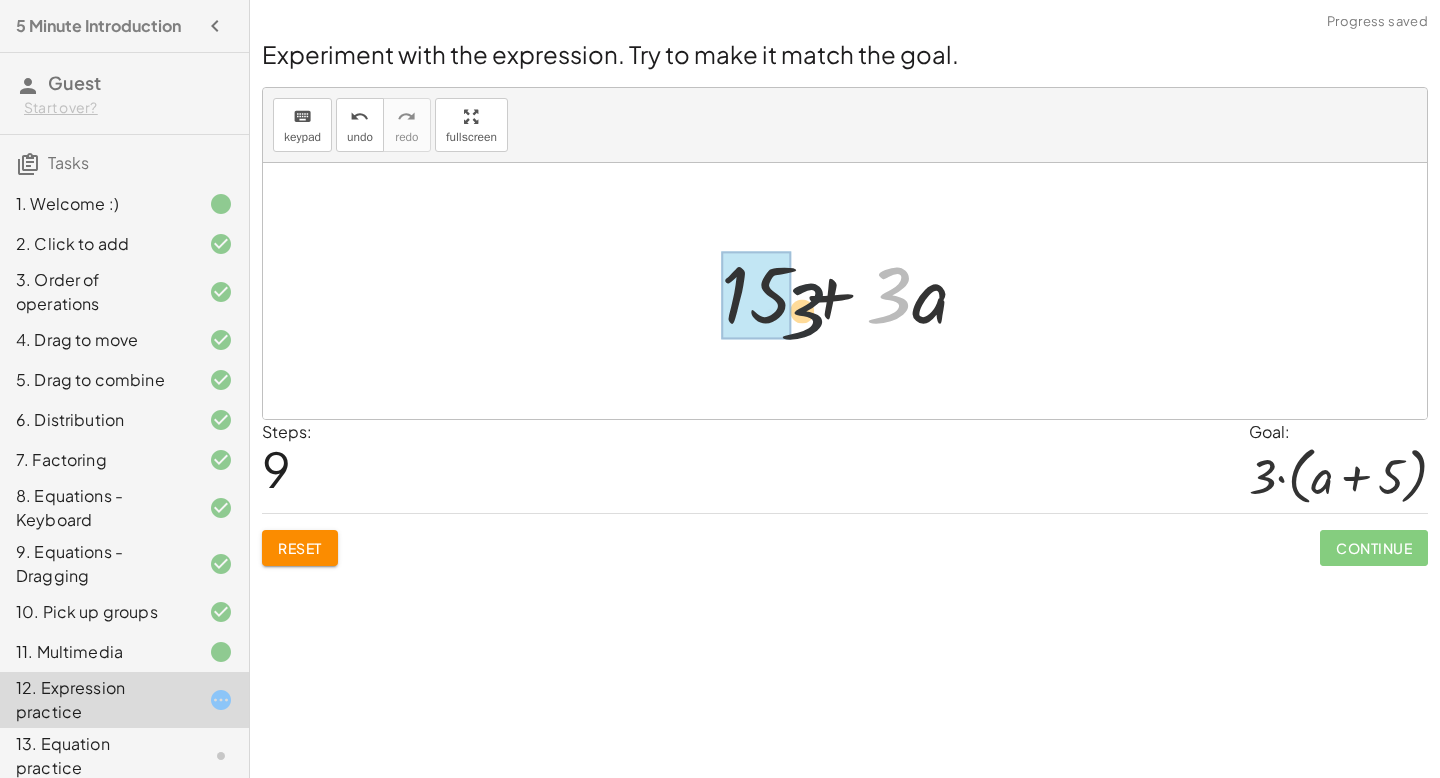 drag, startPoint x: 888, startPoint y: 298, endPoint x: 745, endPoint y: 318, distance: 144.39183 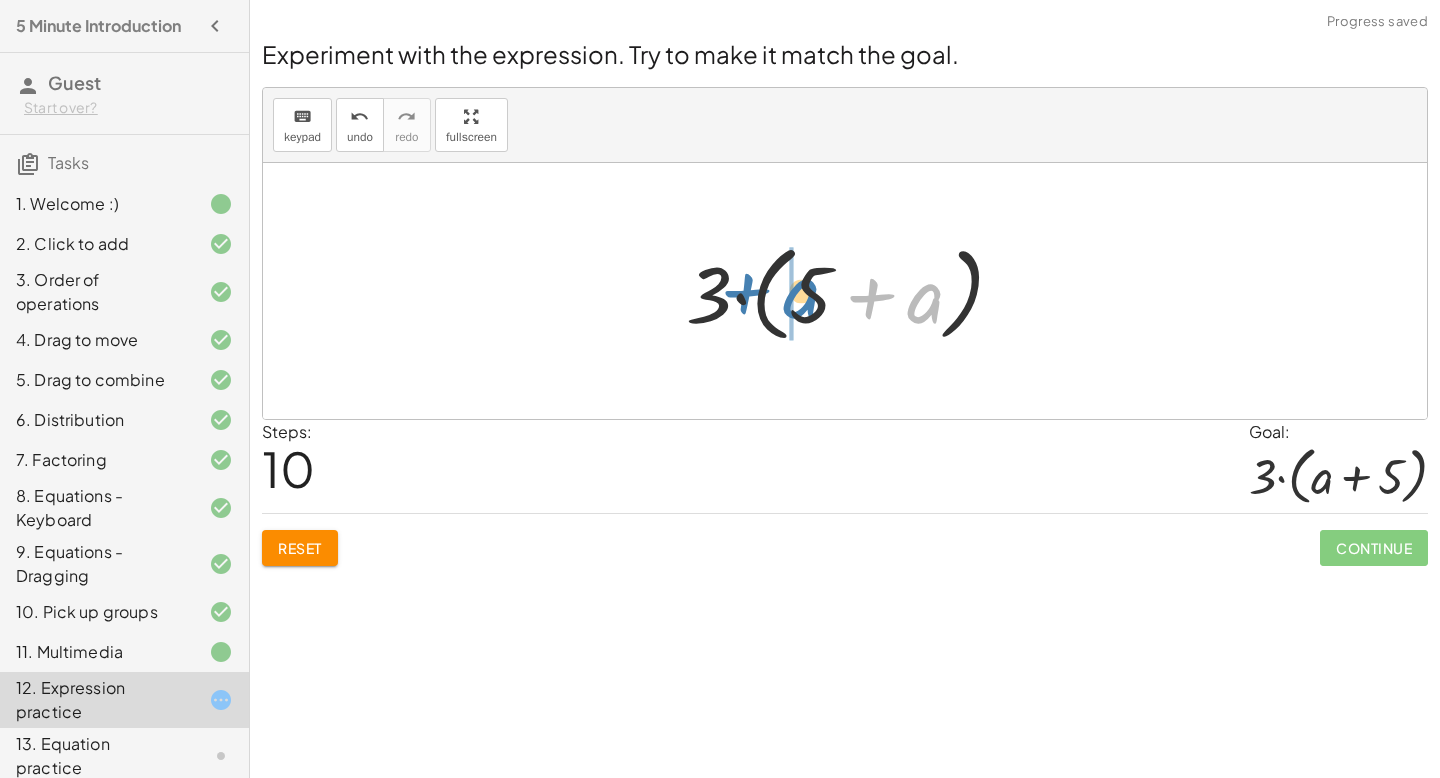 drag, startPoint x: 921, startPoint y: 304, endPoint x: 800, endPoint y: 299, distance: 121.103264 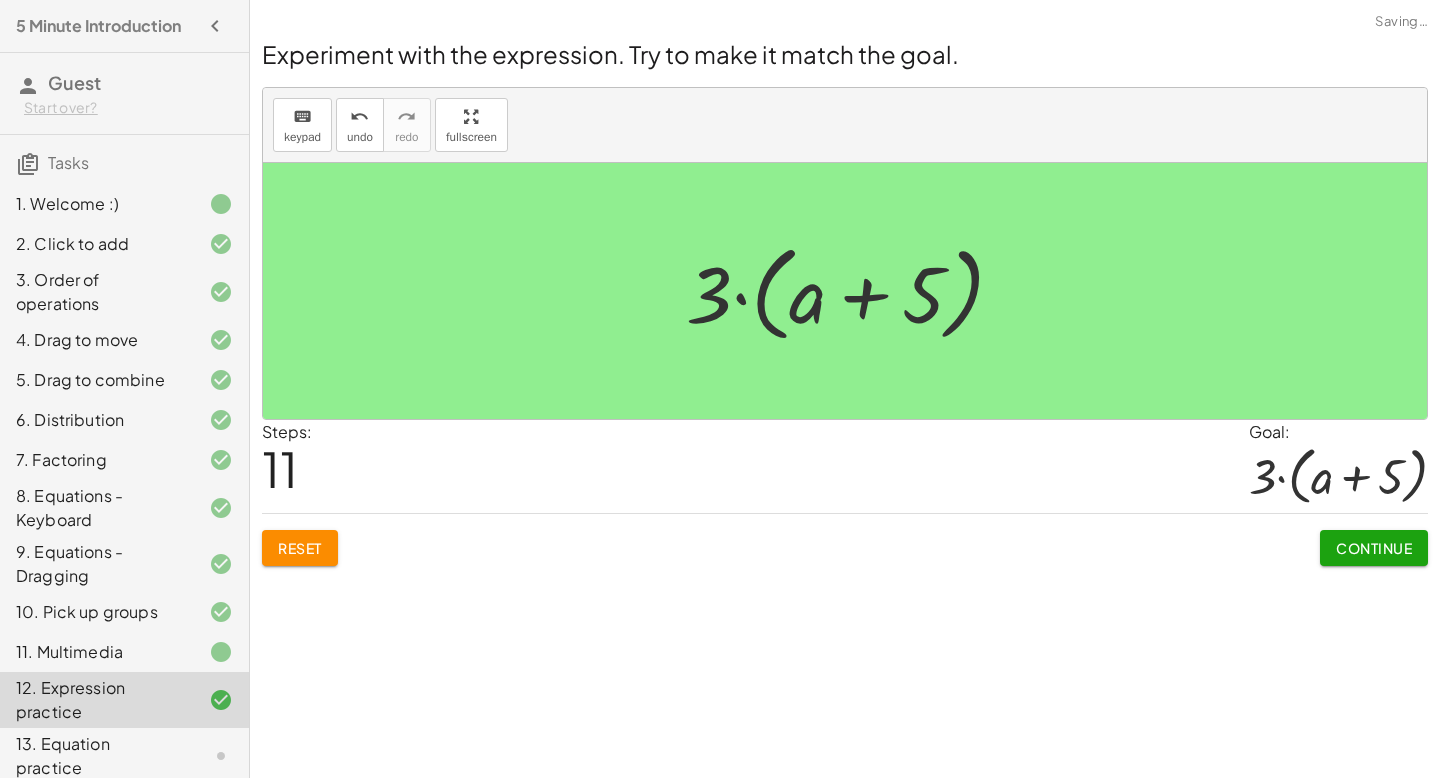 drag, startPoint x: 1375, startPoint y: 538, endPoint x: 1348, endPoint y: 541, distance: 27.166155 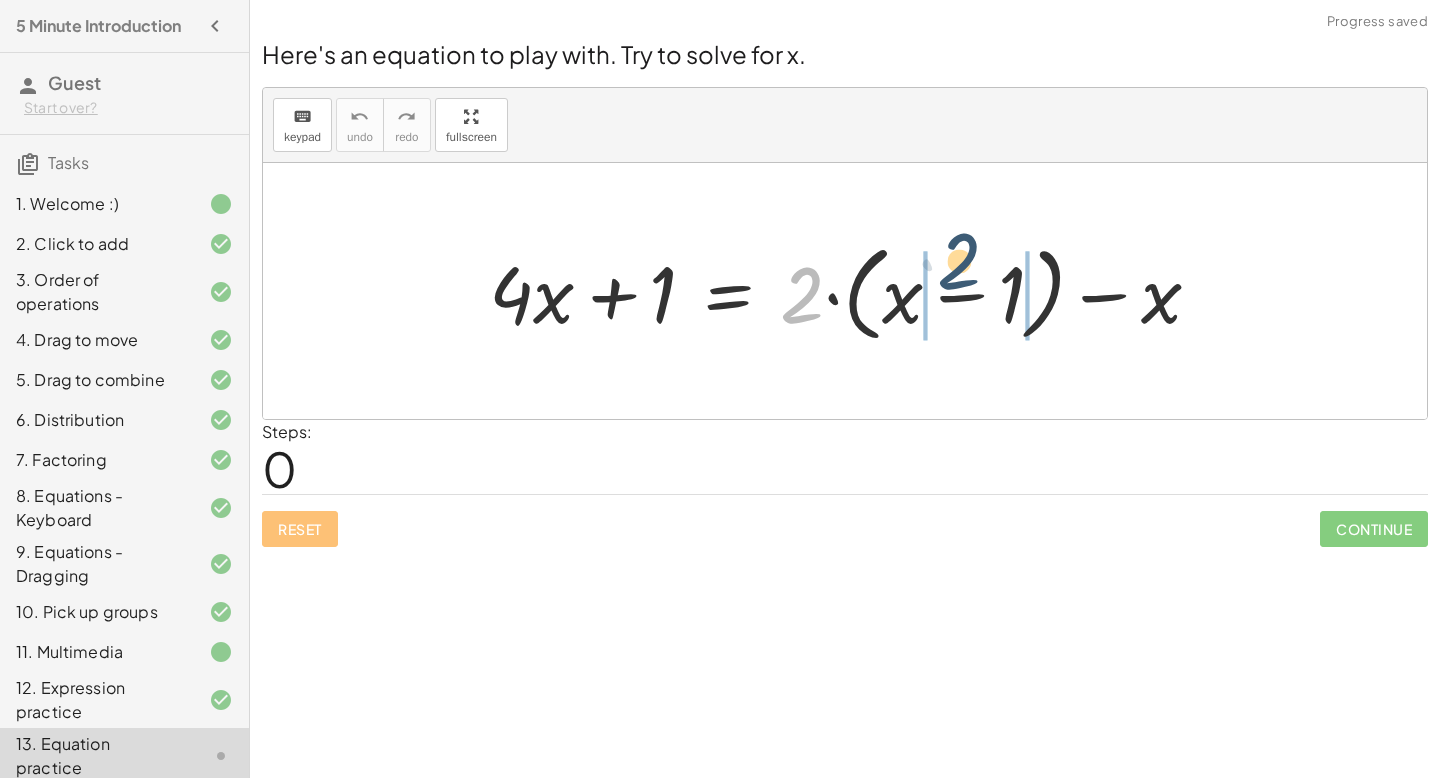 drag, startPoint x: 803, startPoint y: 309, endPoint x: 963, endPoint y: 276, distance: 163.36769 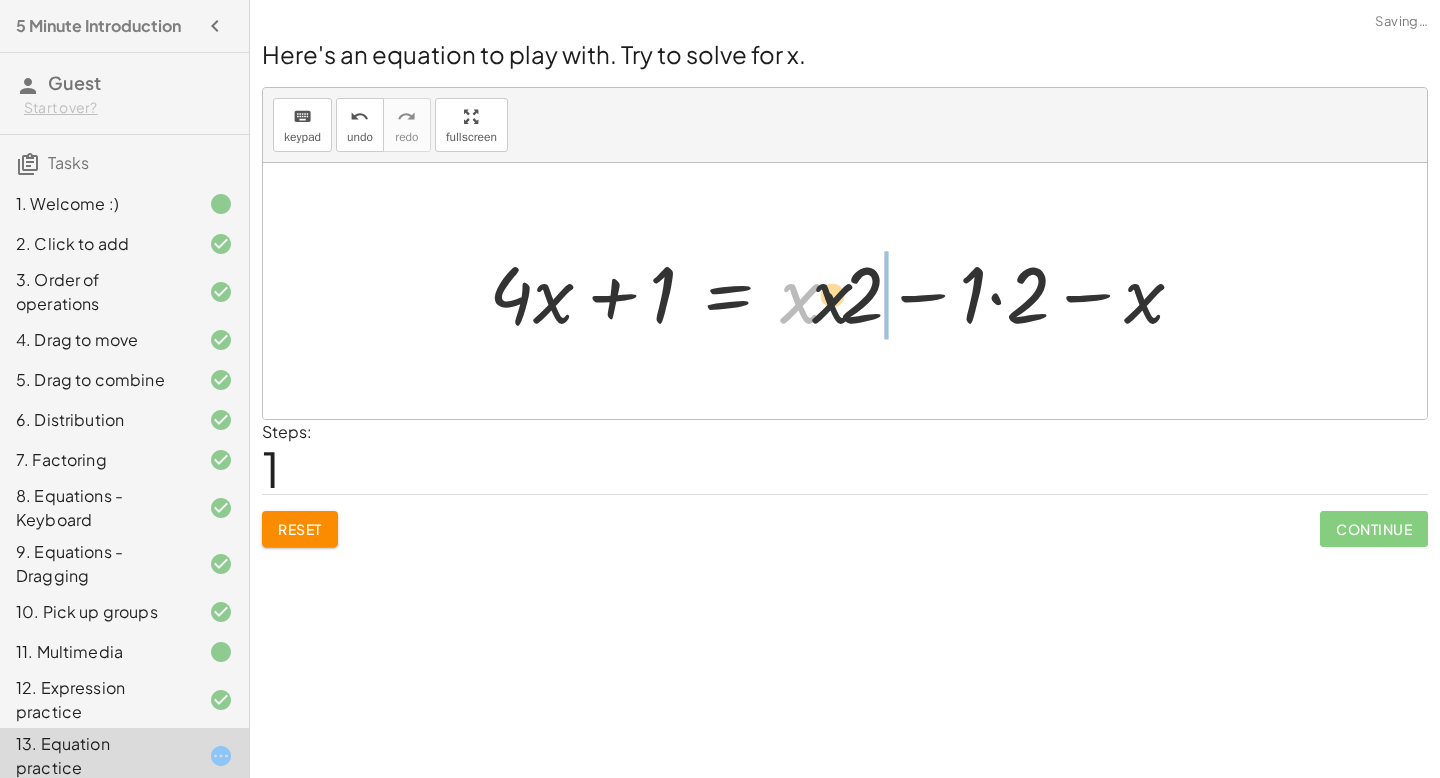 drag, startPoint x: 805, startPoint y: 320, endPoint x: 887, endPoint y: 319, distance: 82.006096 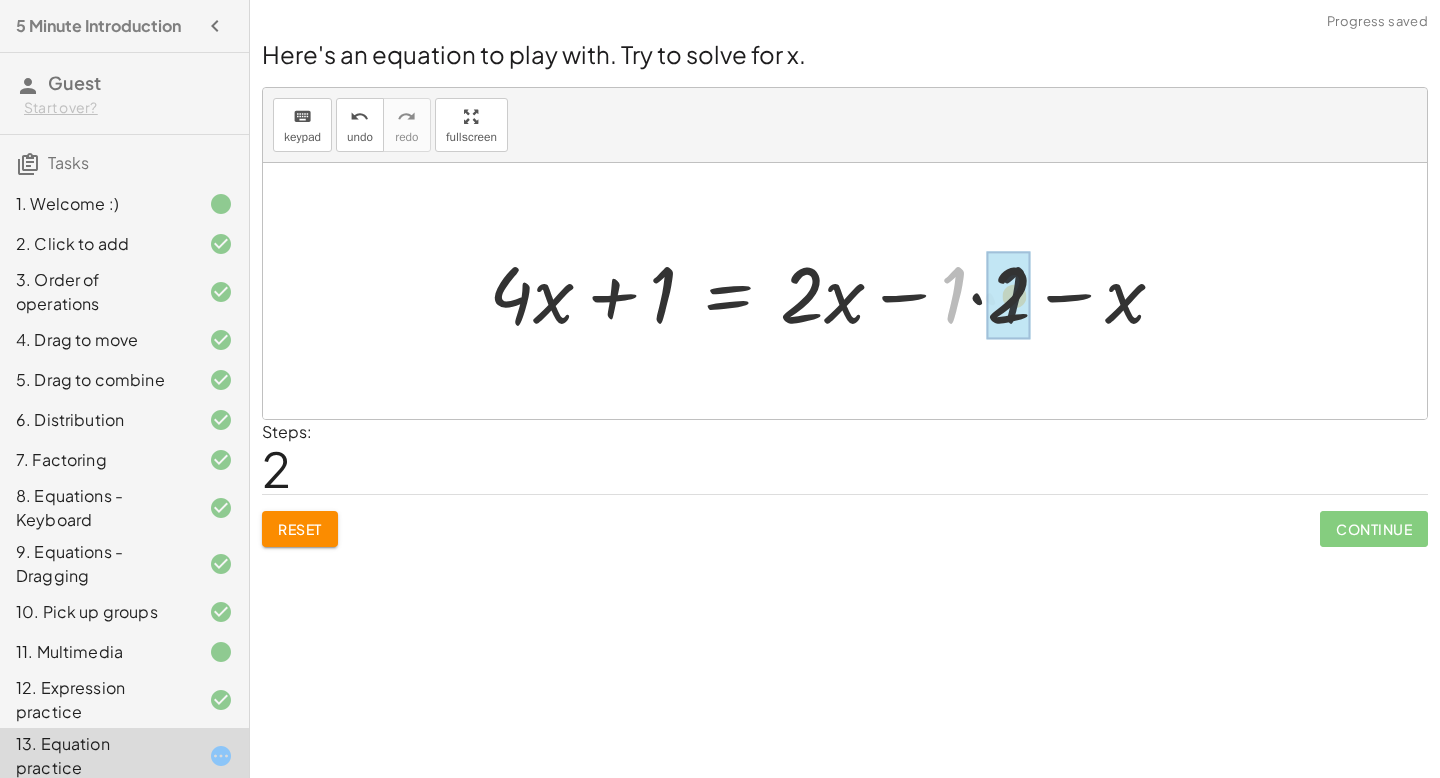 drag, startPoint x: 954, startPoint y: 304, endPoint x: 1017, endPoint y: 305, distance: 63.007935 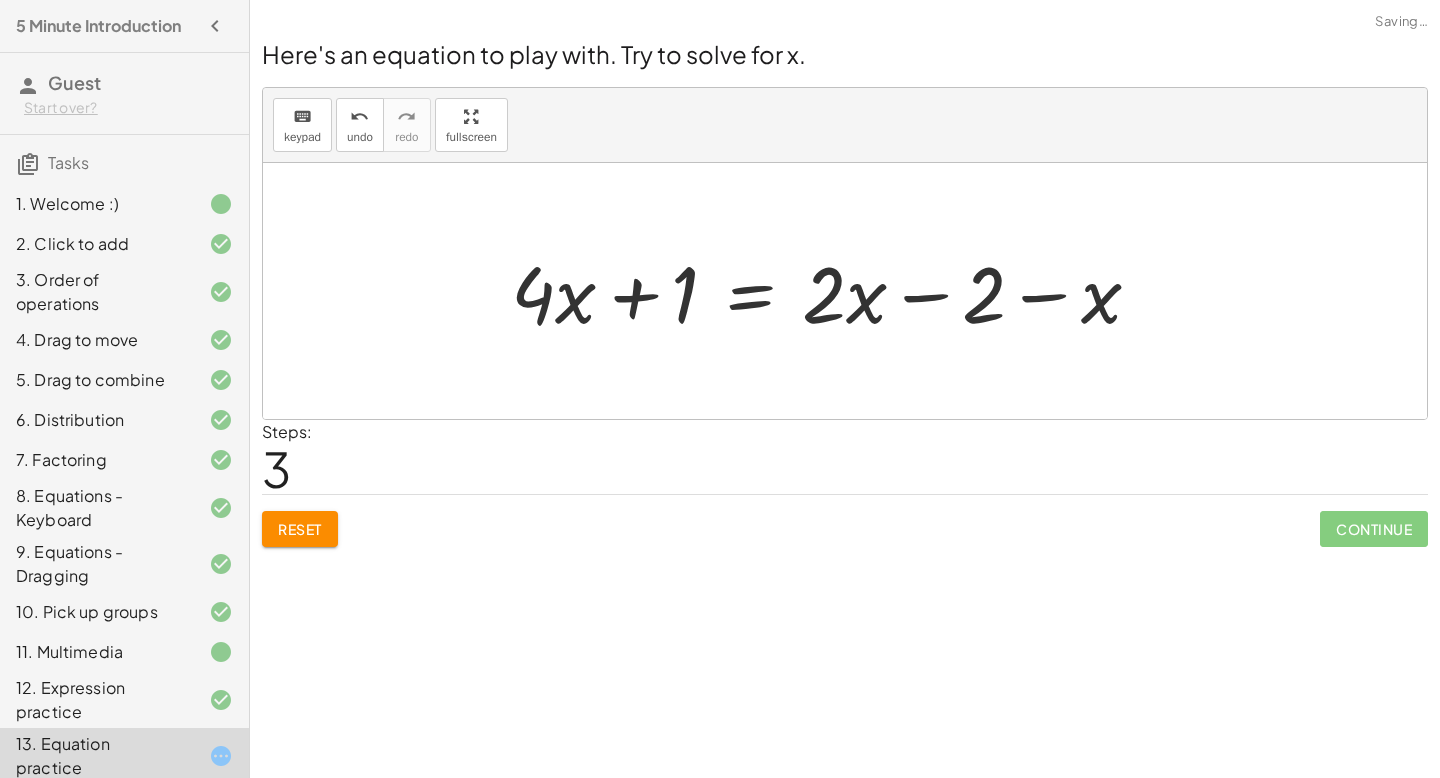 click at bounding box center [834, 291] 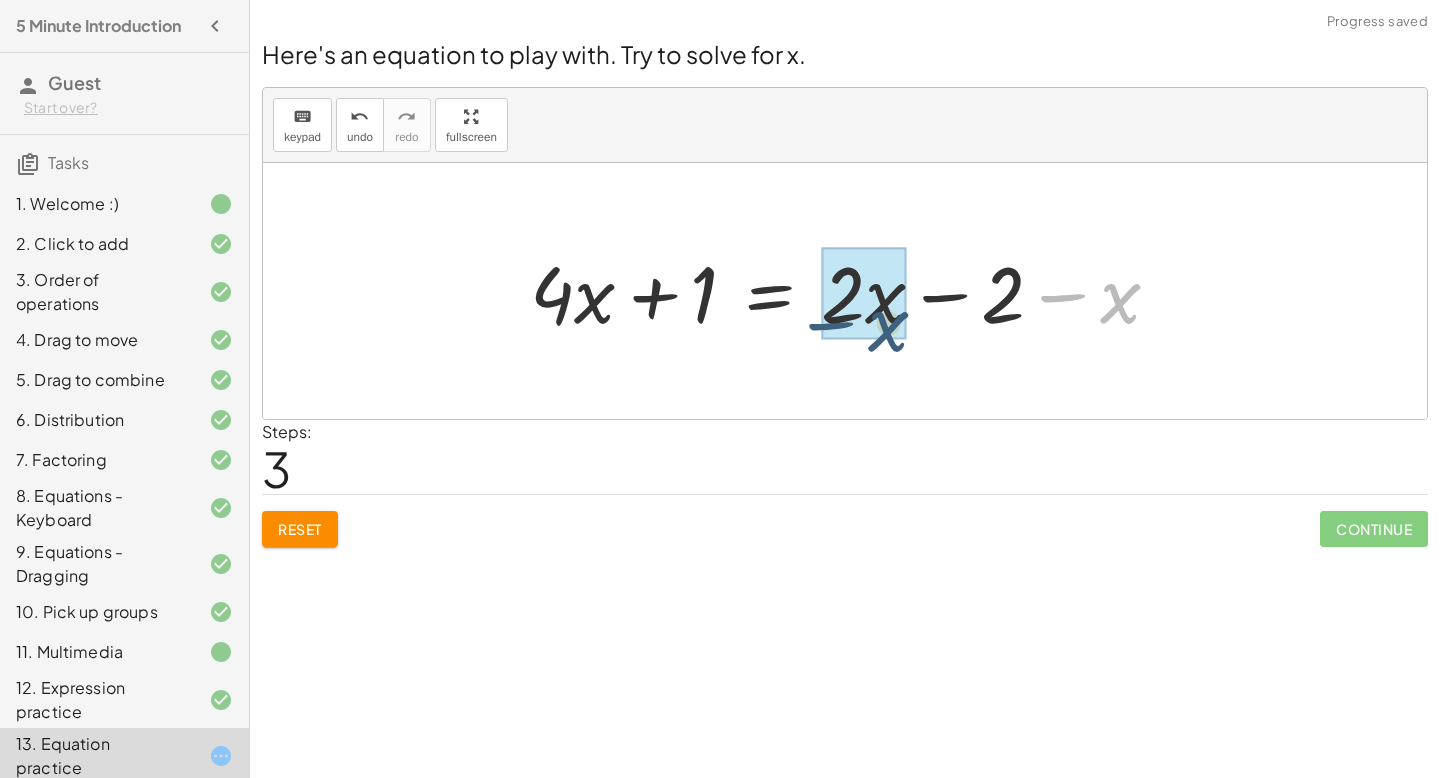 drag, startPoint x: 1119, startPoint y: 304, endPoint x: 879, endPoint y: 324, distance: 240.8319 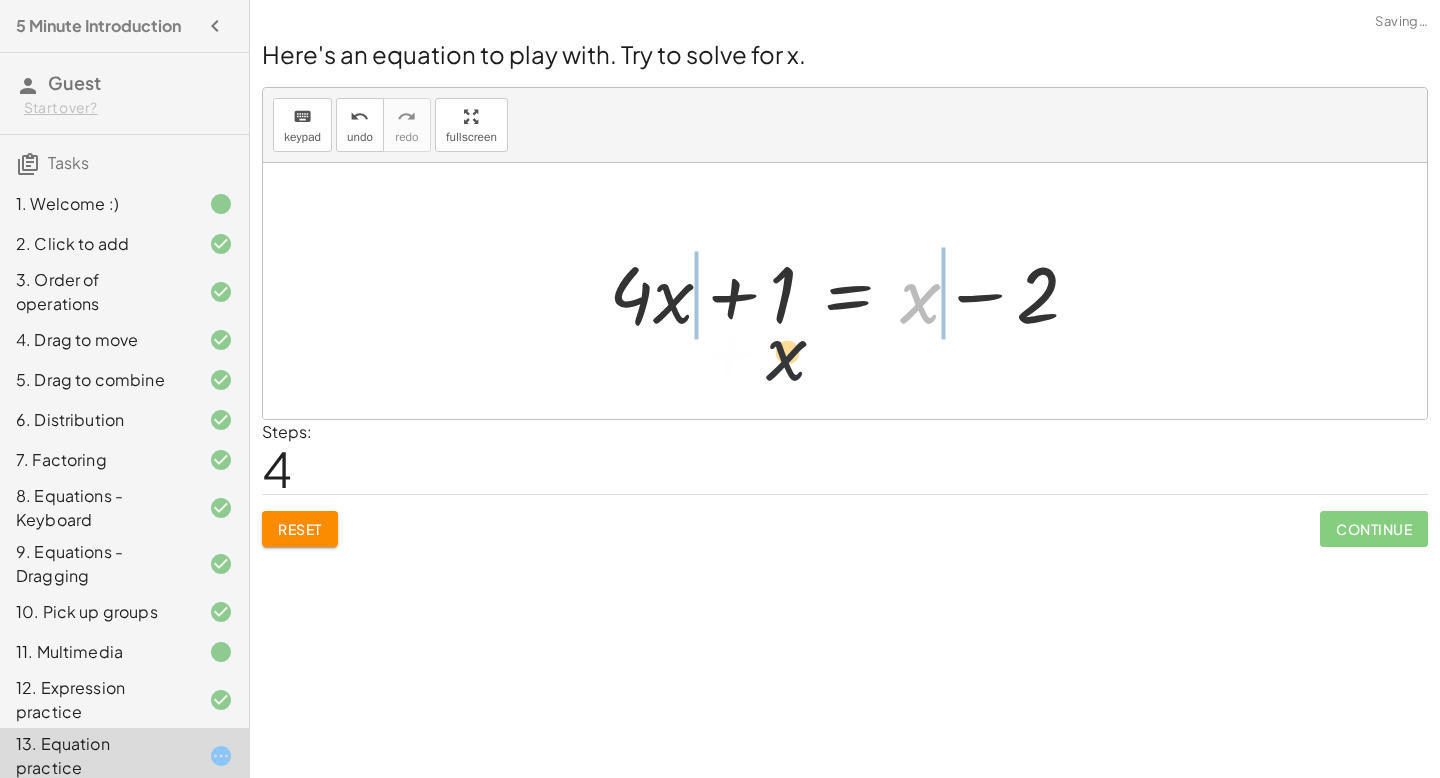 drag, startPoint x: 908, startPoint y: 315, endPoint x: 629, endPoint y: 351, distance: 281.313 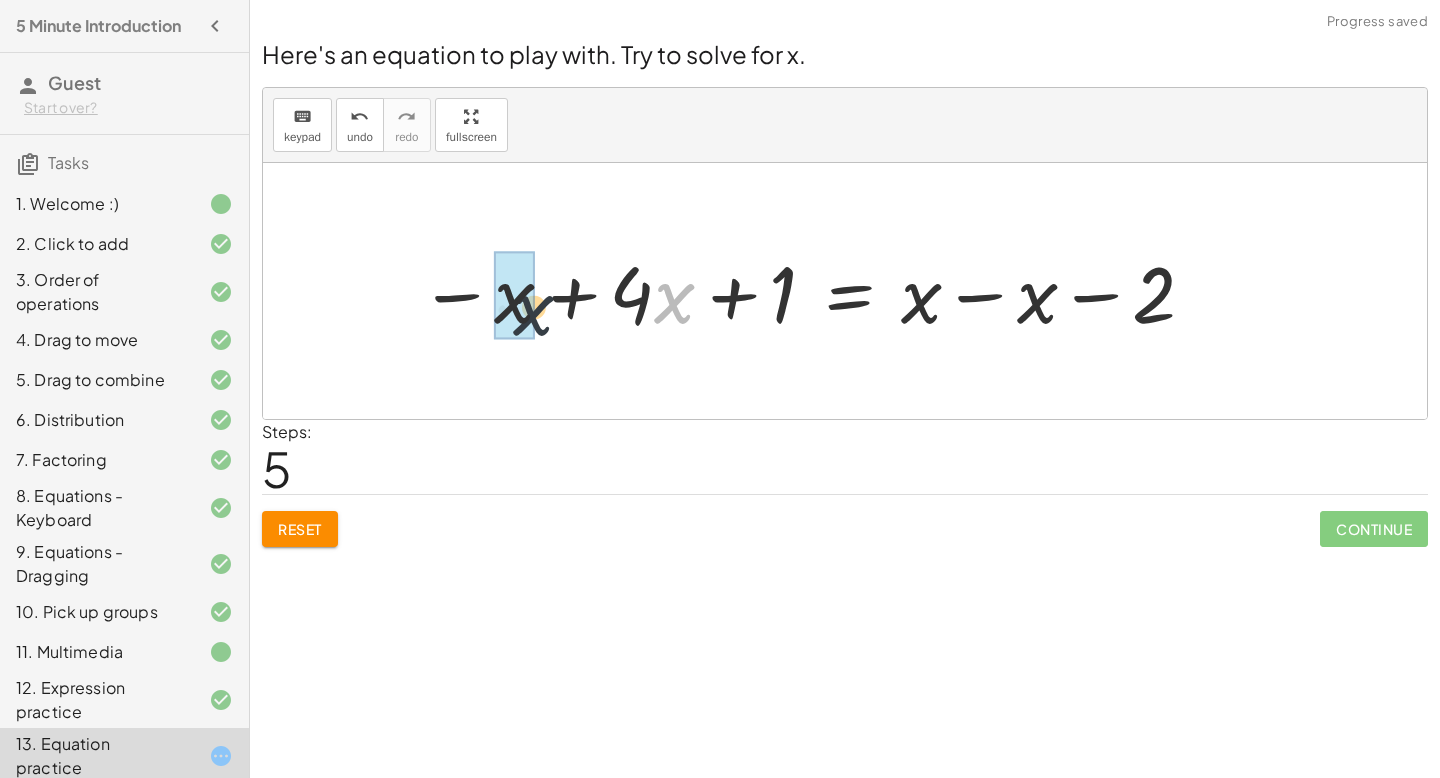drag, startPoint x: 645, startPoint y: 304, endPoint x: 538, endPoint y: 309, distance: 107.11676 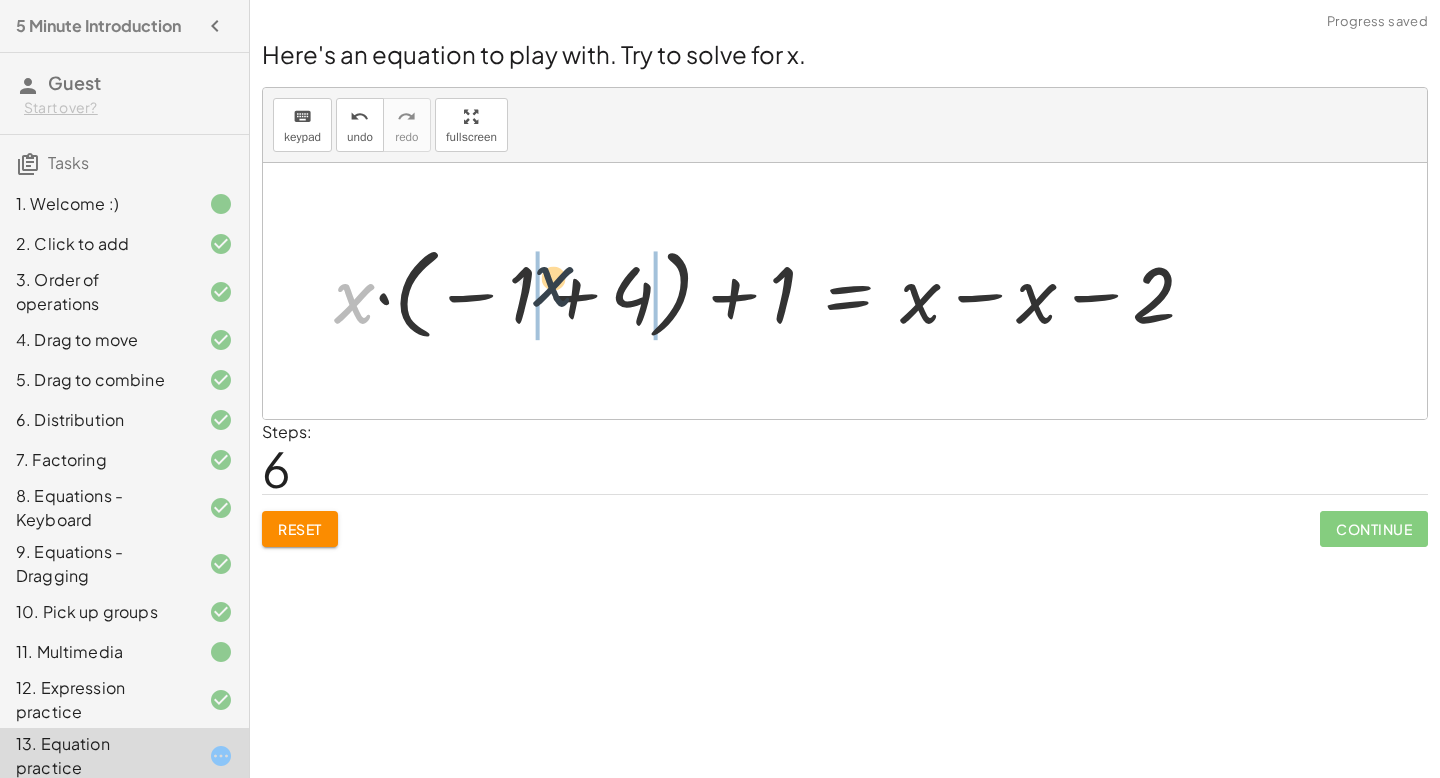 drag, startPoint x: 356, startPoint y: 313, endPoint x: 568, endPoint y: 297, distance: 212.60292 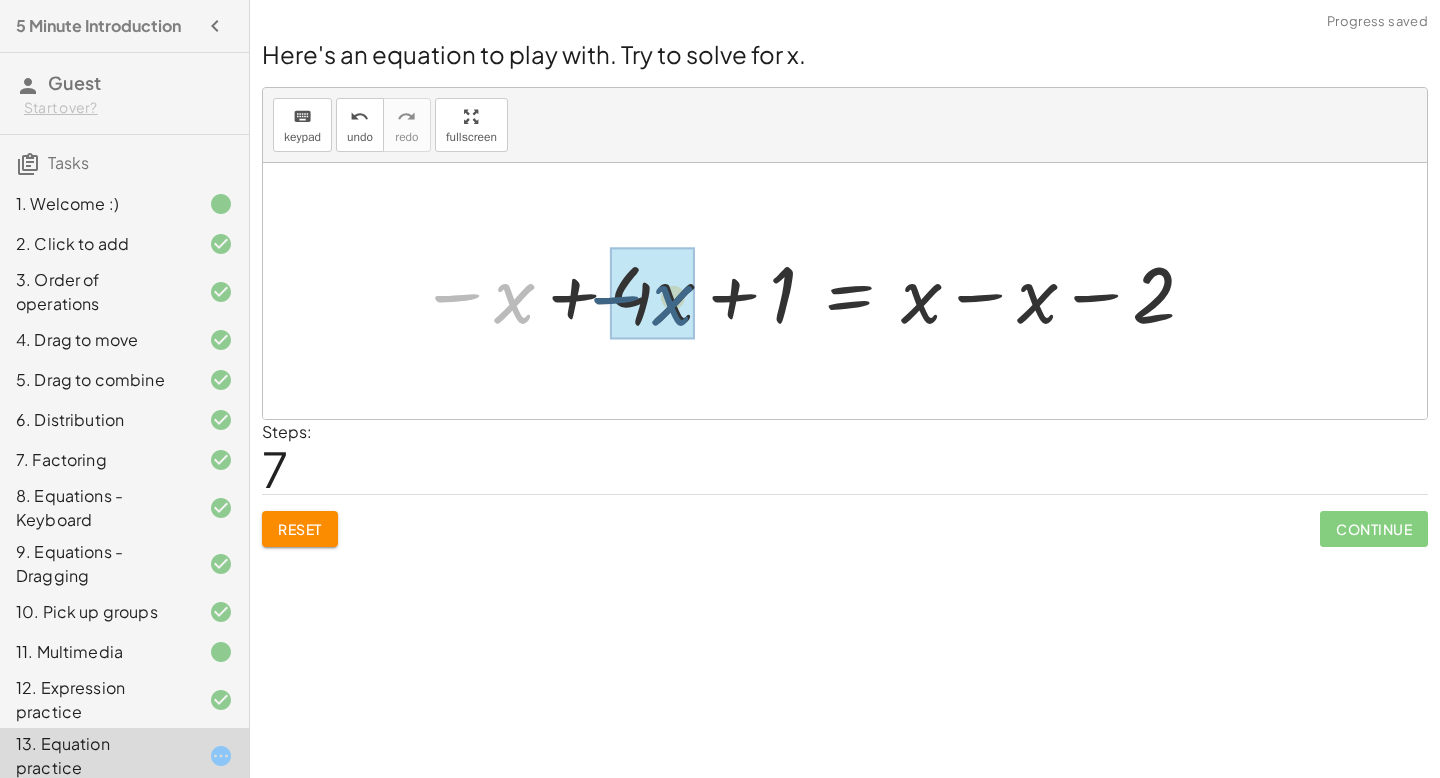 drag, startPoint x: 509, startPoint y: 311, endPoint x: 669, endPoint y: 312, distance: 160.00313 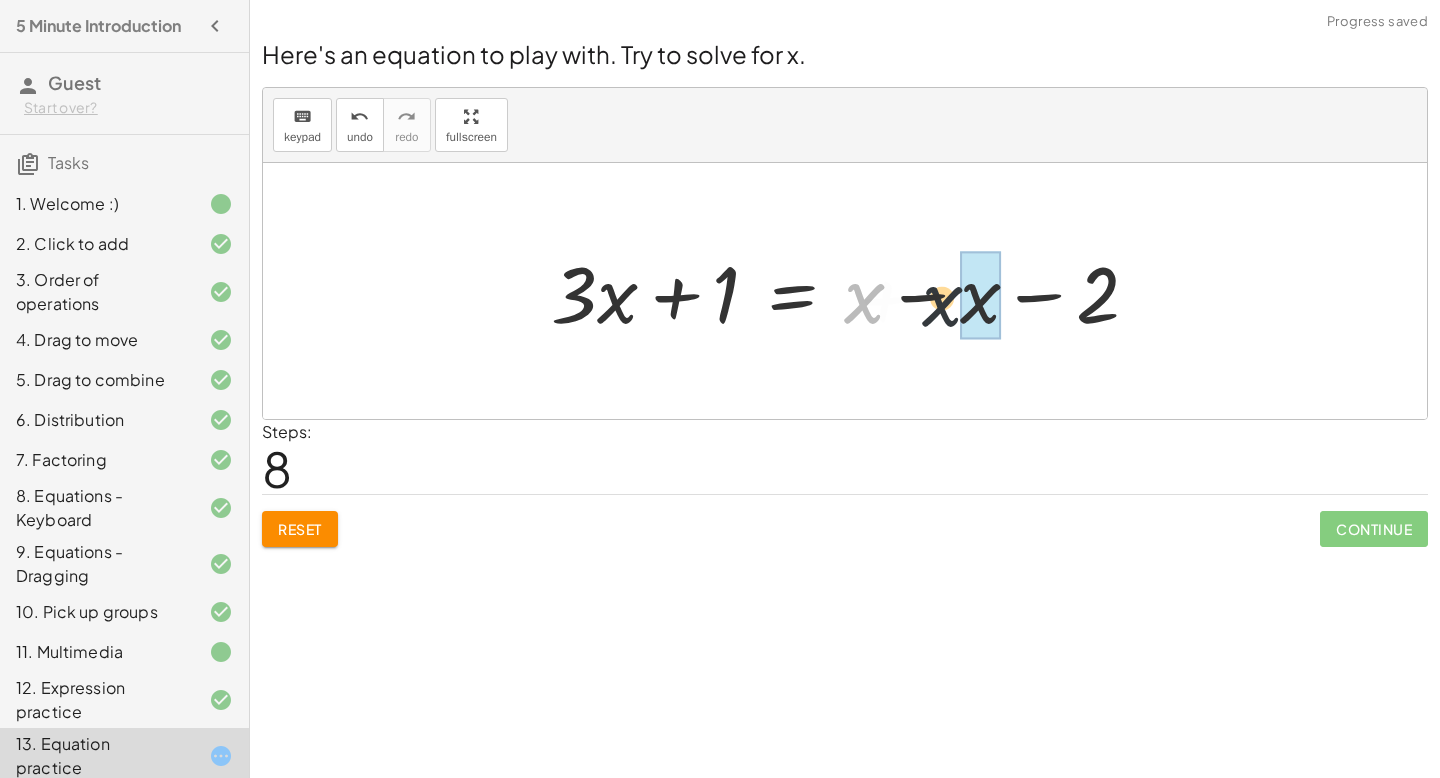 drag, startPoint x: 857, startPoint y: 310, endPoint x: 957, endPoint y: 312, distance: 100.02 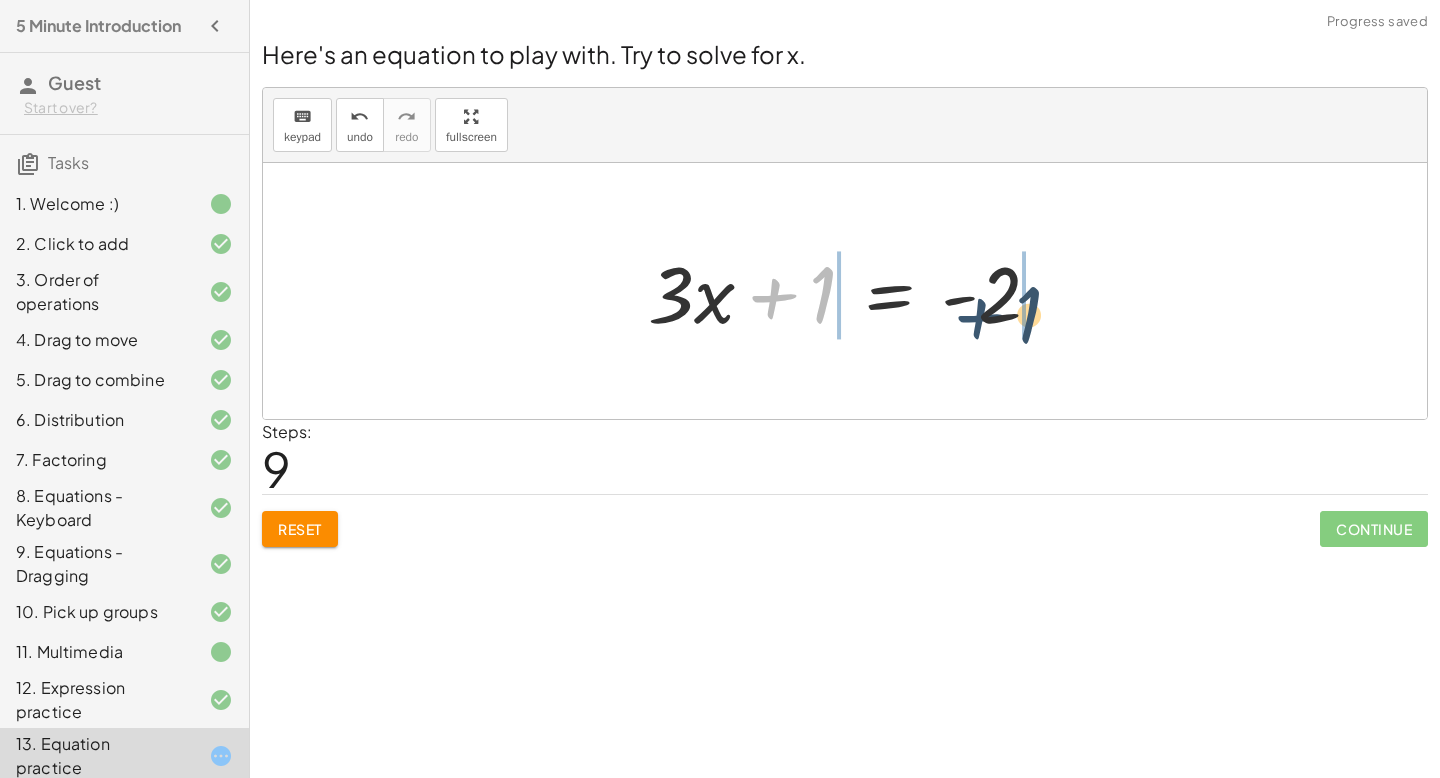 drag, startPoint x: 779, startPoint y: 302, endPoint x: 987, endPoint y: 319, distance: 208.69356 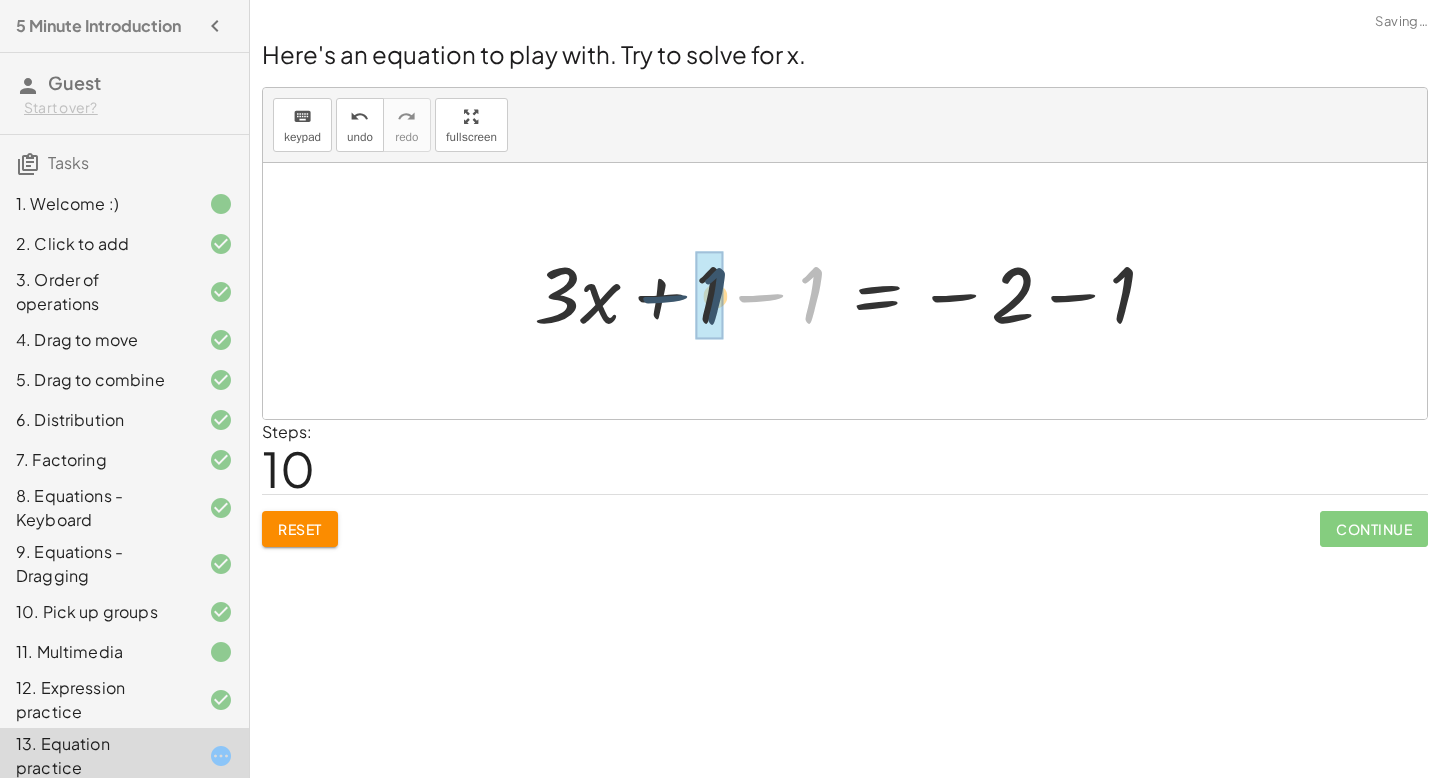 drag, startPoint x: 808, startPoint y: 314, endPoint x: 727, endPoint y: 316, distance: 81.02469 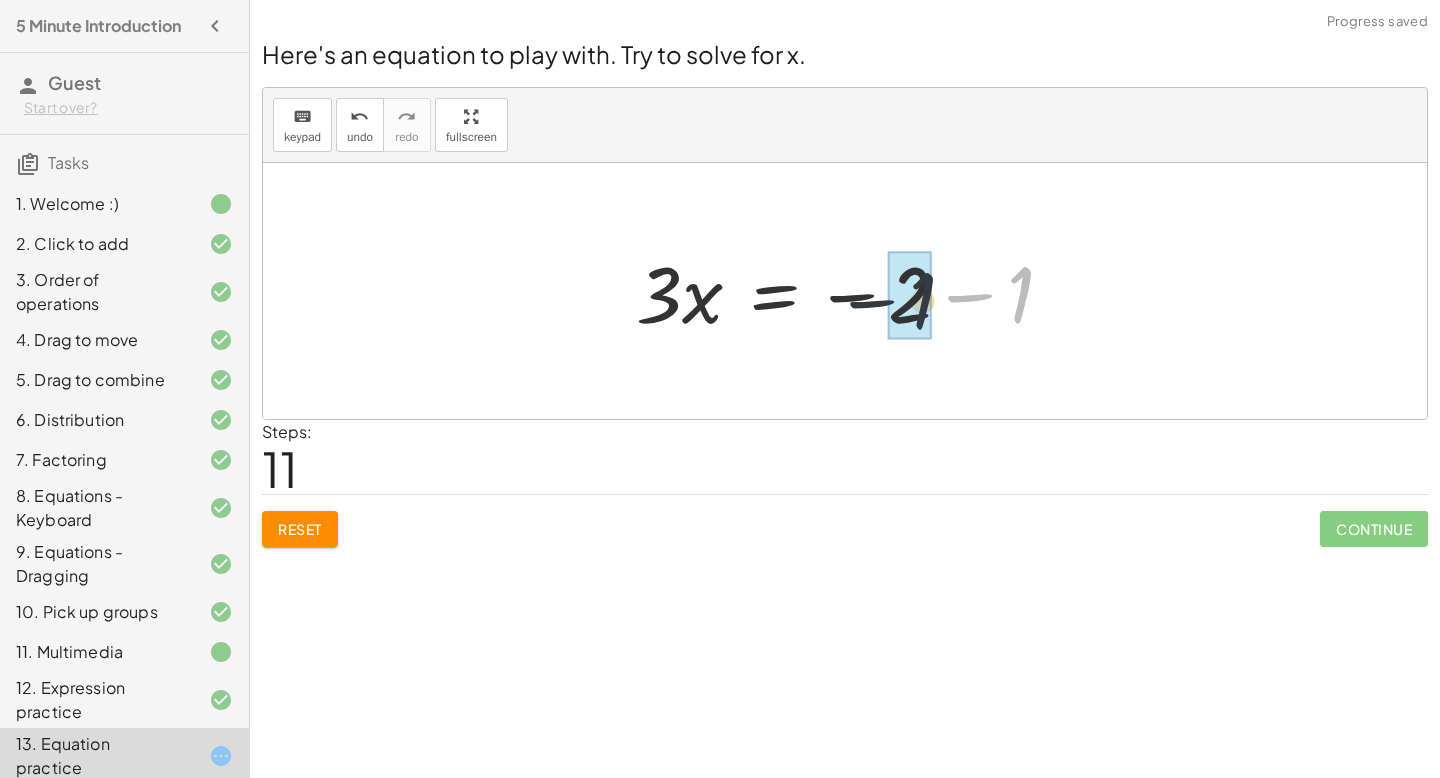 drag, startPoint x: 1016, startPoint y: 302, endPoint x: 931, endPoint y: 307, distance: 85.146935 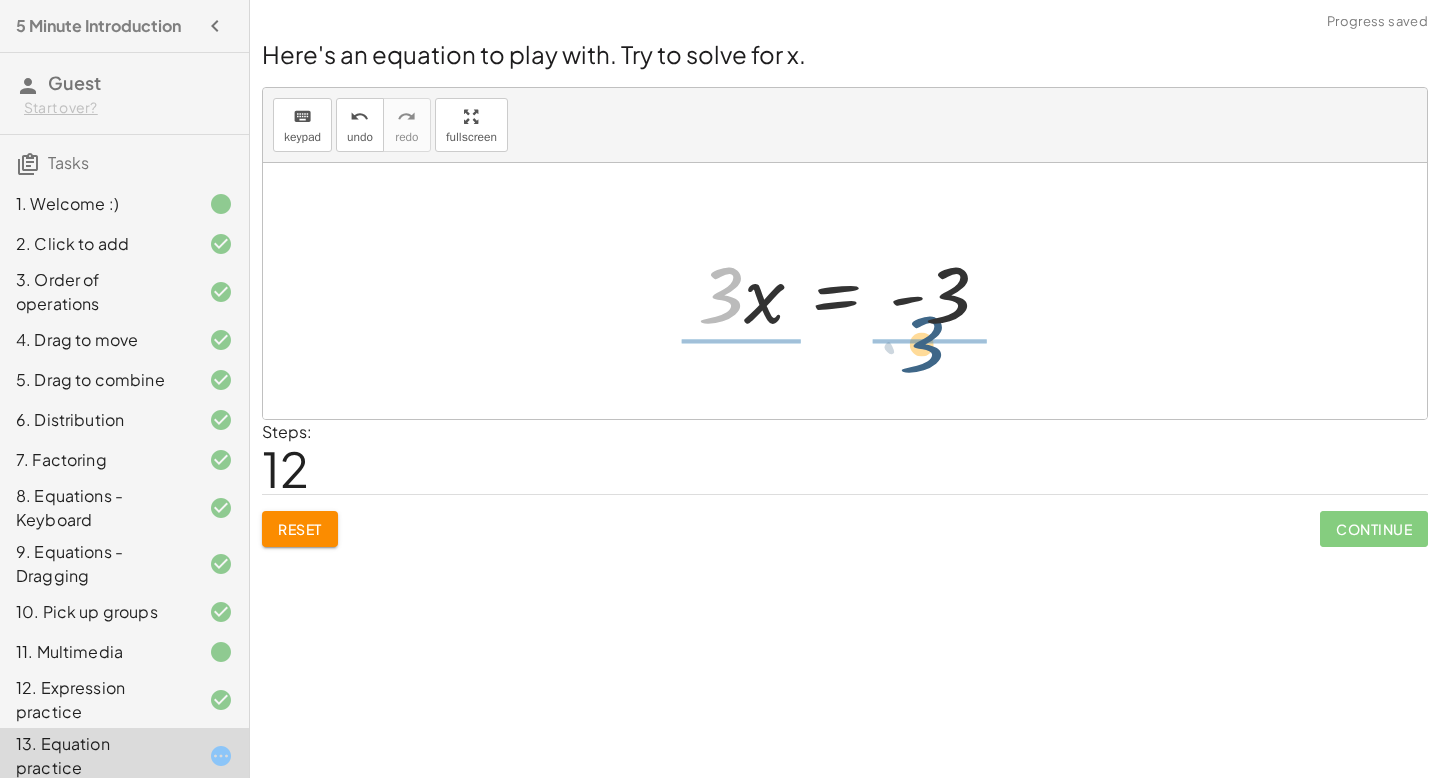 drag, startPoint x: 722, startPoint y: 300, endPoint x: 925, endPoint y: 348, distance: 208.5977 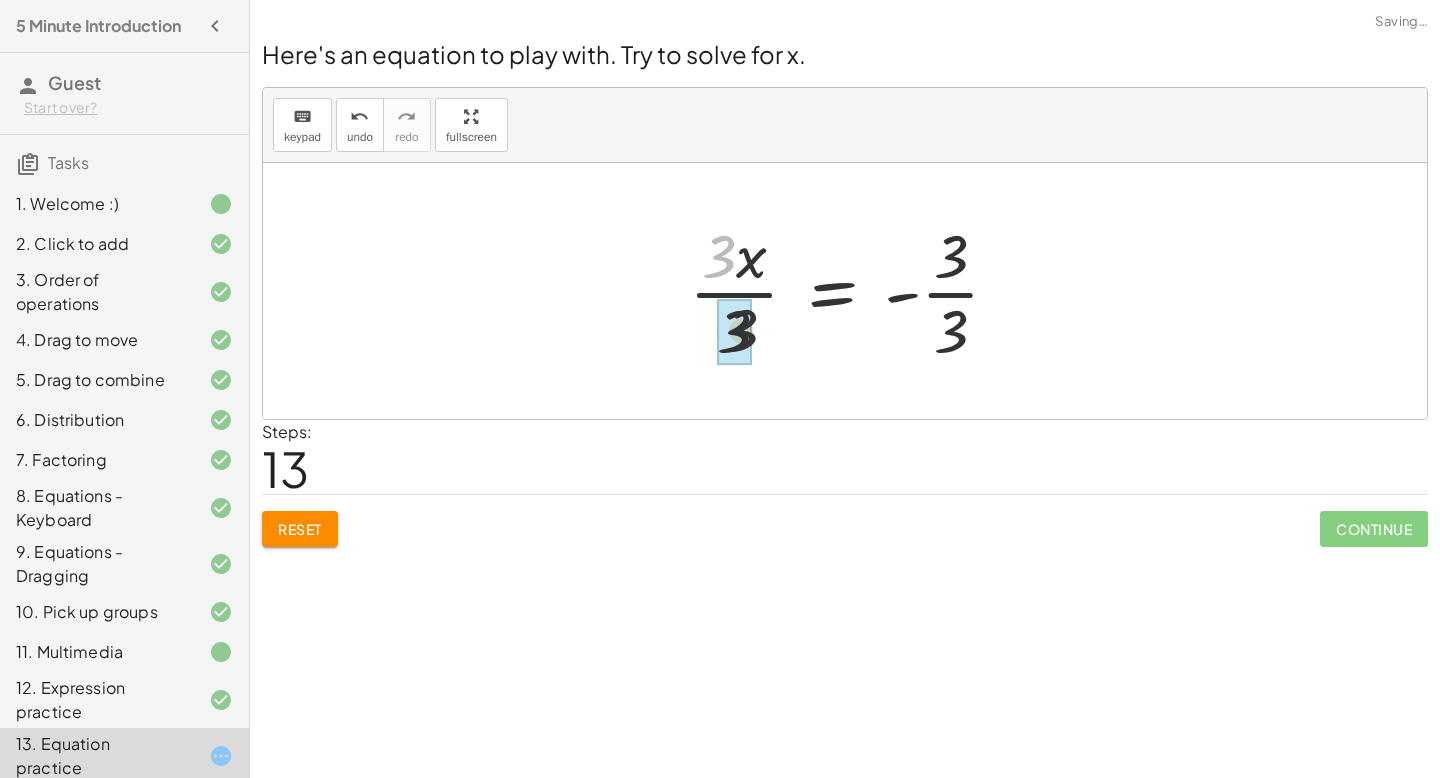 drag, startPoint x: 726, startPoint y: 256, endPoint x: 750, endPoint y: 337, distance: 84.48077 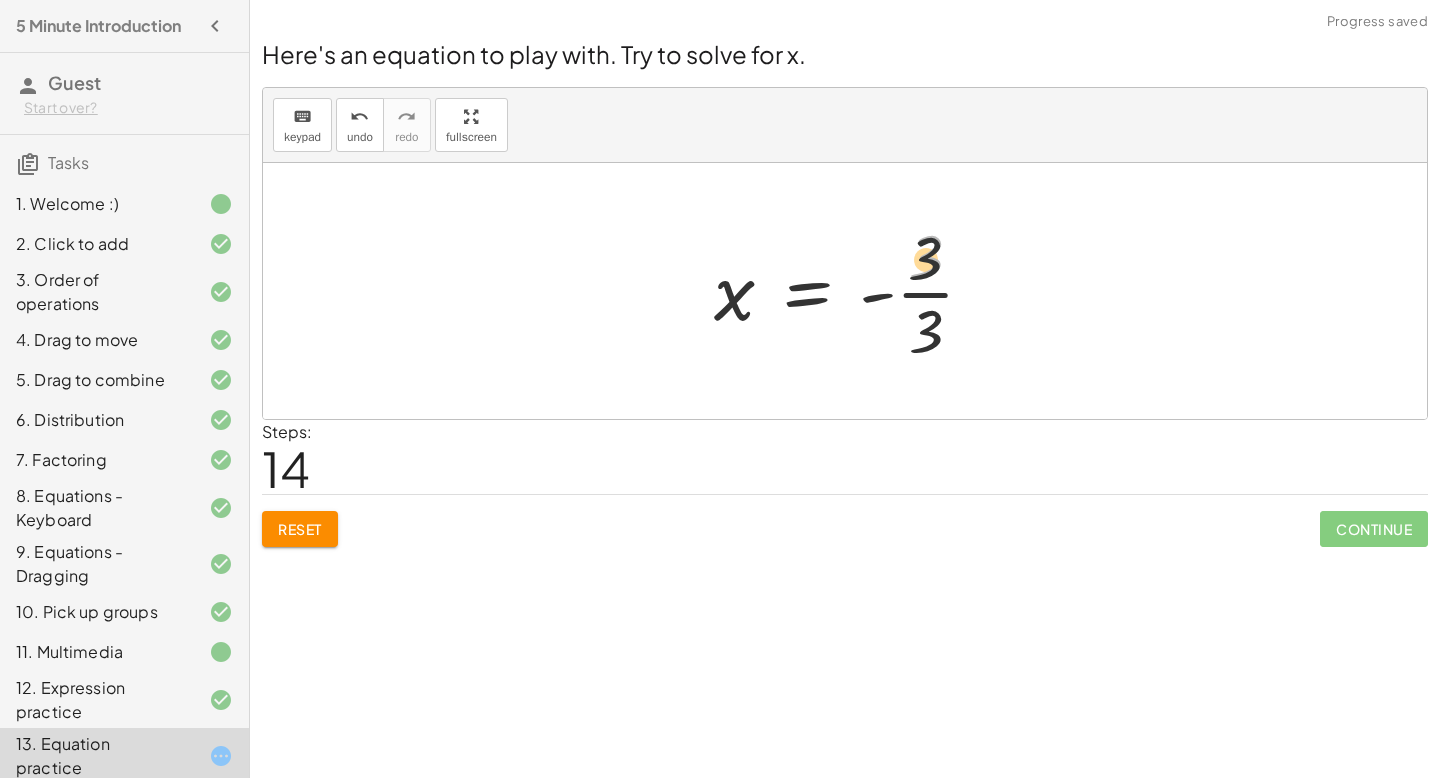 drag, startPoint x: 931, startPoint y: 276, endPoint x: 944, endPoint y: 385, distance: 109.77249 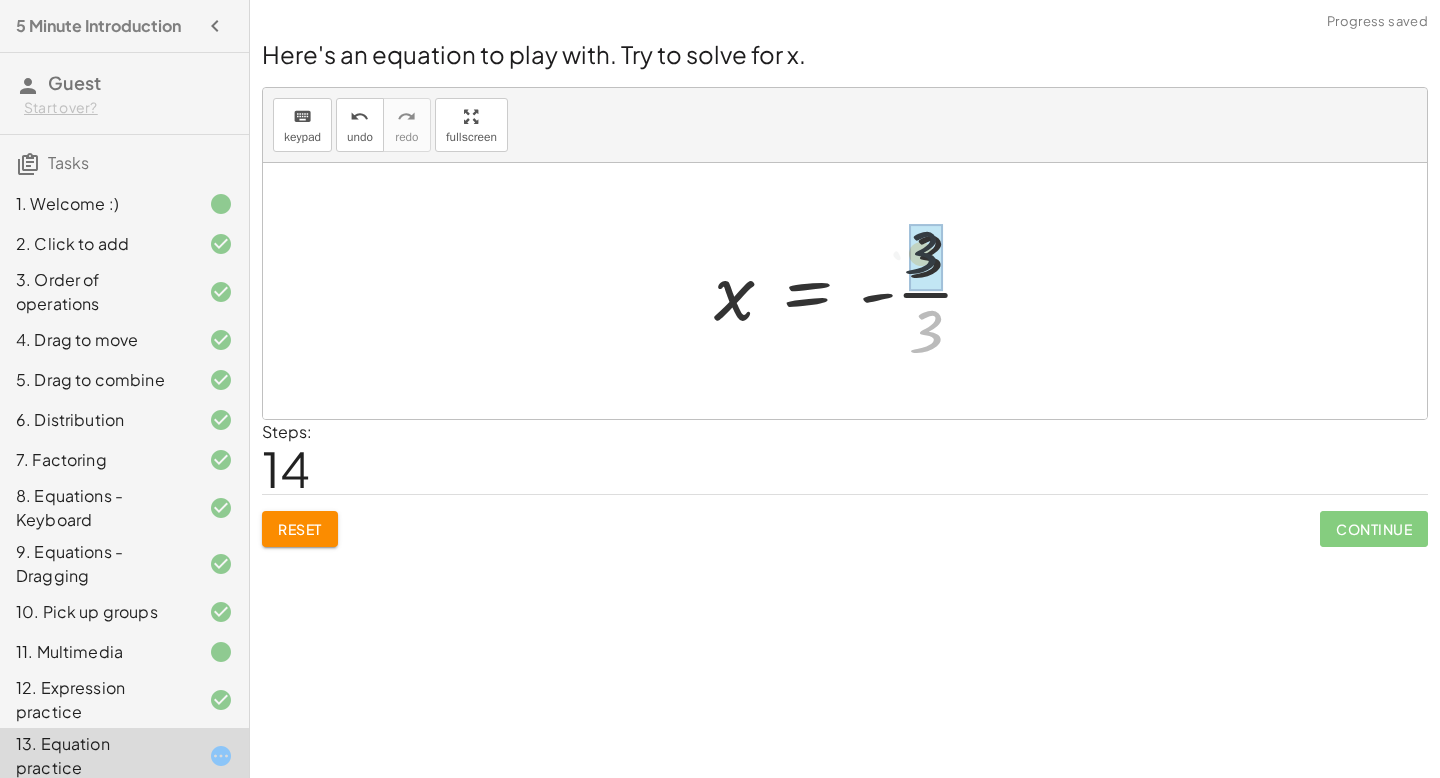 drag, startPoint x: 930, startPoint y: 357, endPoint x: 927, endPoint y: 280, distance: 77.05842 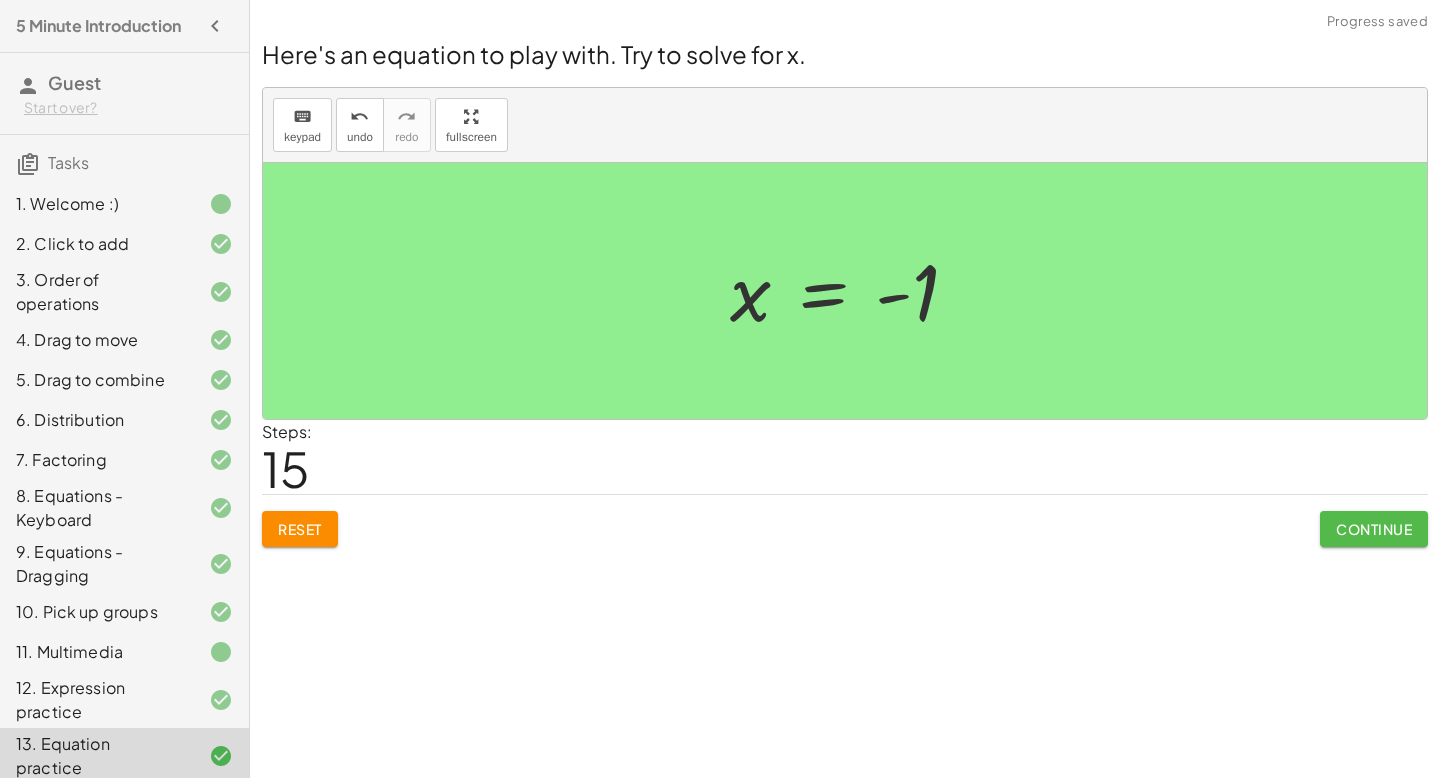 click on "Continue" 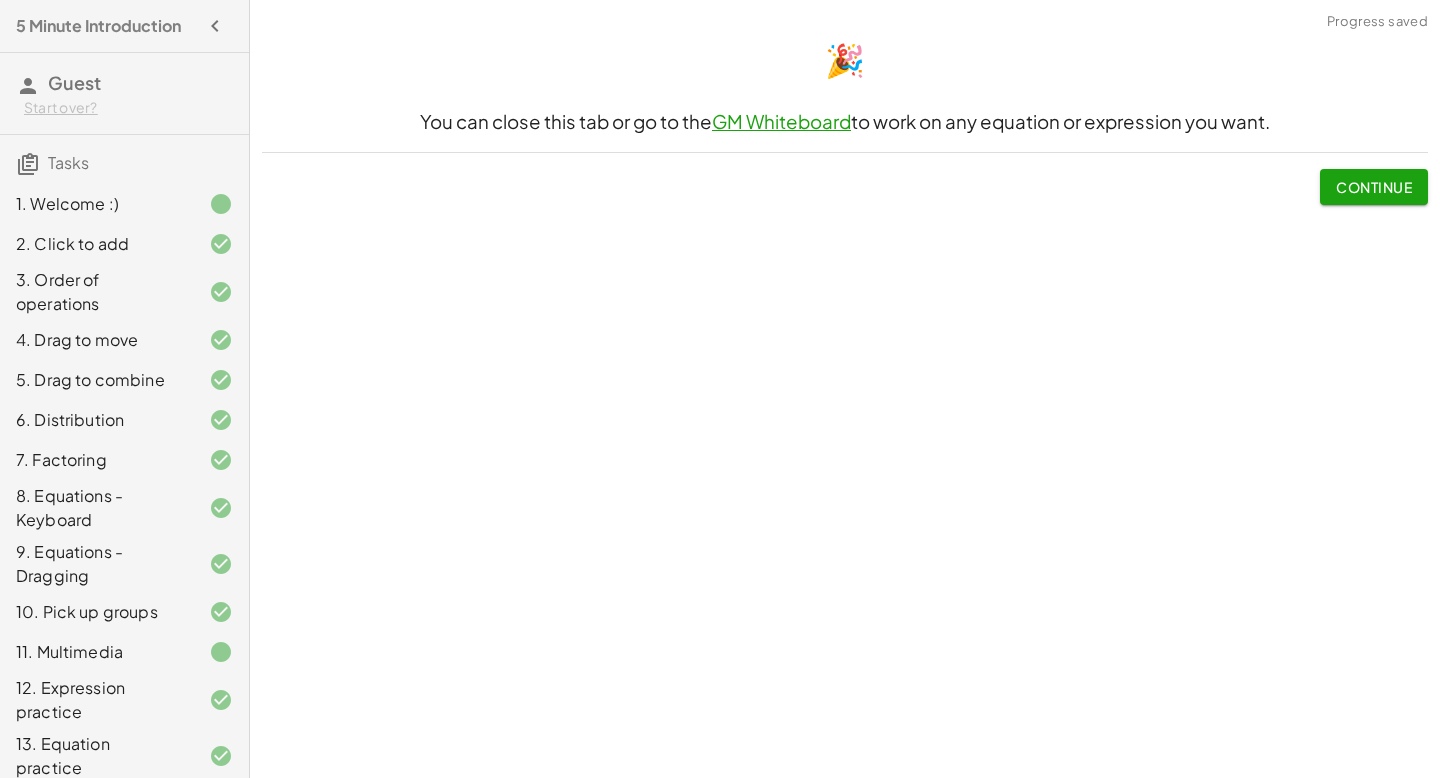click on "Continue" at bounding box center [1374, 187] 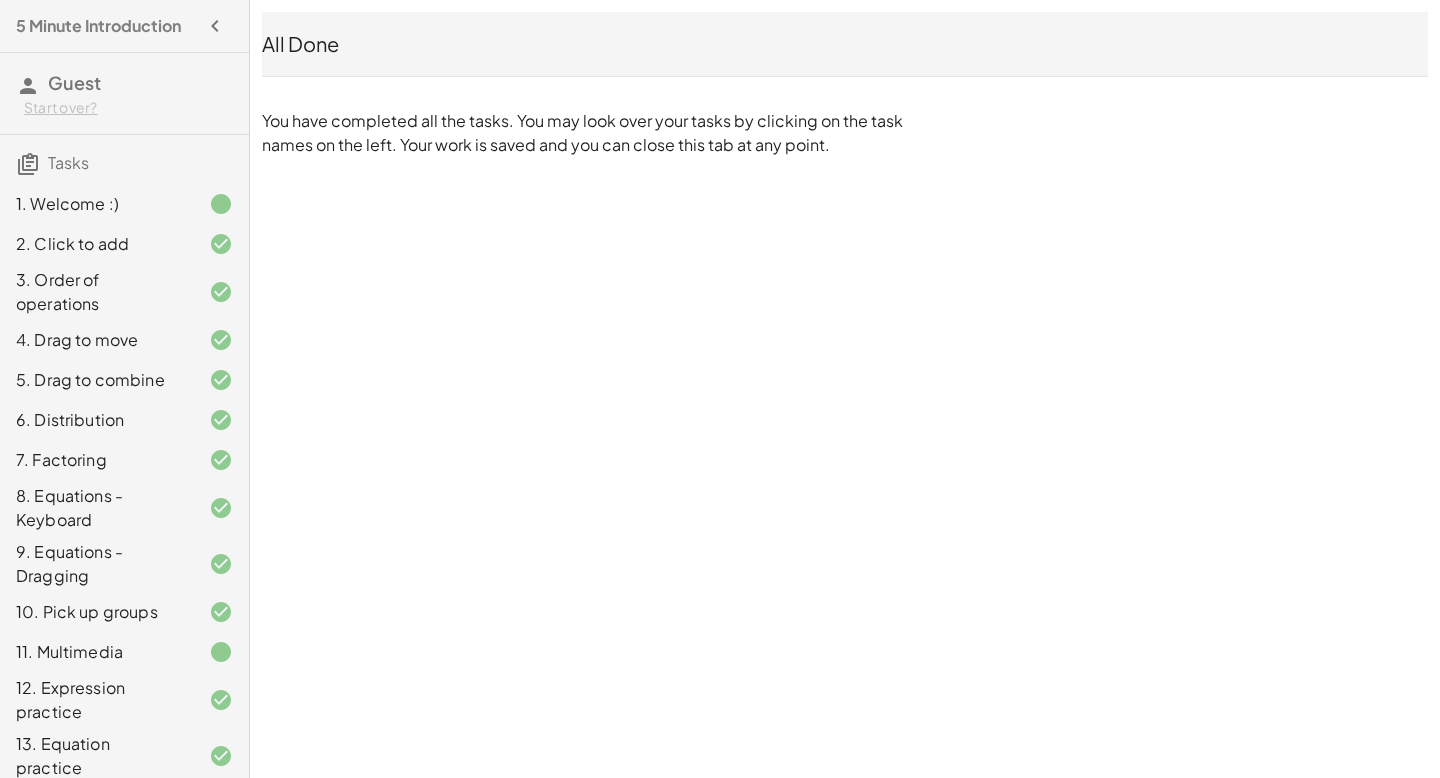 click 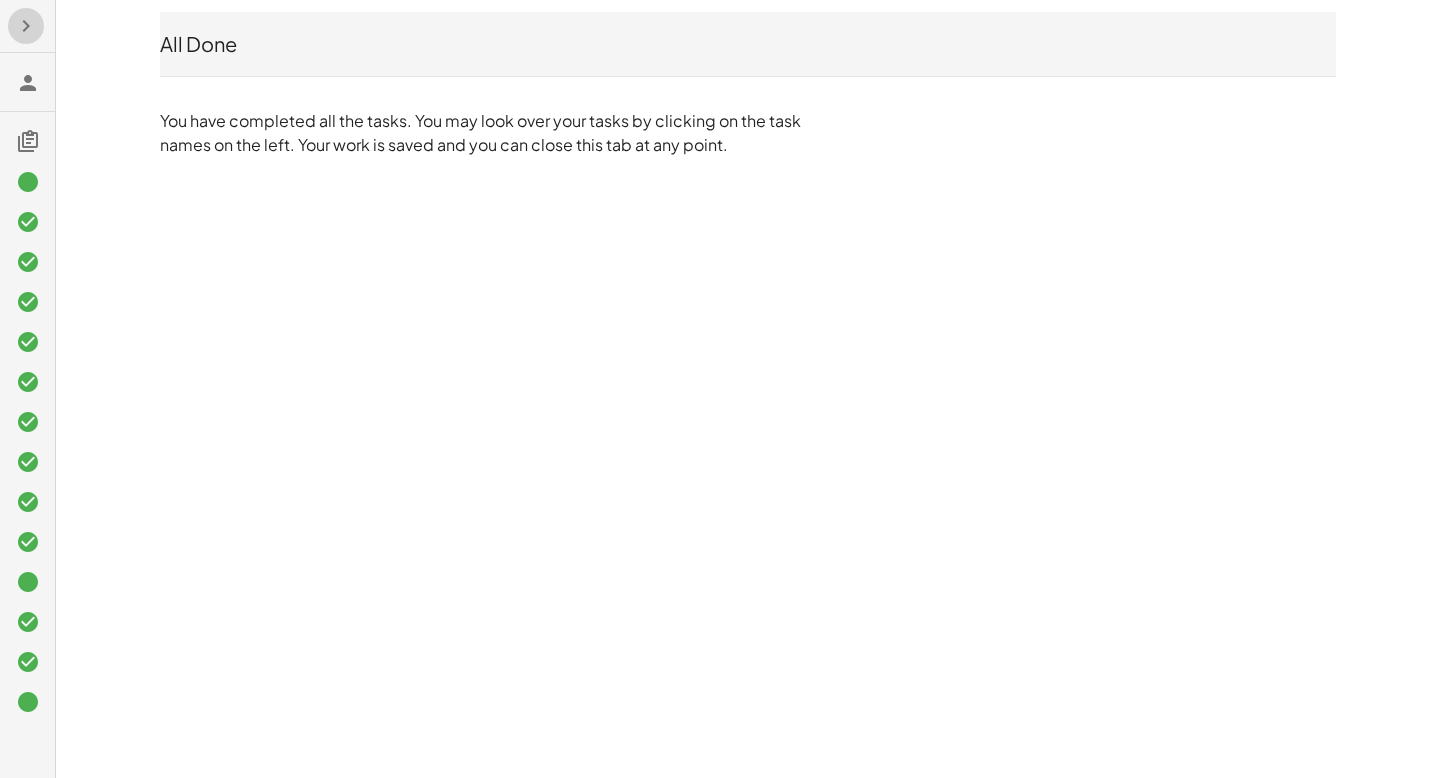 click at bounding box center [26, 26] 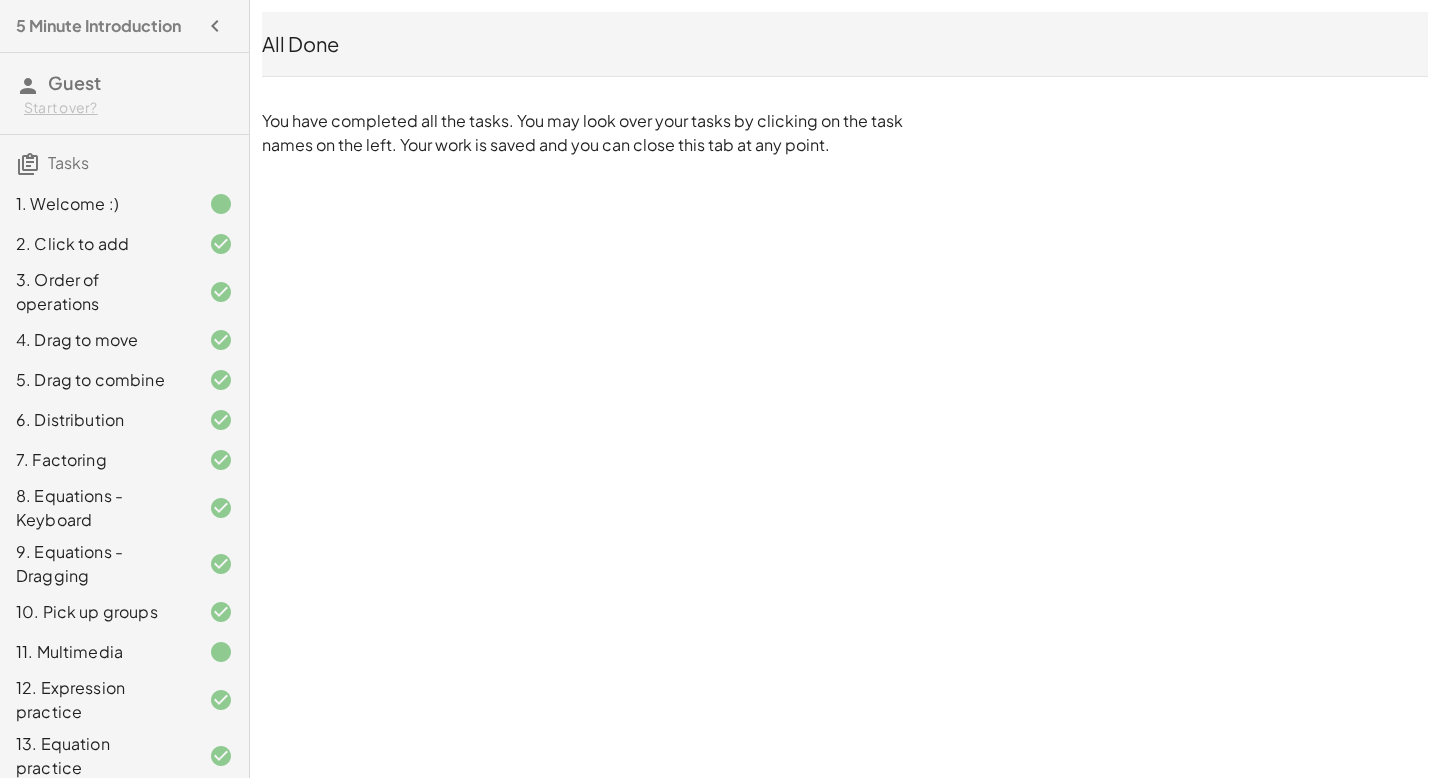 click on "Guest" 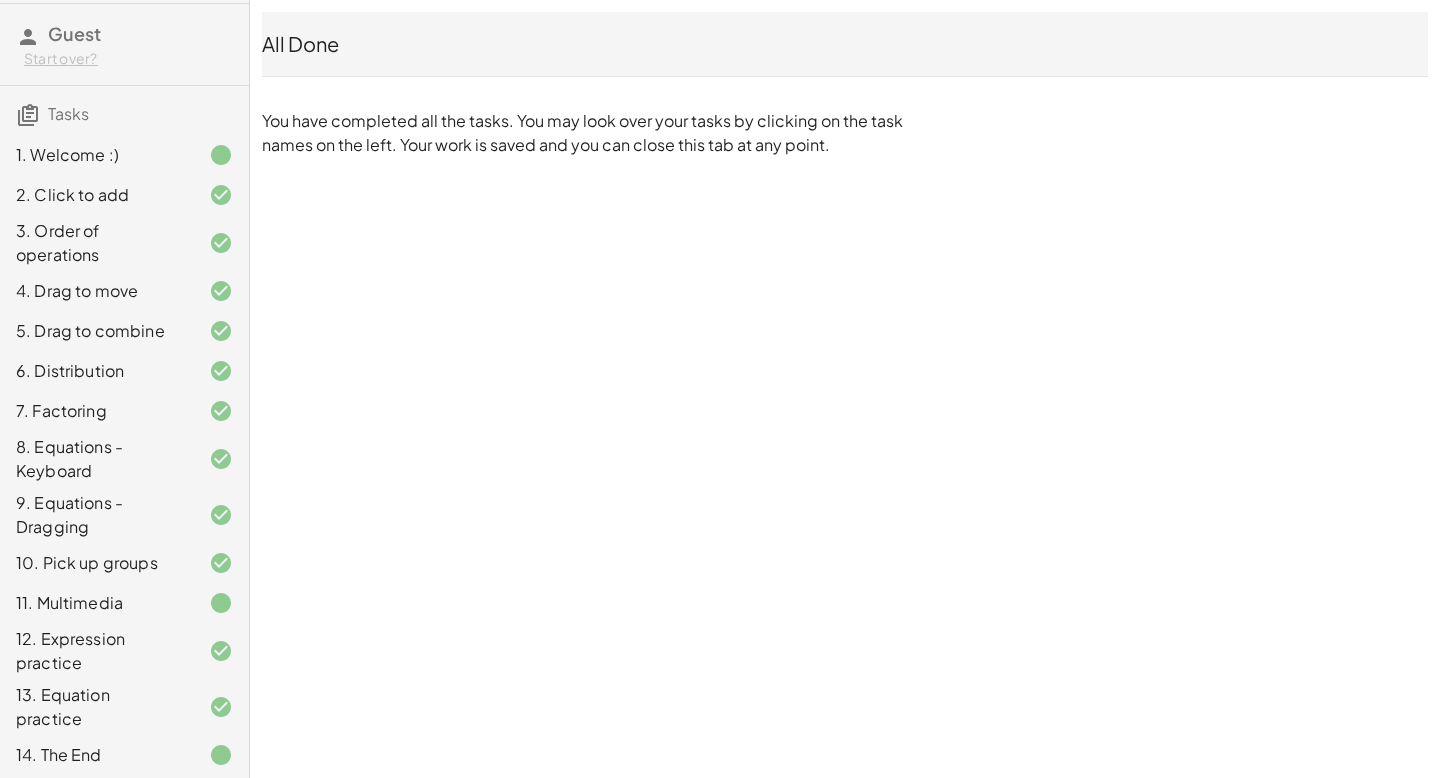 scroll, scrollTop: 83, scrollLeft: 0, axis: vertical 